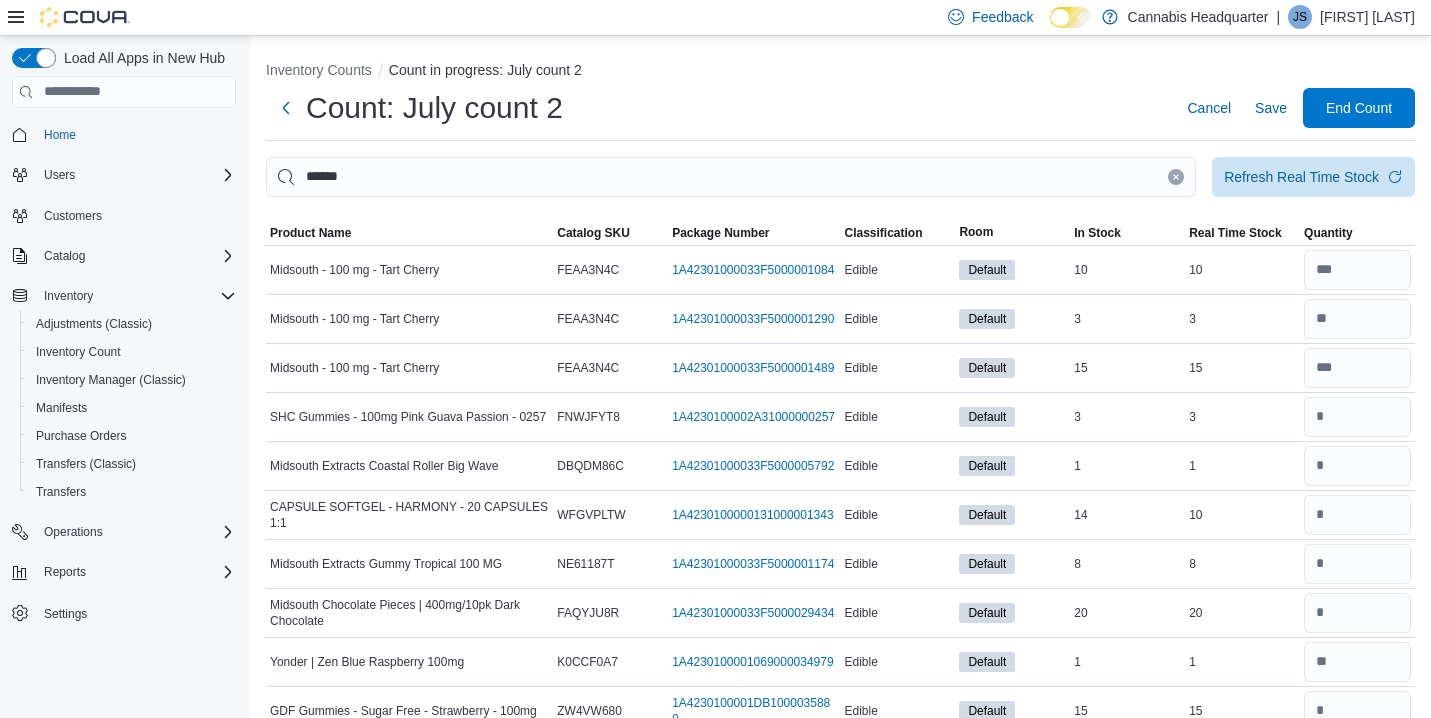 scroll, scrollTop: 0, scrollLeft: 0, axis: both 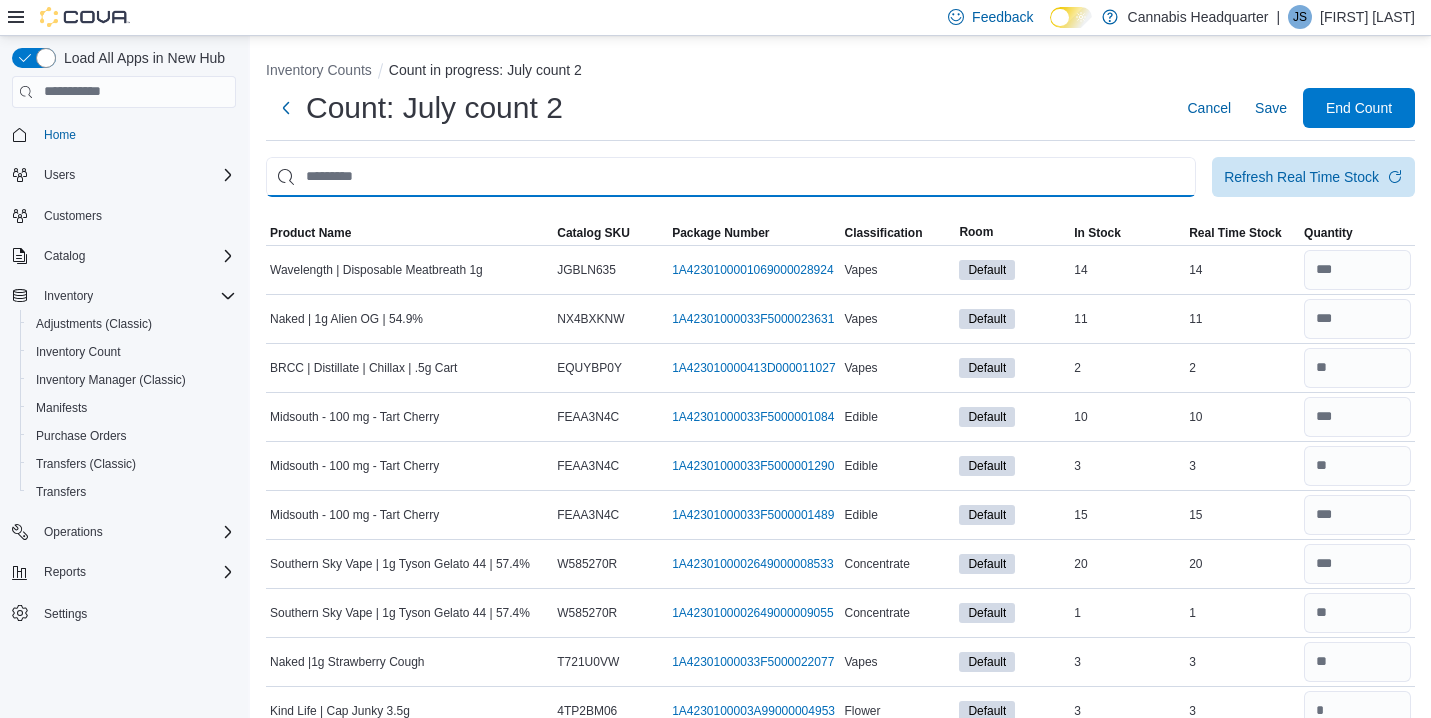 click at bounding box center (731, 177) 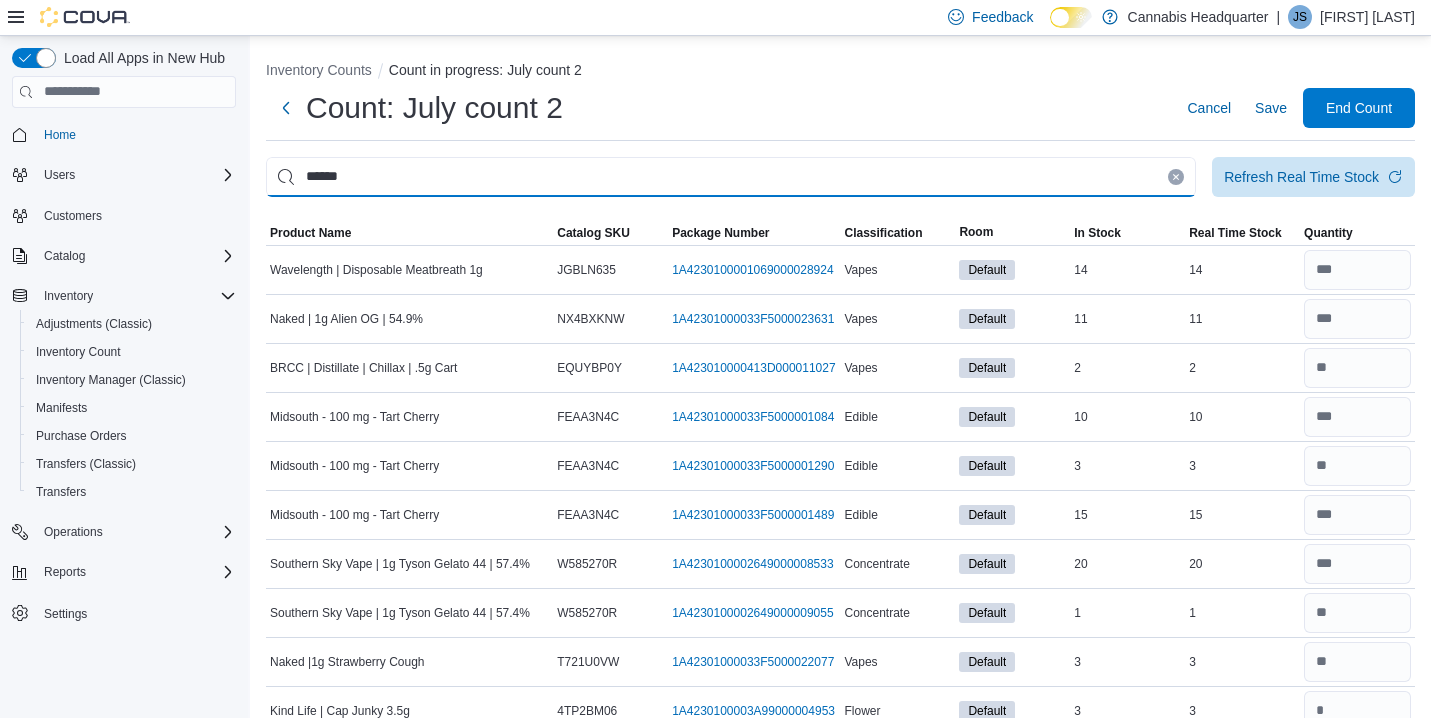 type on "******" 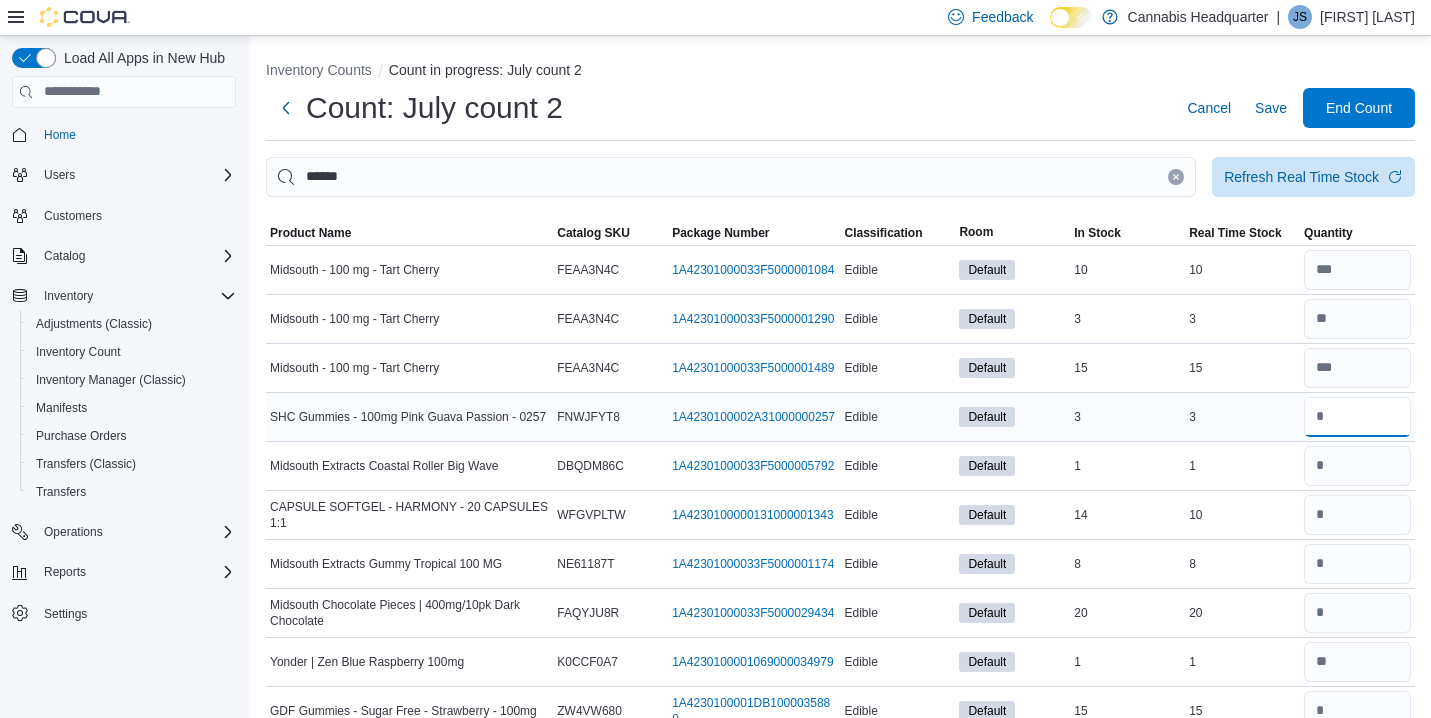 click at bounding box center [1357, 417] 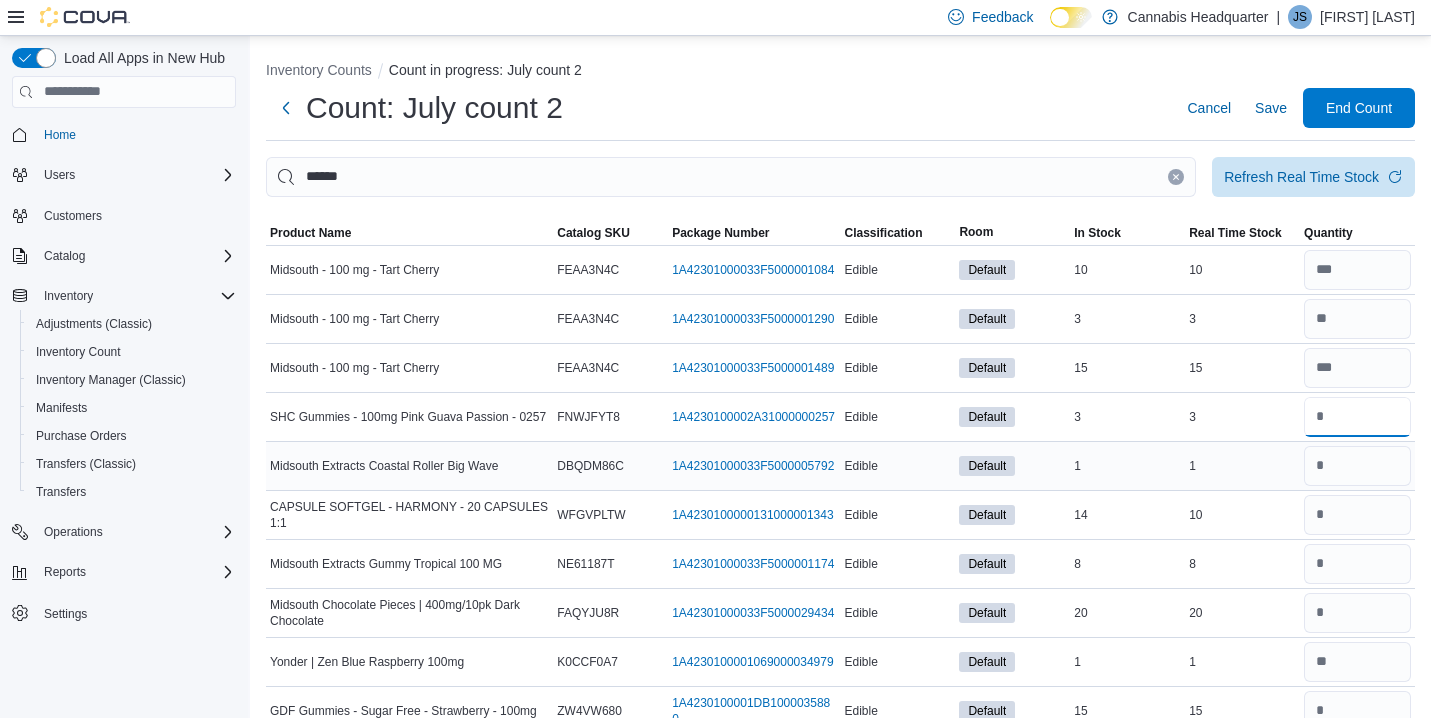 type on "*" 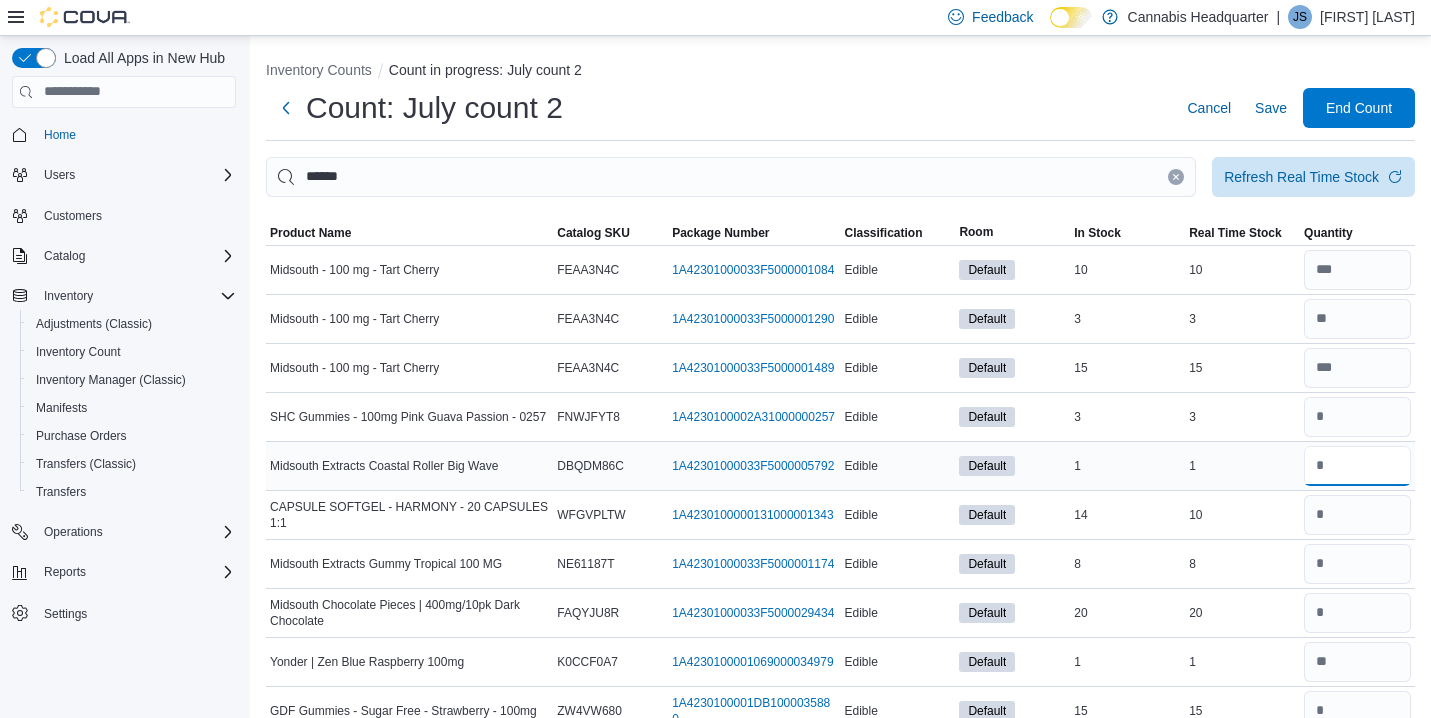 type 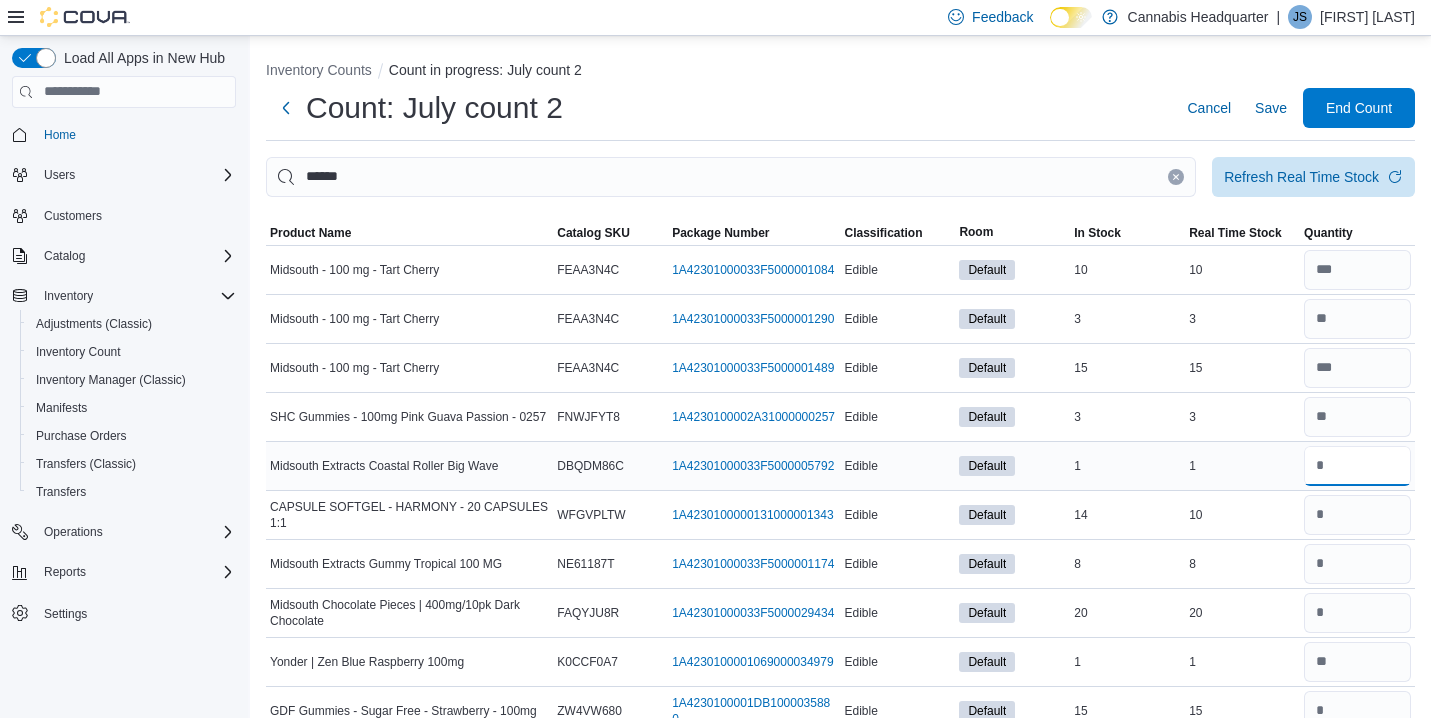 click at bounding box center [1357, 466] 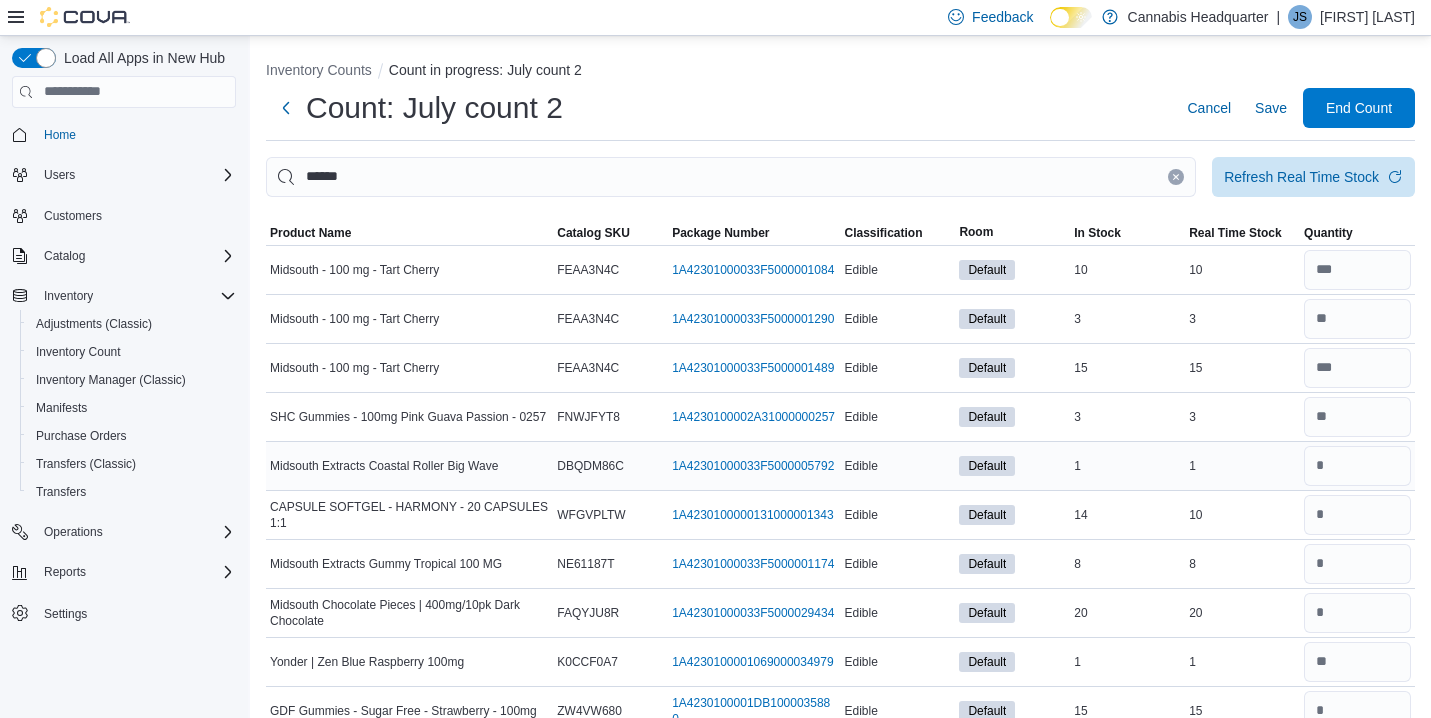 type 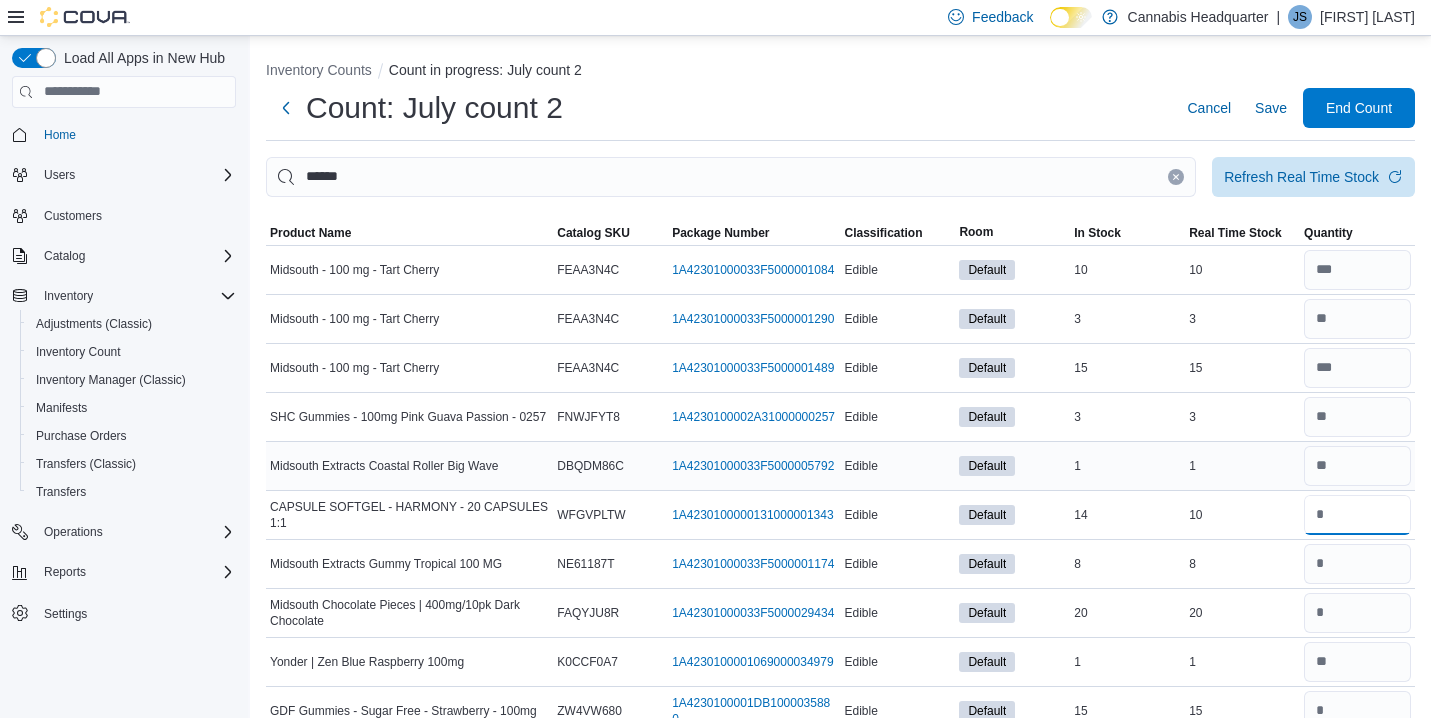 type on "**" 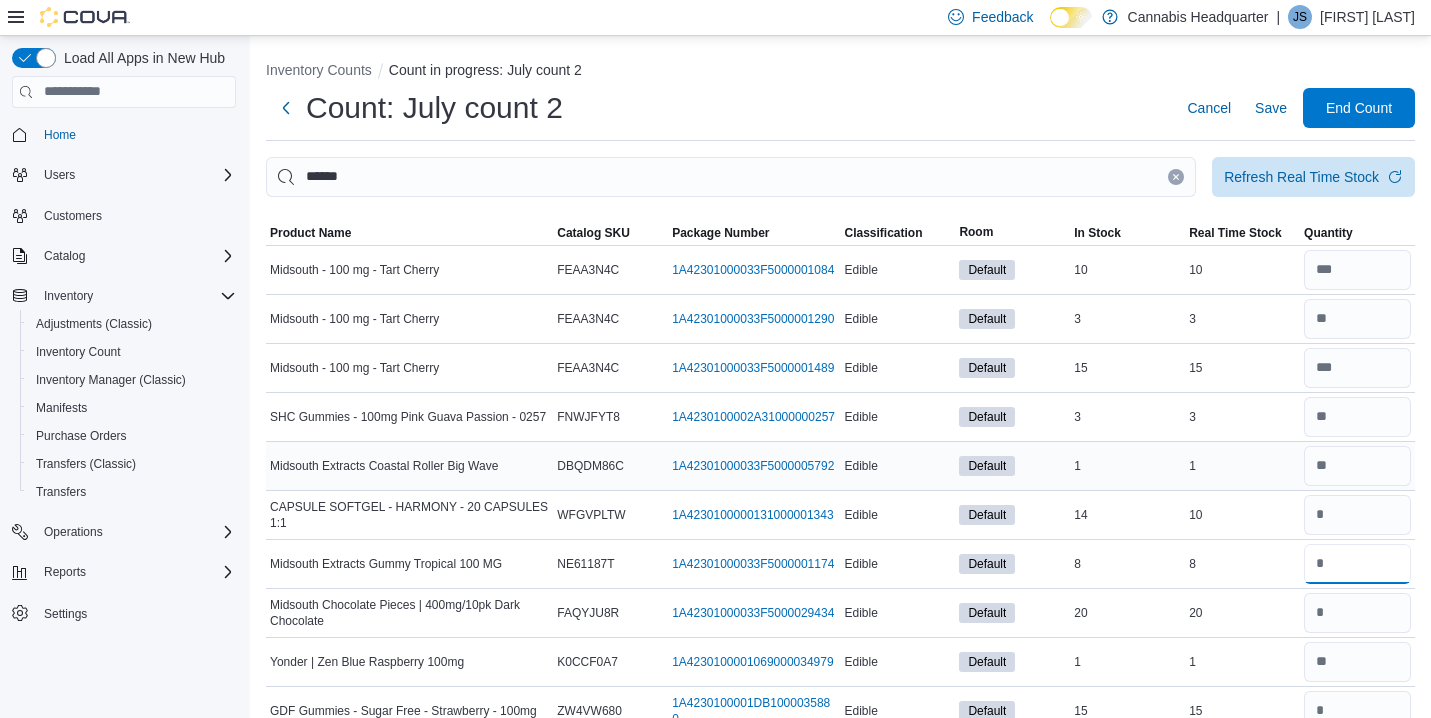 type 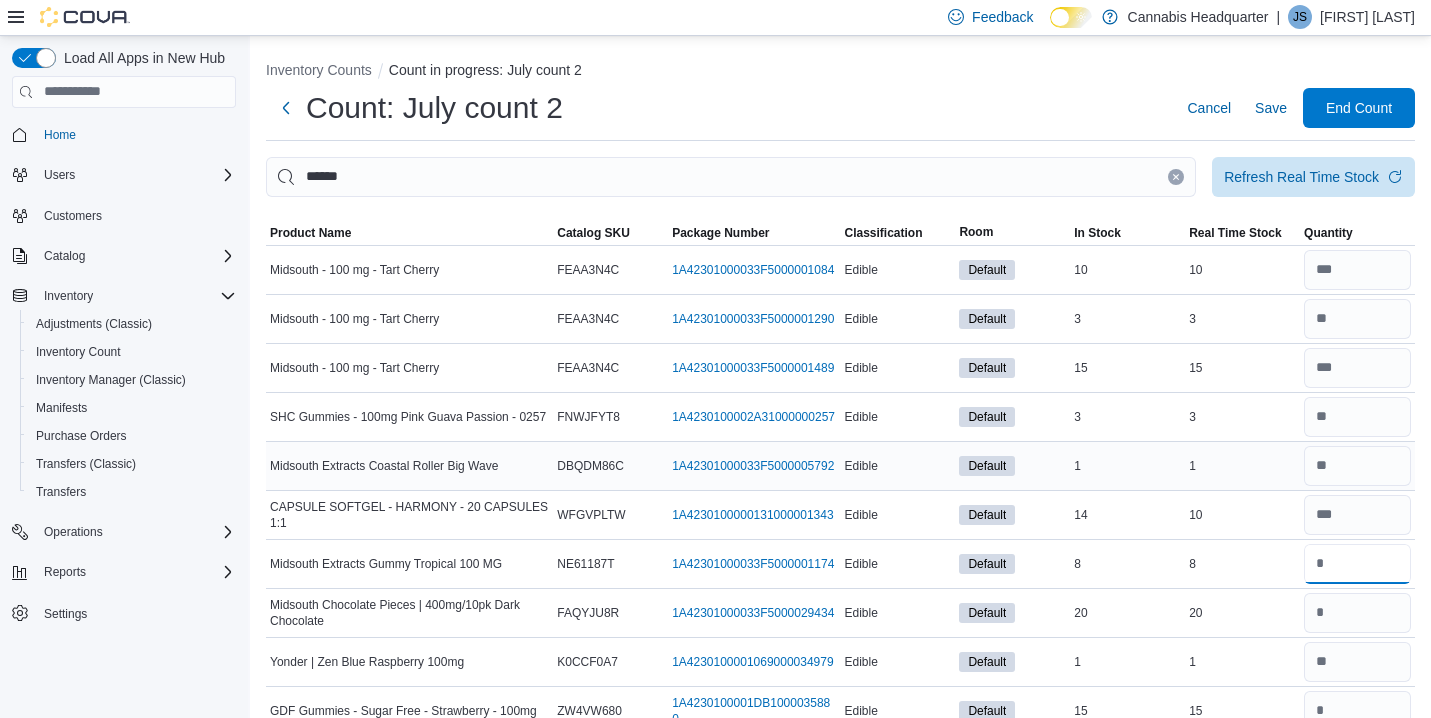 type on "*" 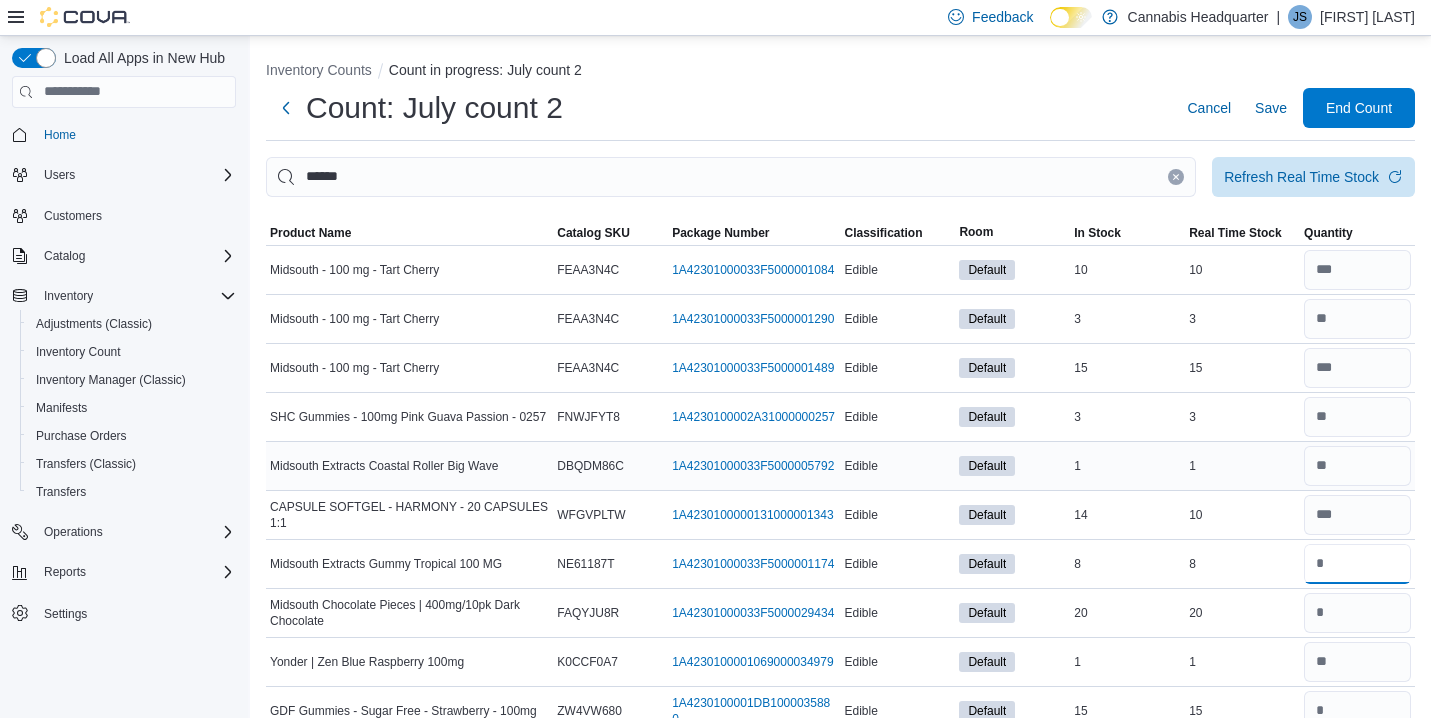 type on "*" 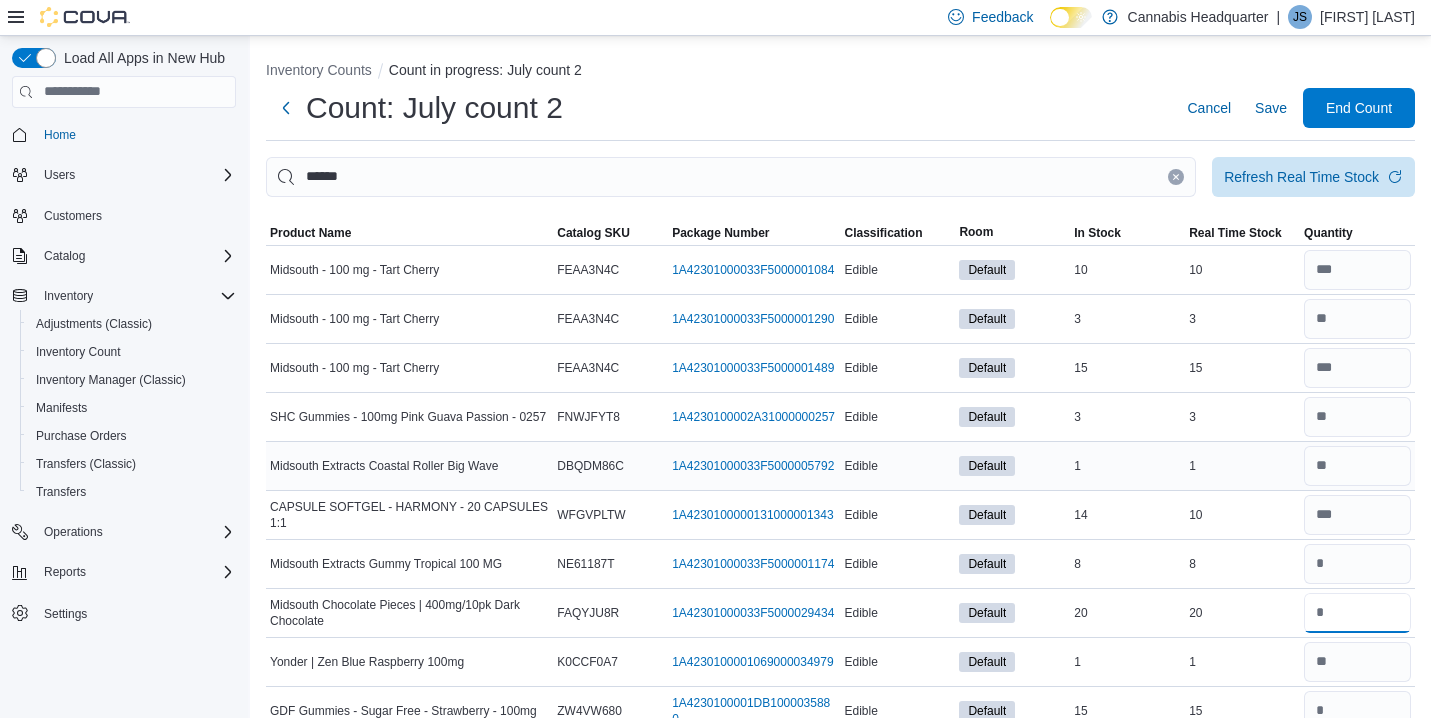 type 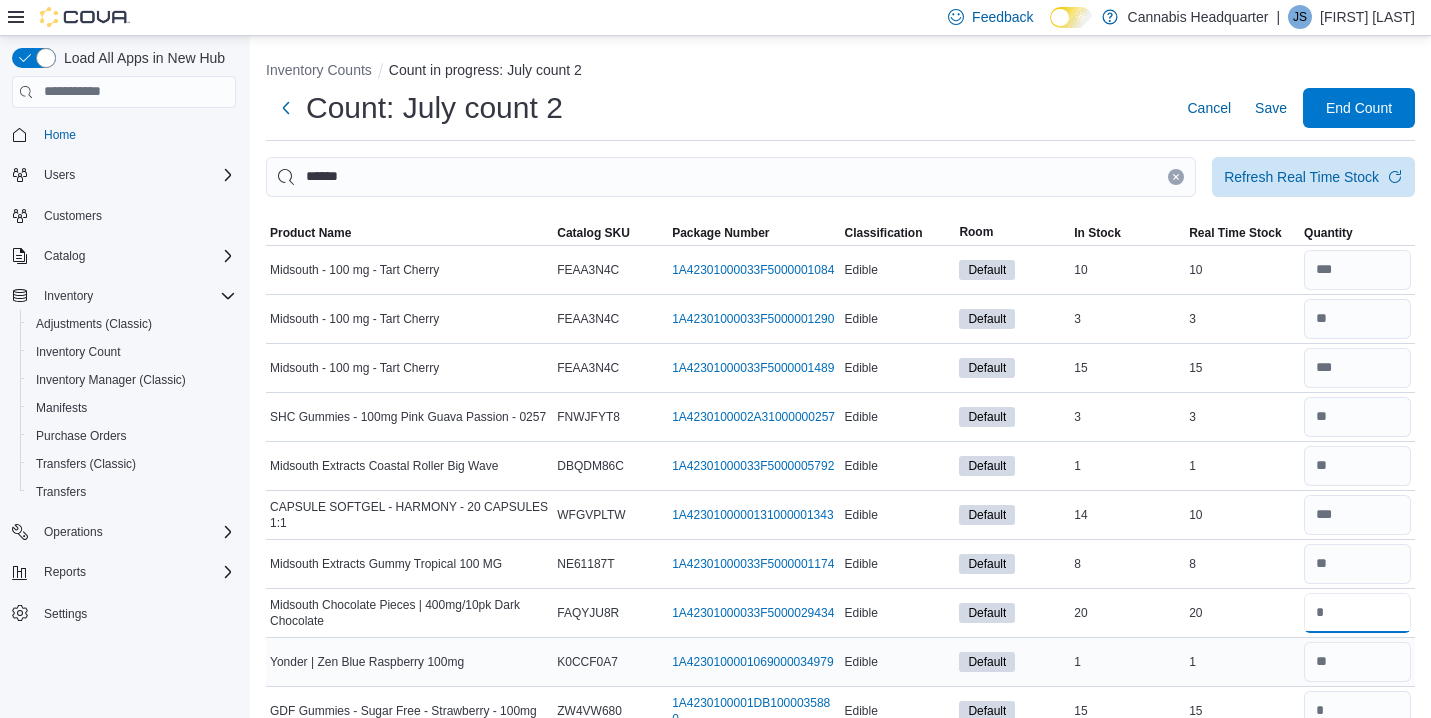 type on "**" 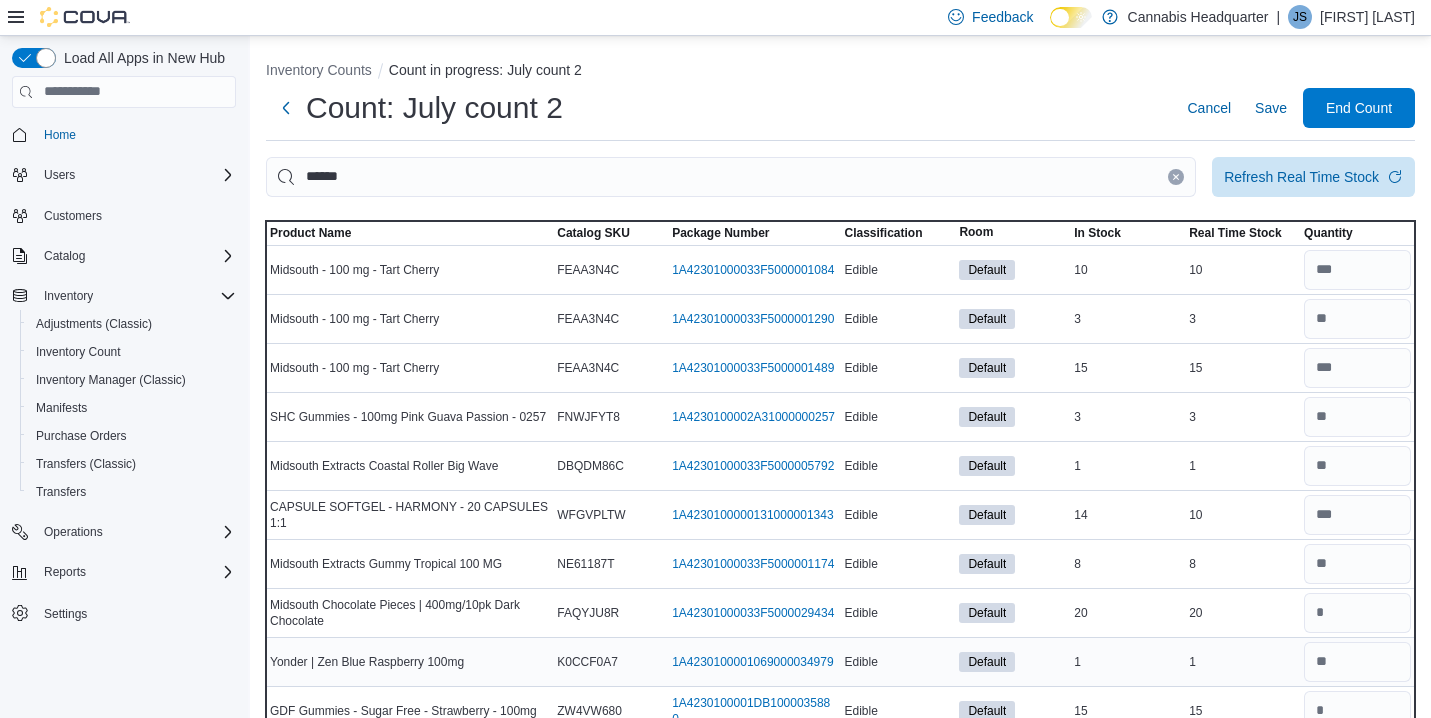 type 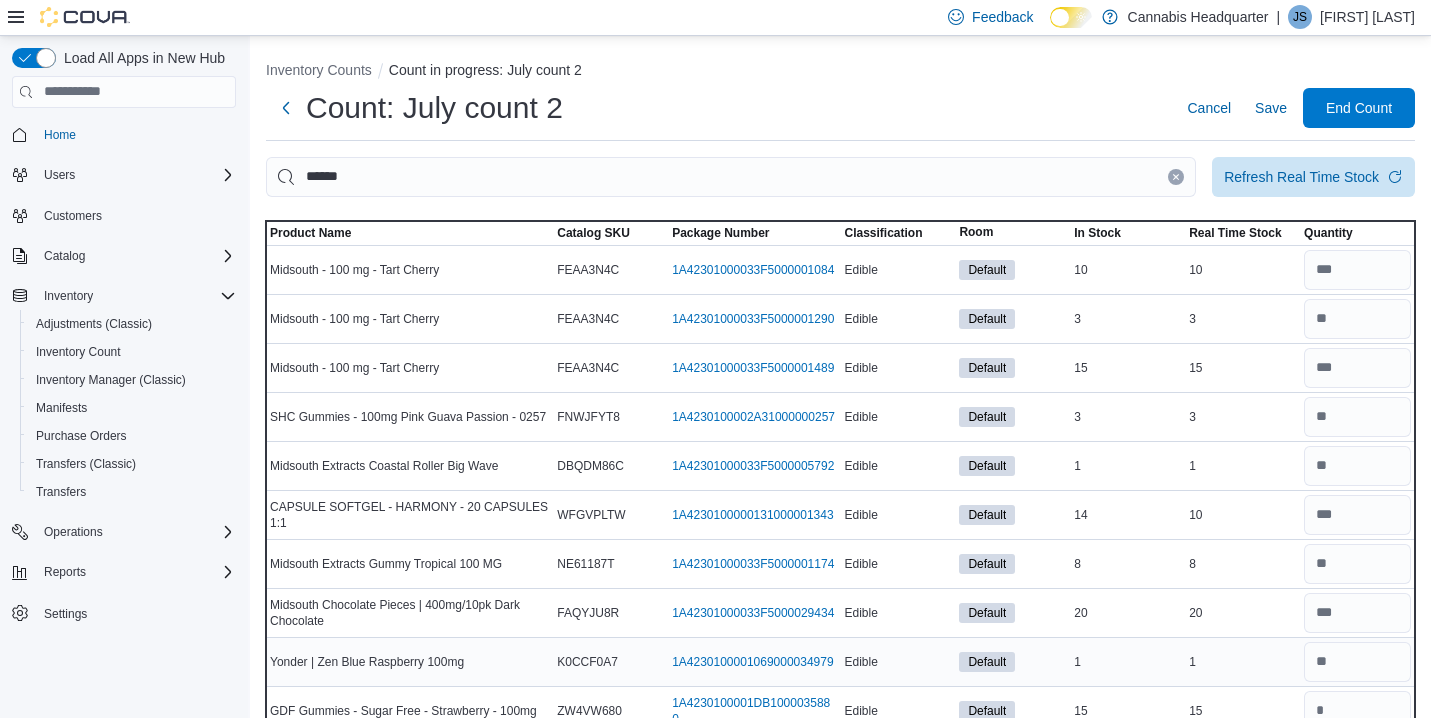 click on "Real Time Stock 1" at bounding box center (1242, 661) 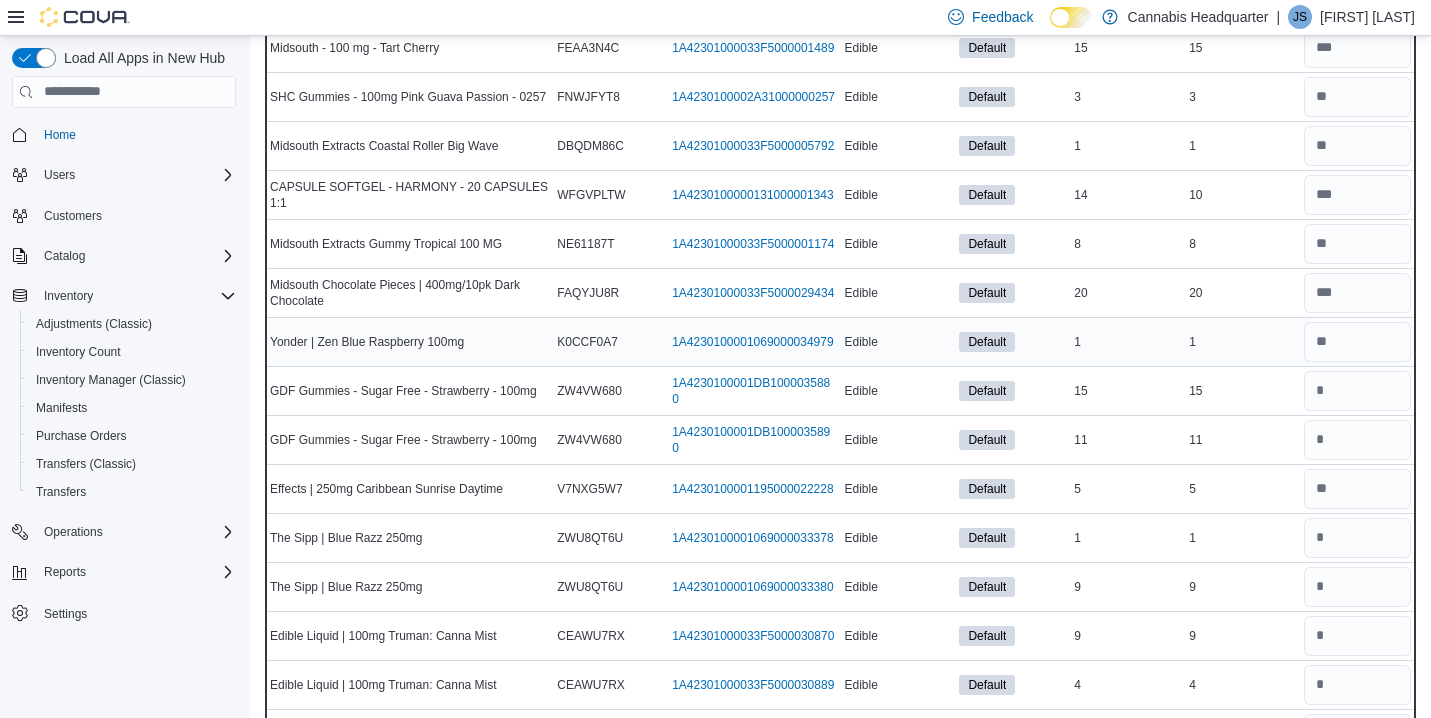 scroll, scrollTop: 360, scrollLeft: 0, axis: vertical 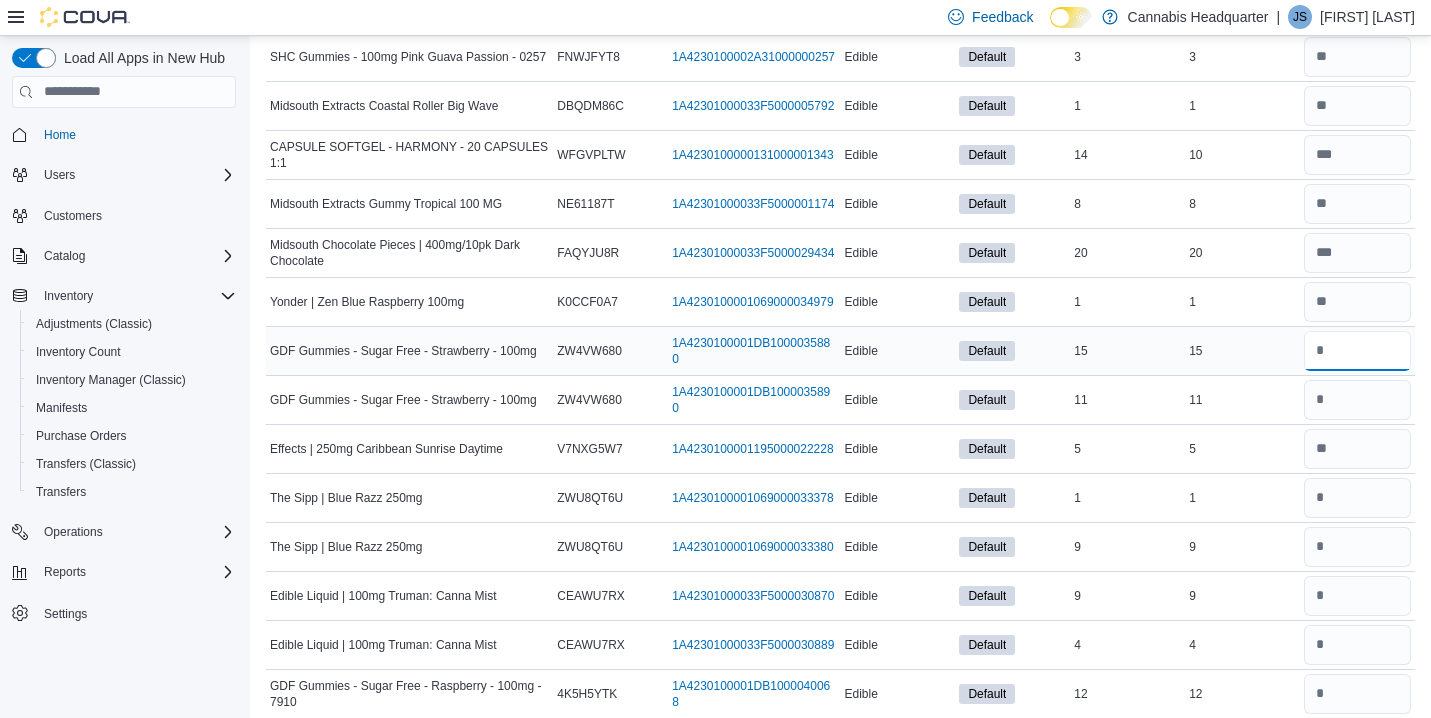 click at bounding box center [1357, 351] 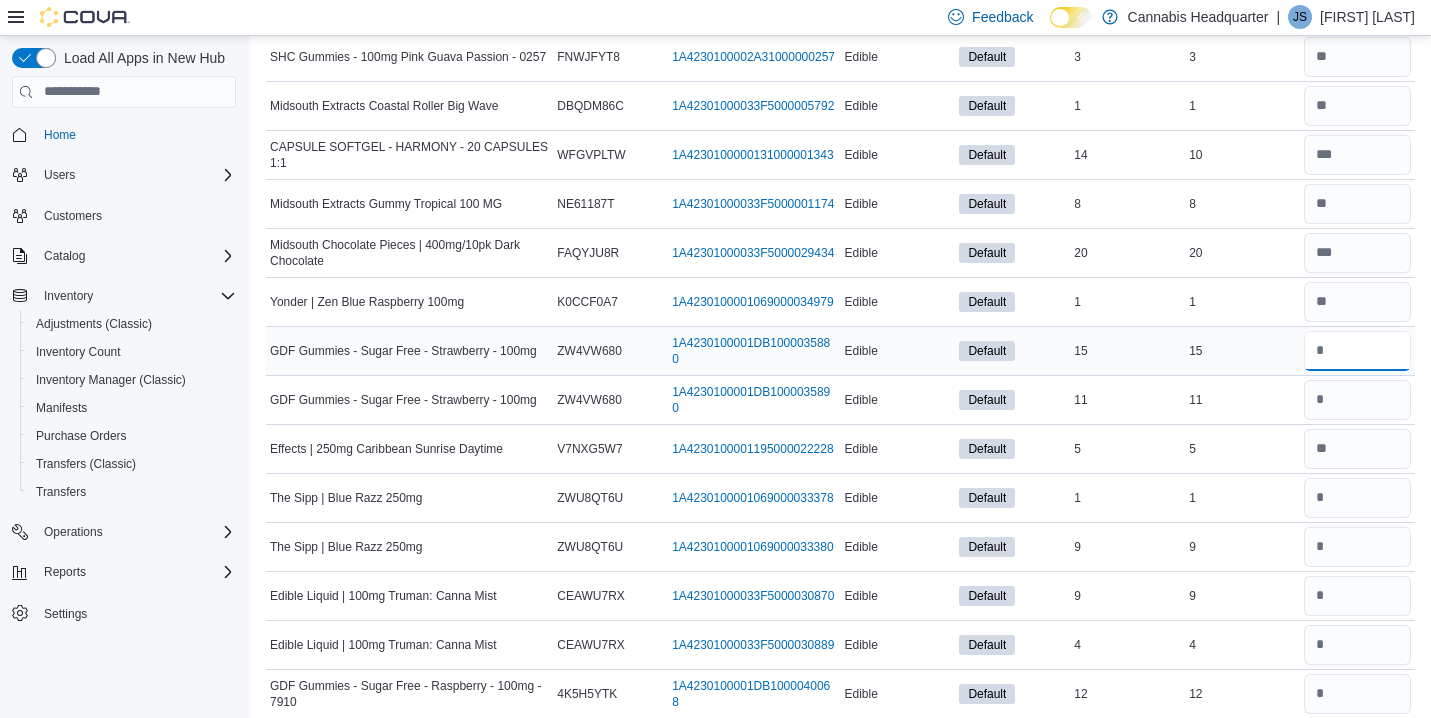 type on "**" 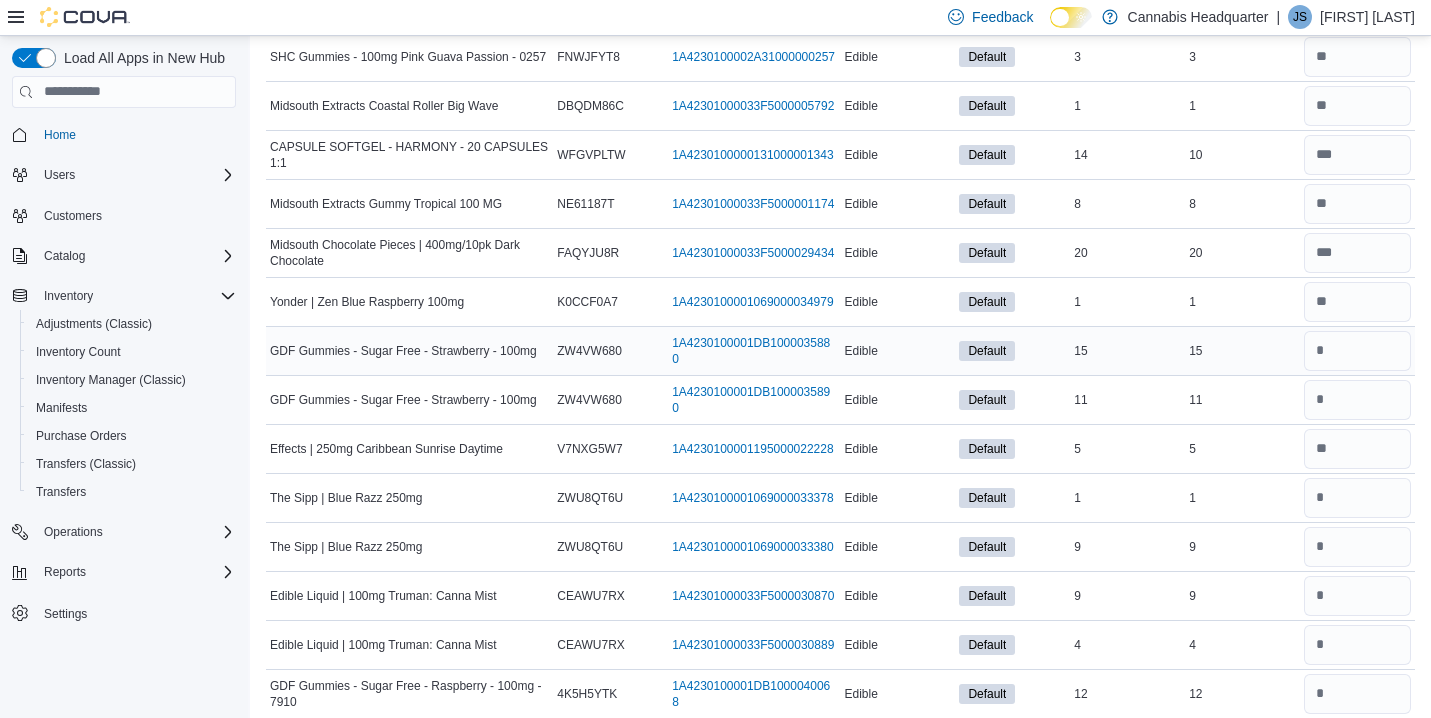 type 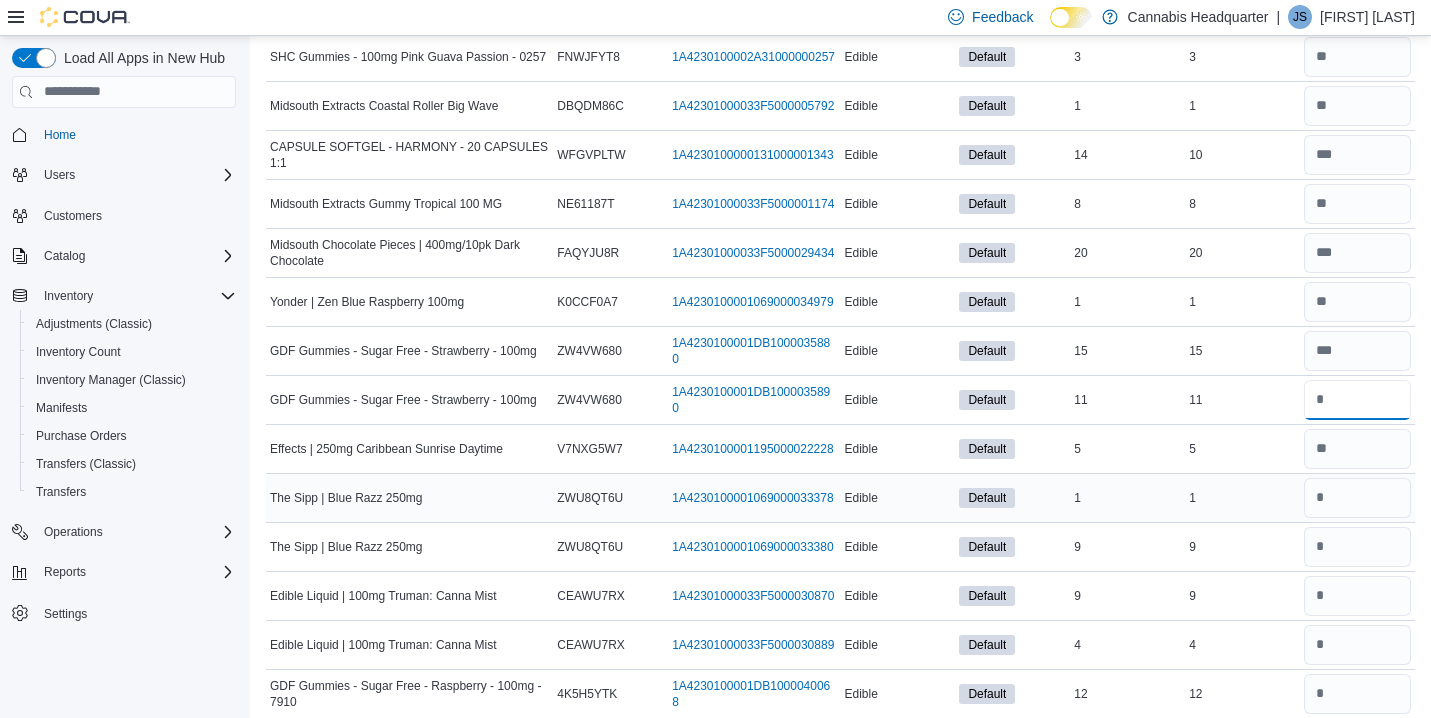 type on "**" 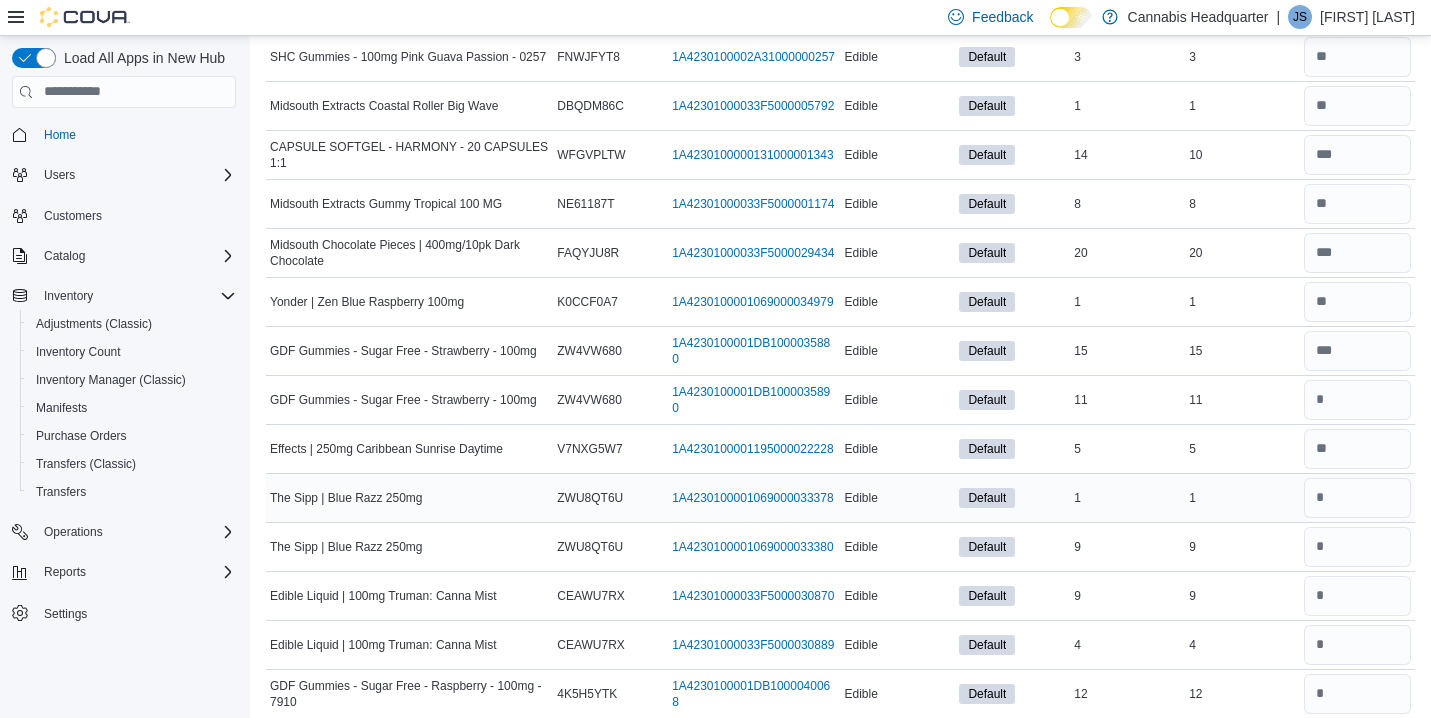 type 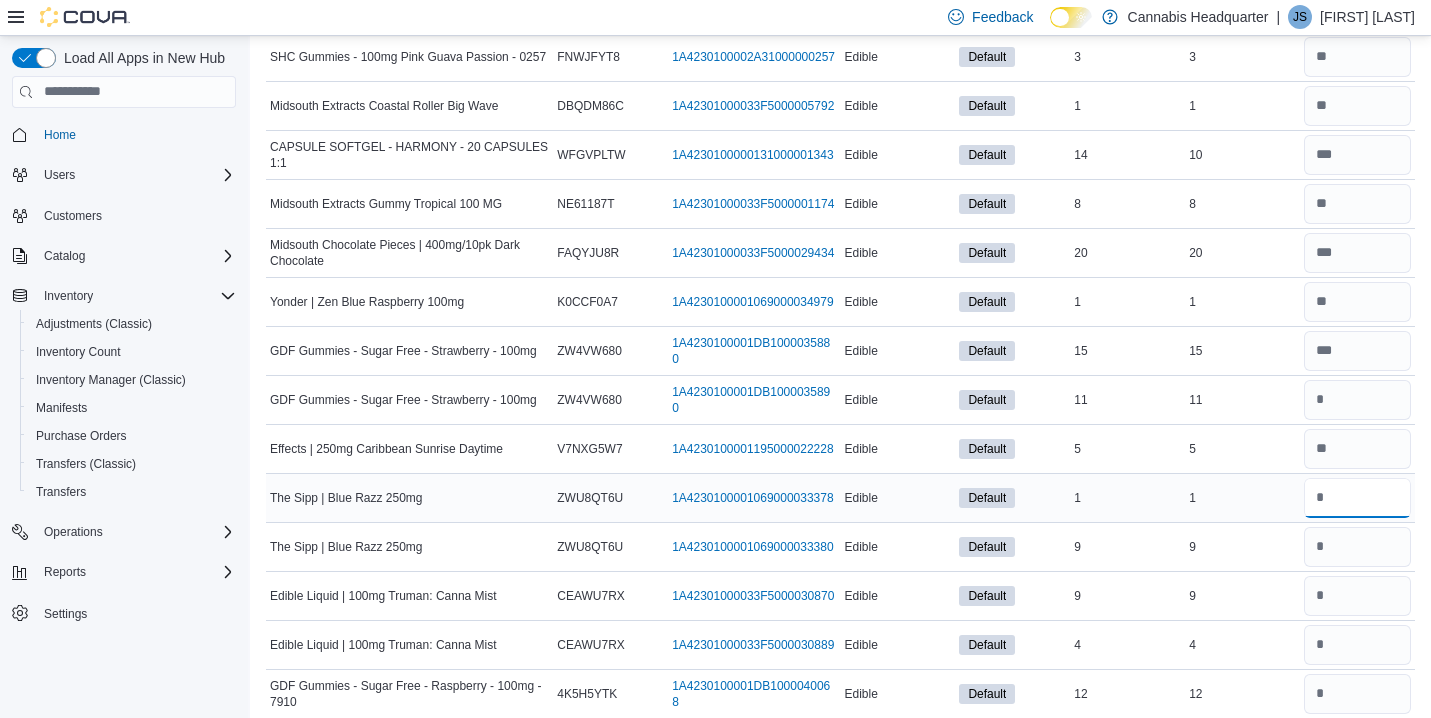 click at bounding box center [1357, 498] 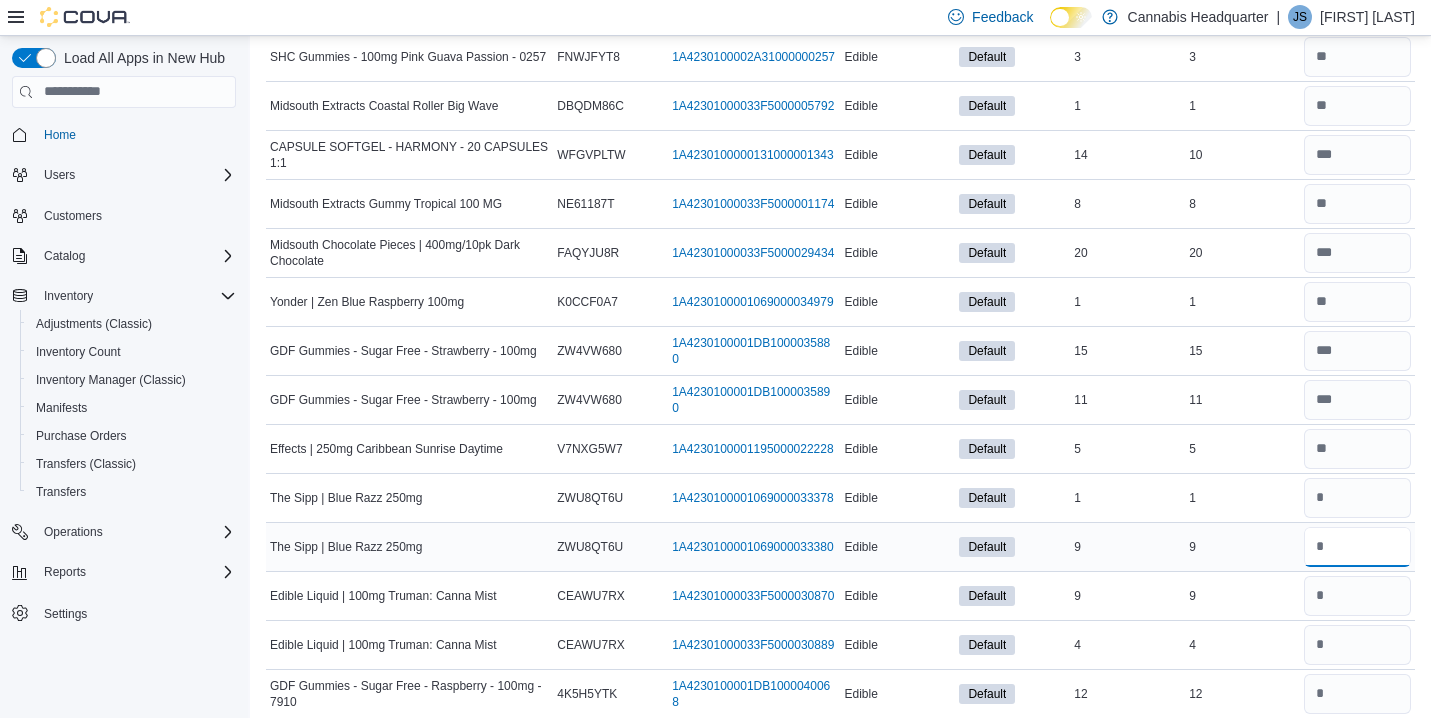 click at bounding box center [1357, 547] 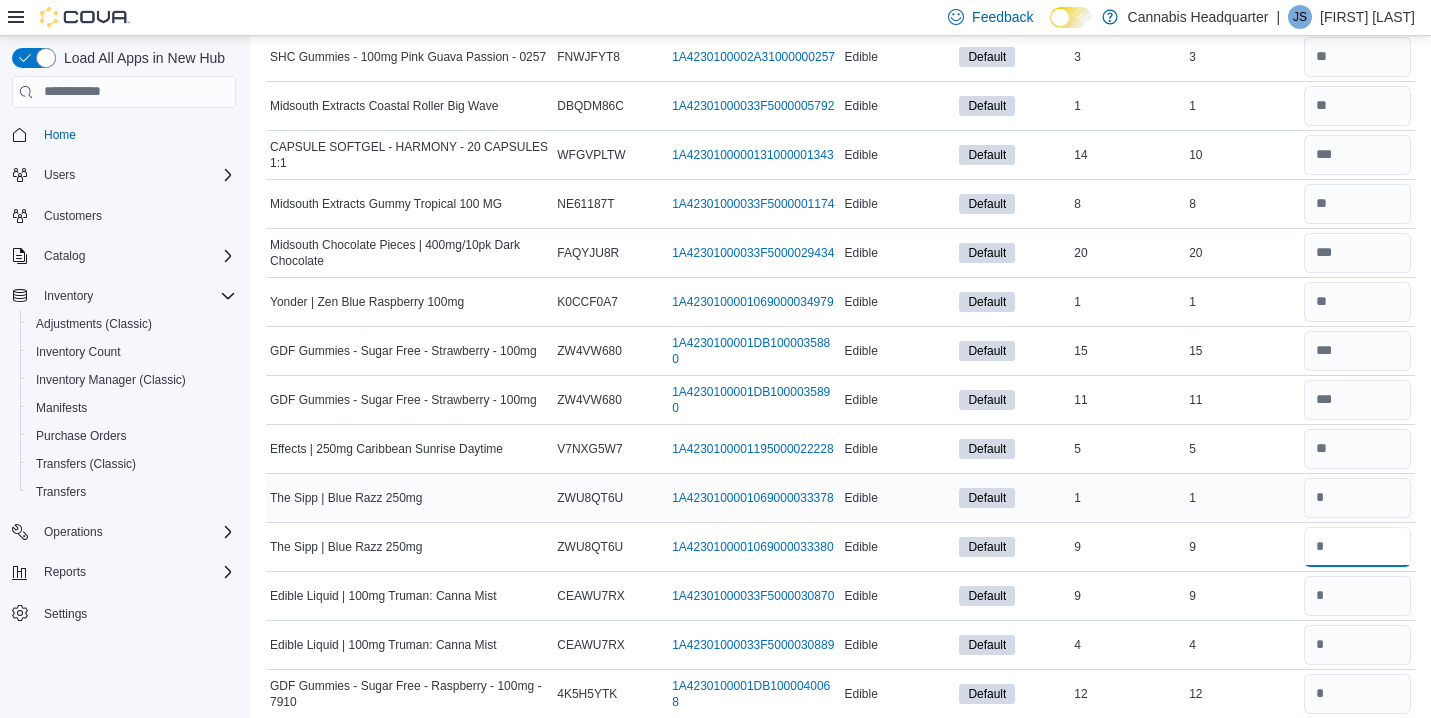 type on "*" 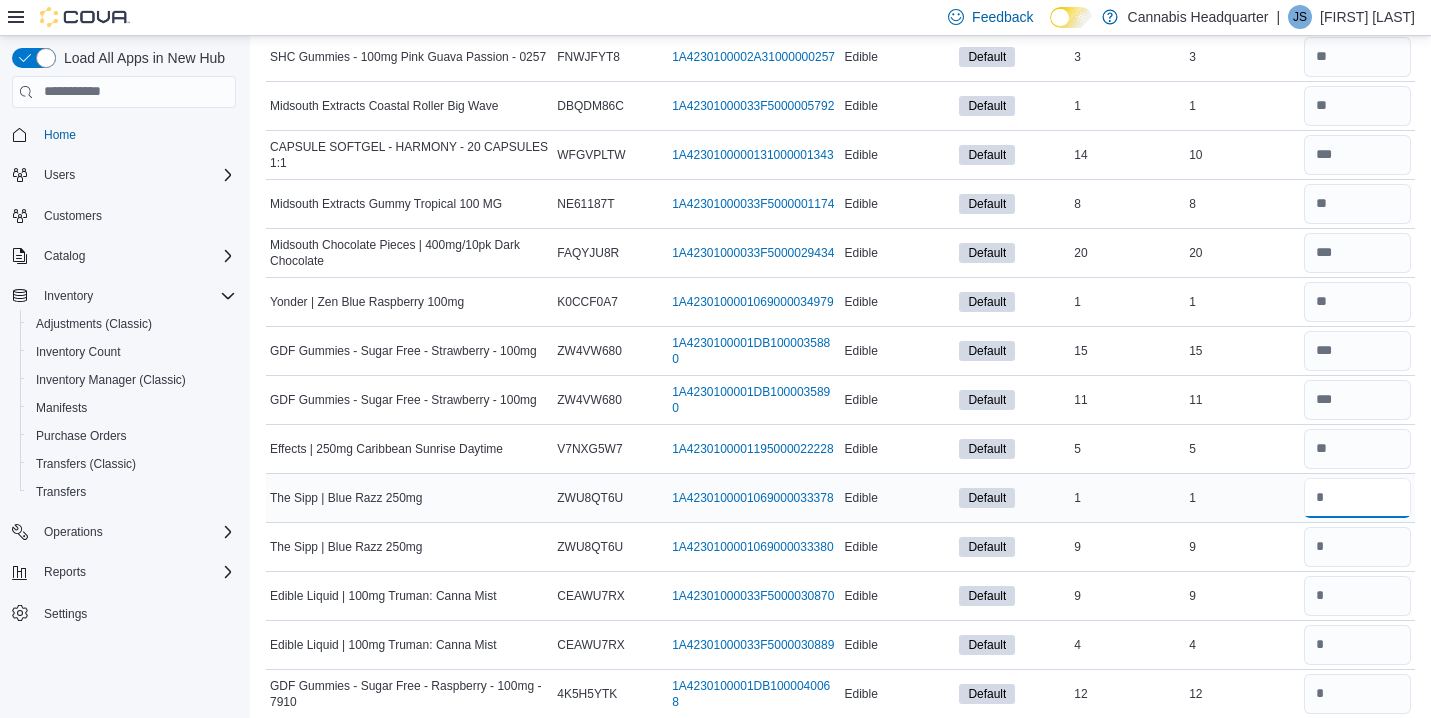 type 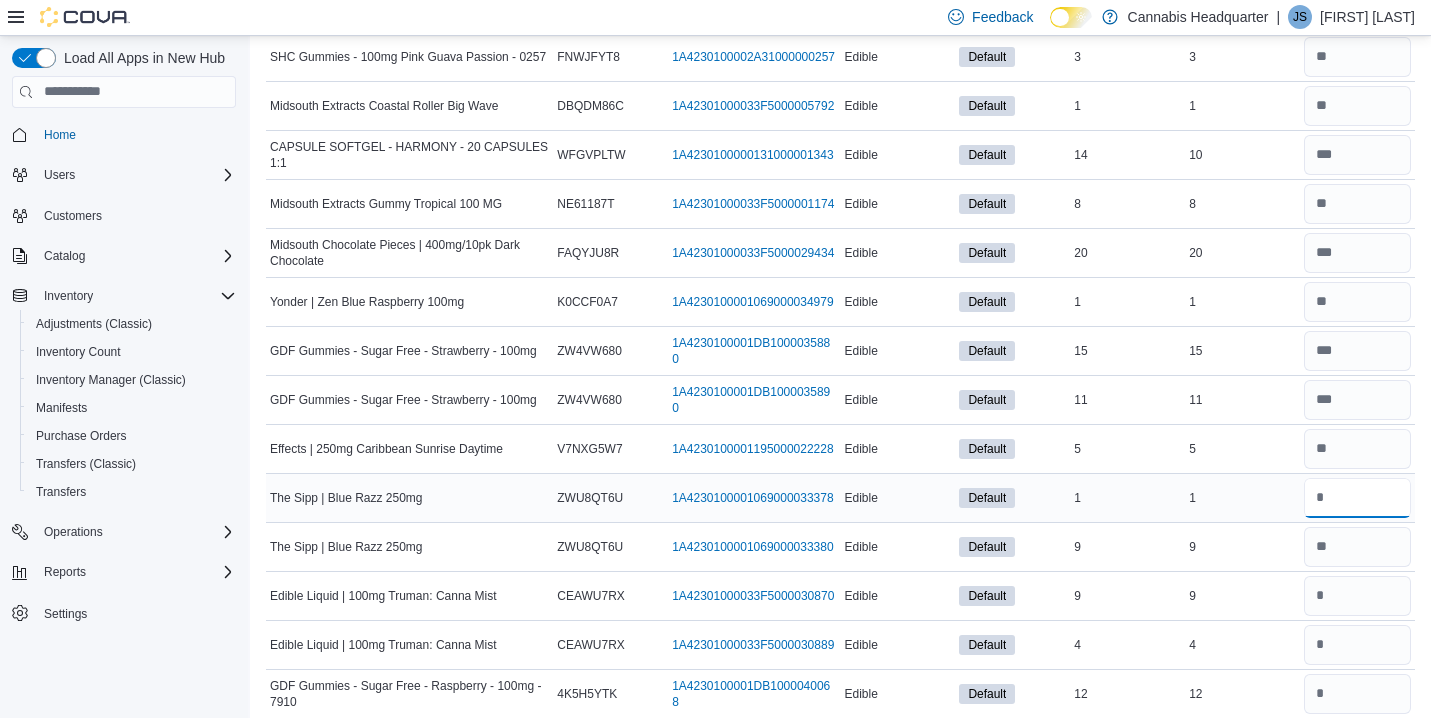click at bounding box center (1357, 498) 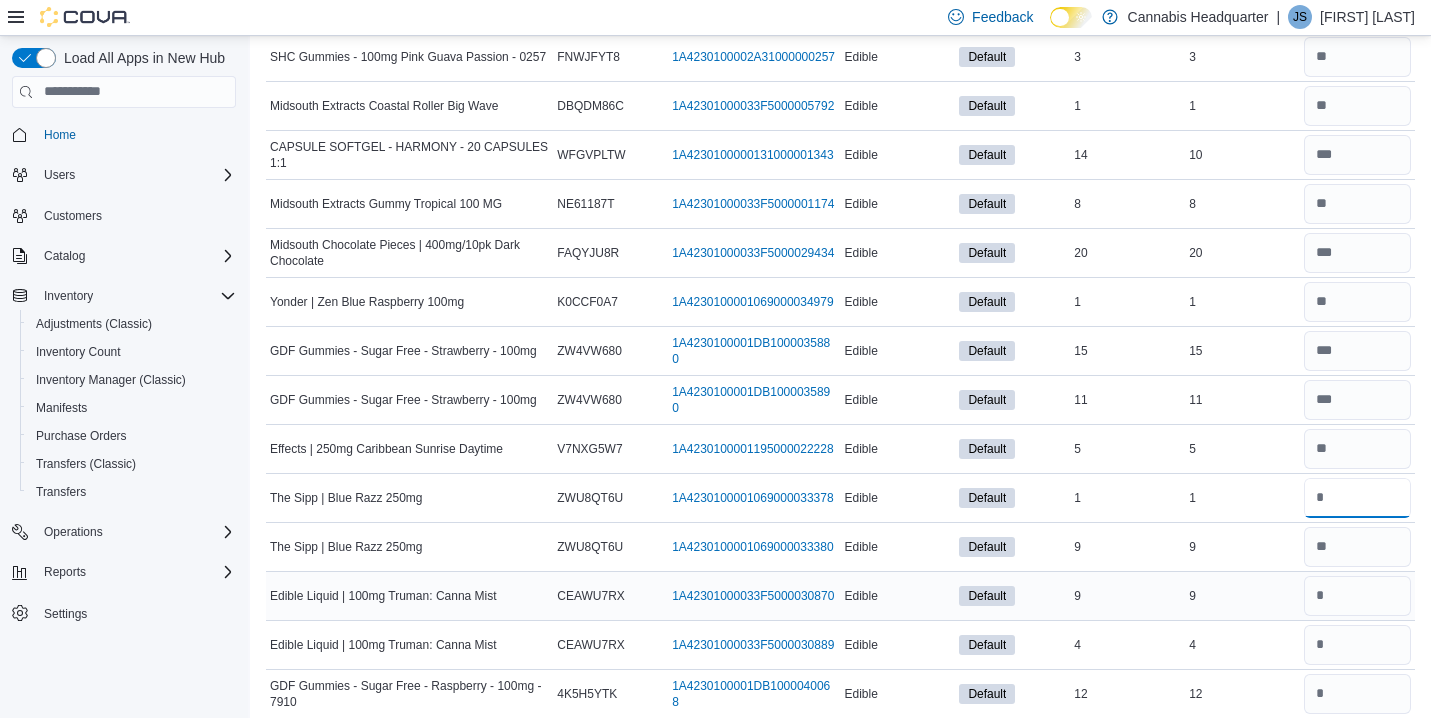 type on "*" 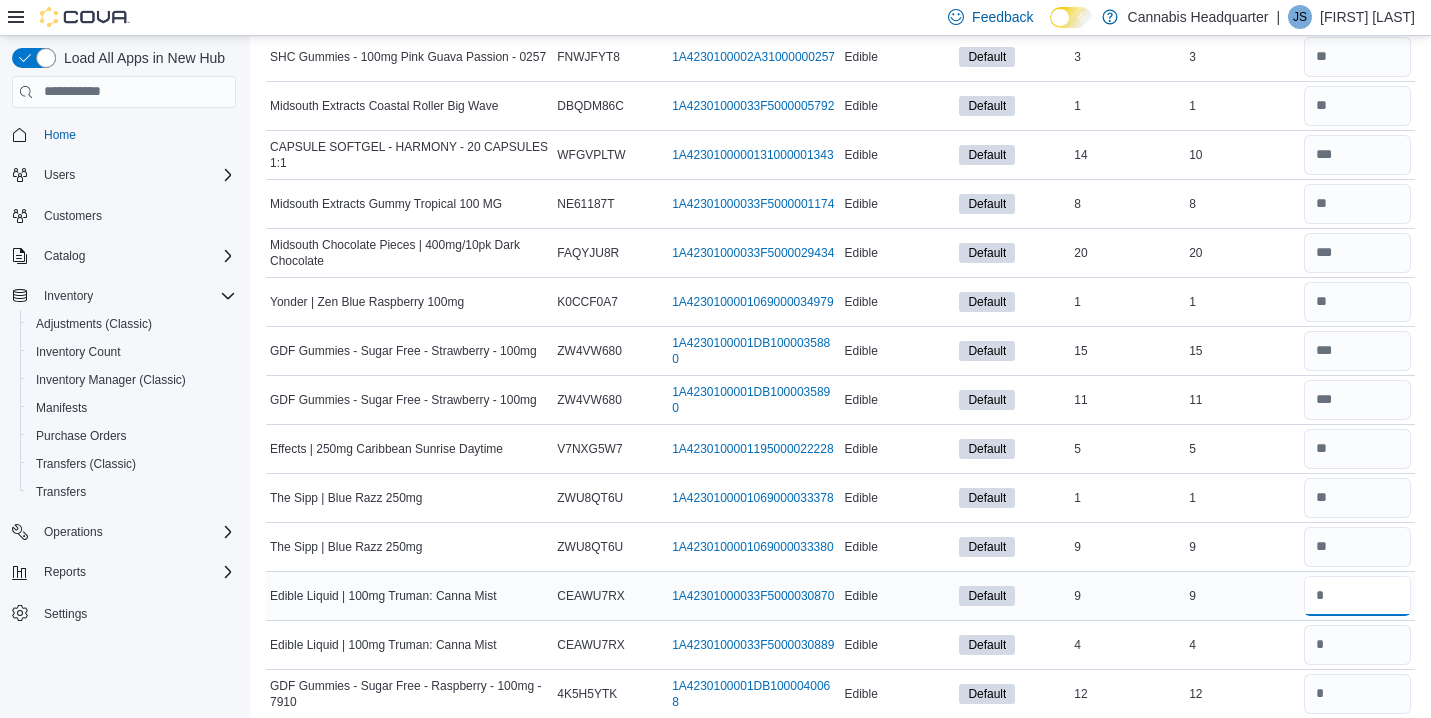 type 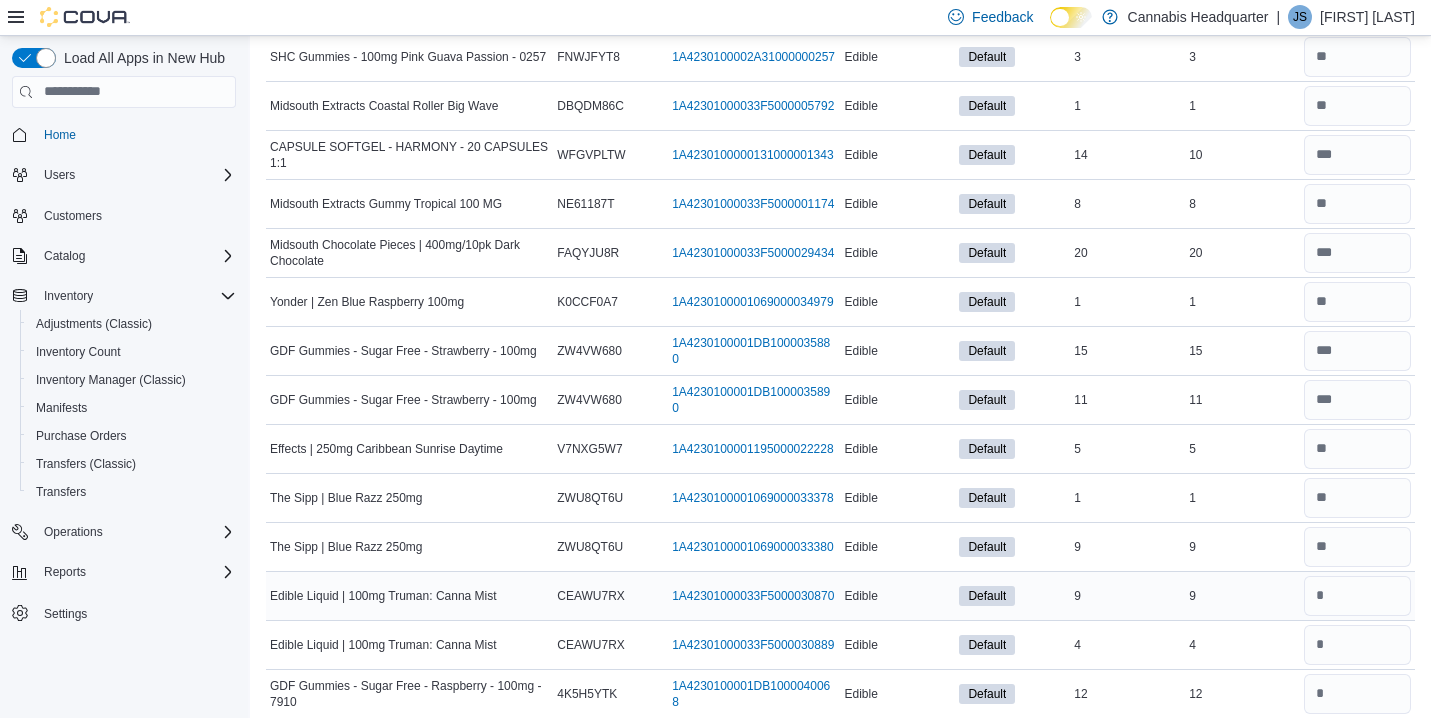 type 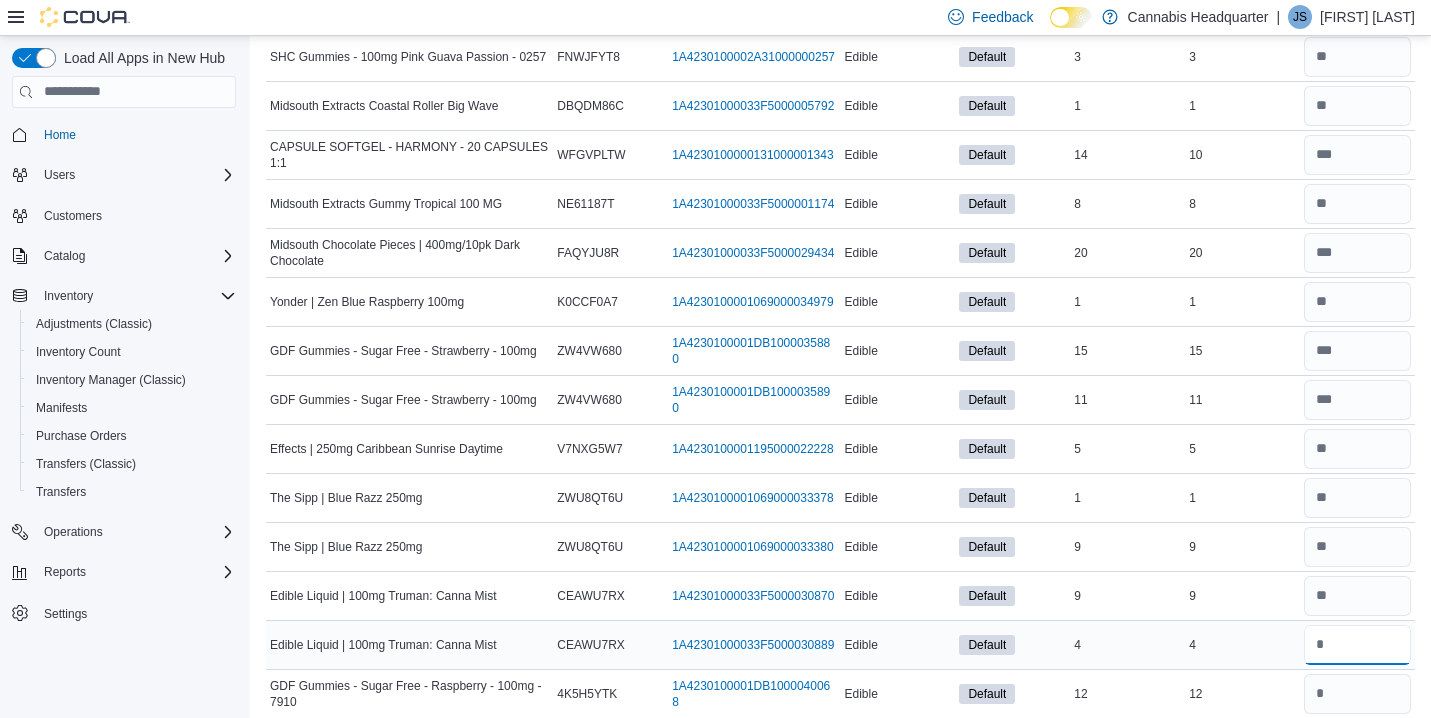 type on "*" 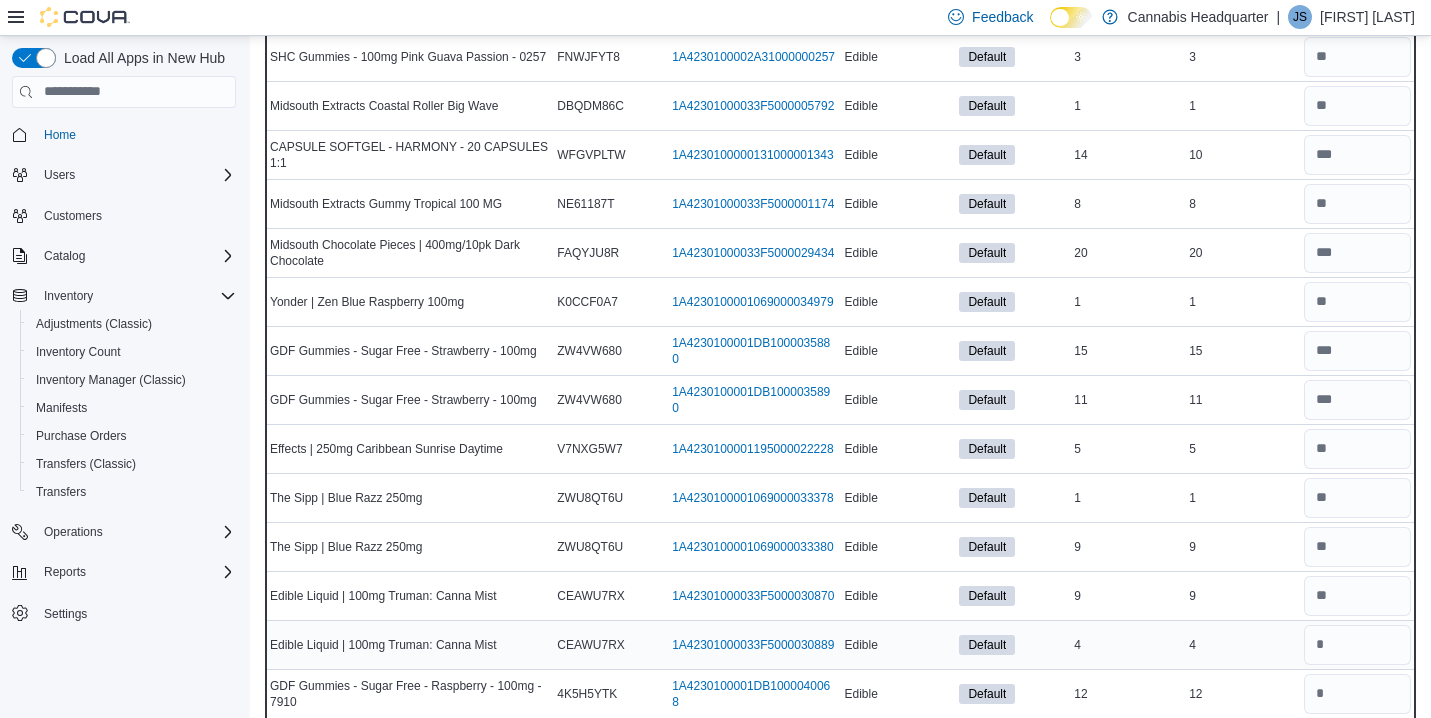 type 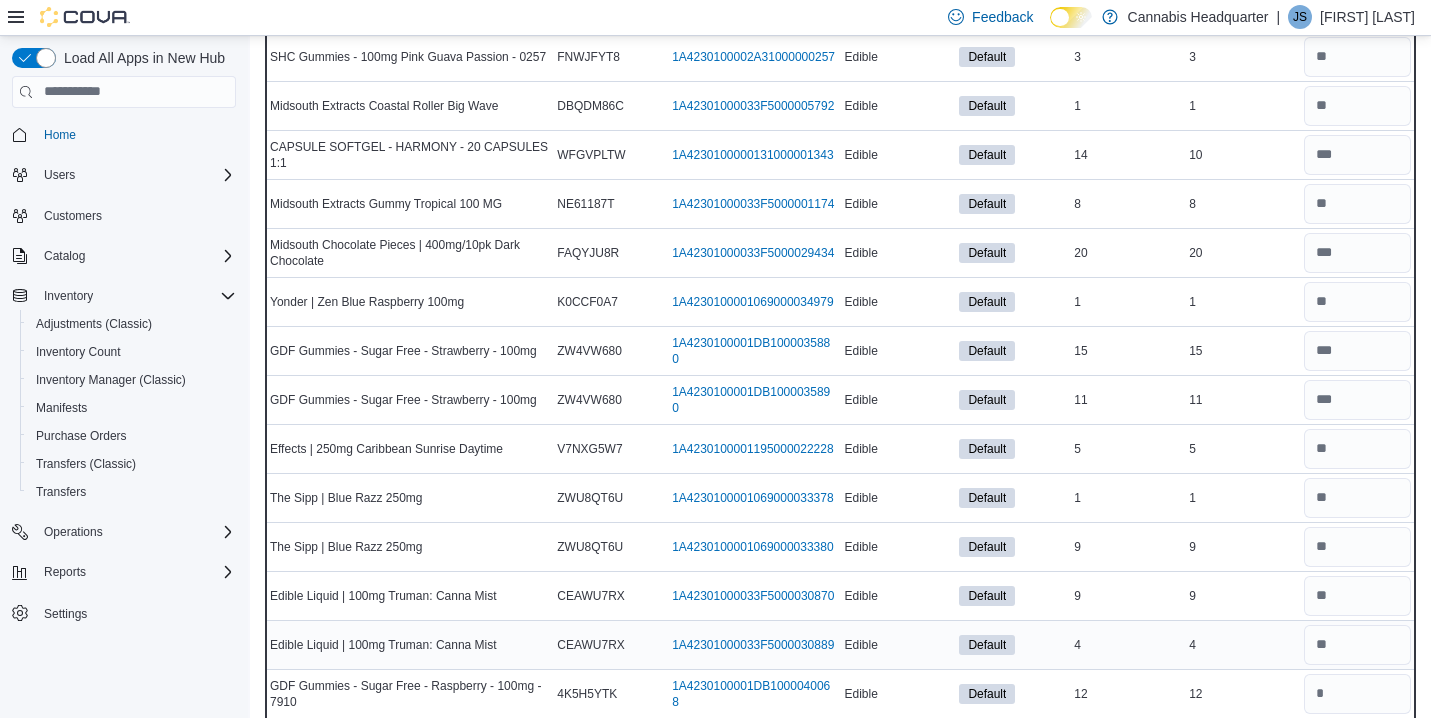 click on "4" at bounding box center [1242, 645] 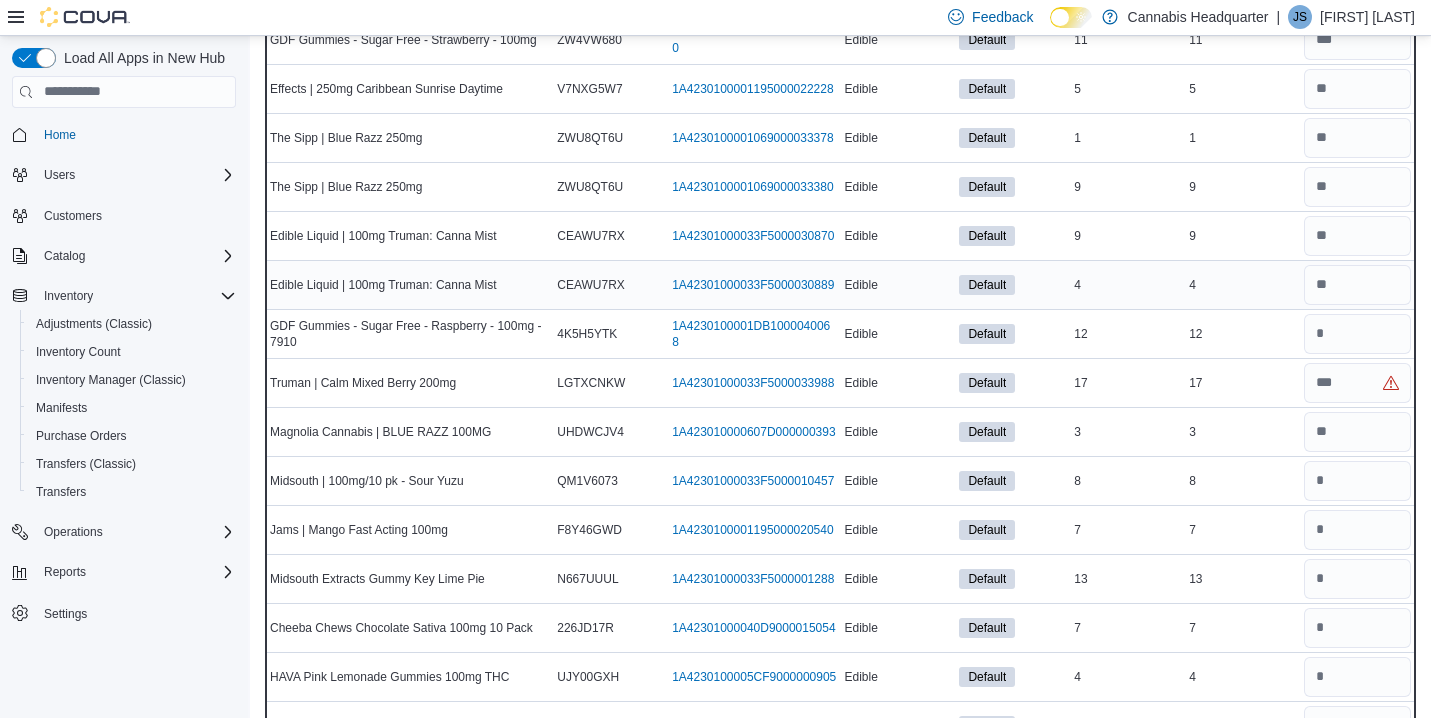 scroll, scrollTop: 760, scrollLeft: 0, axis: vertical 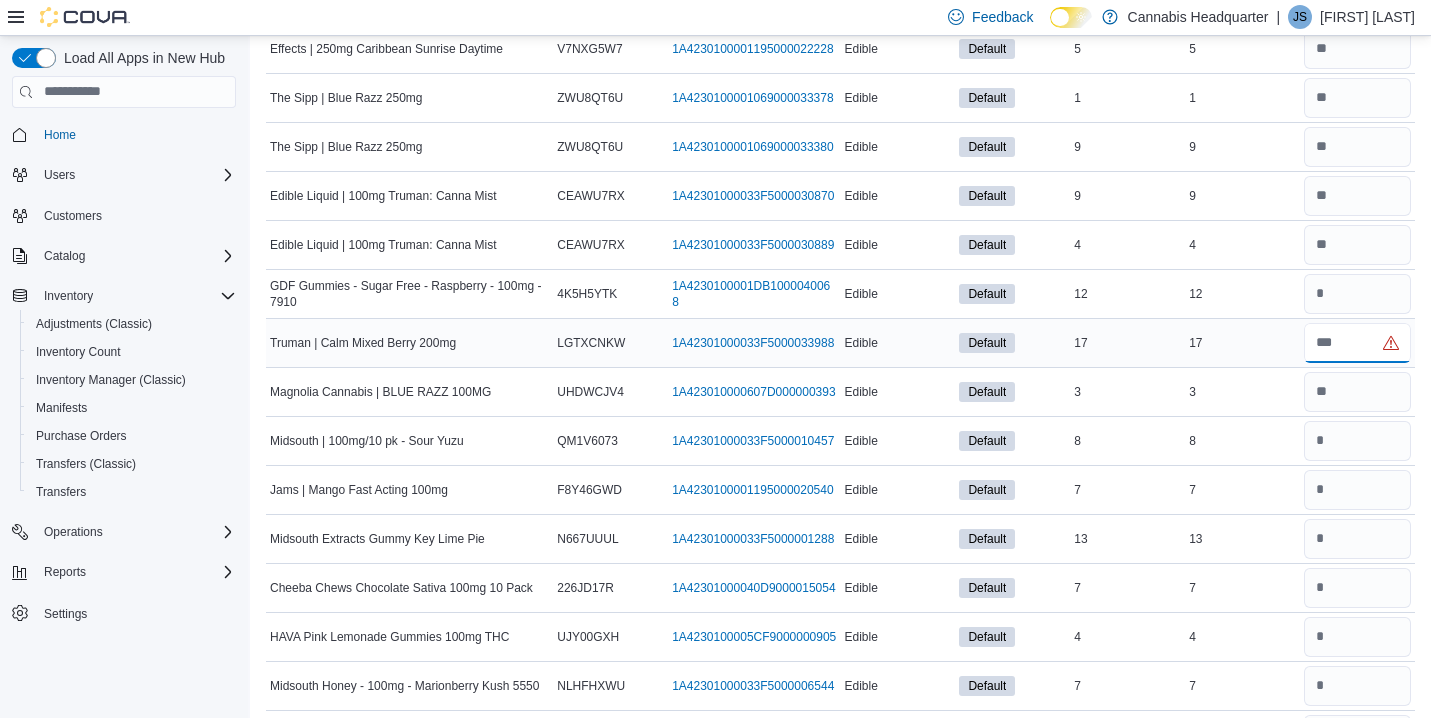 click at bounding box center [1357, 343] 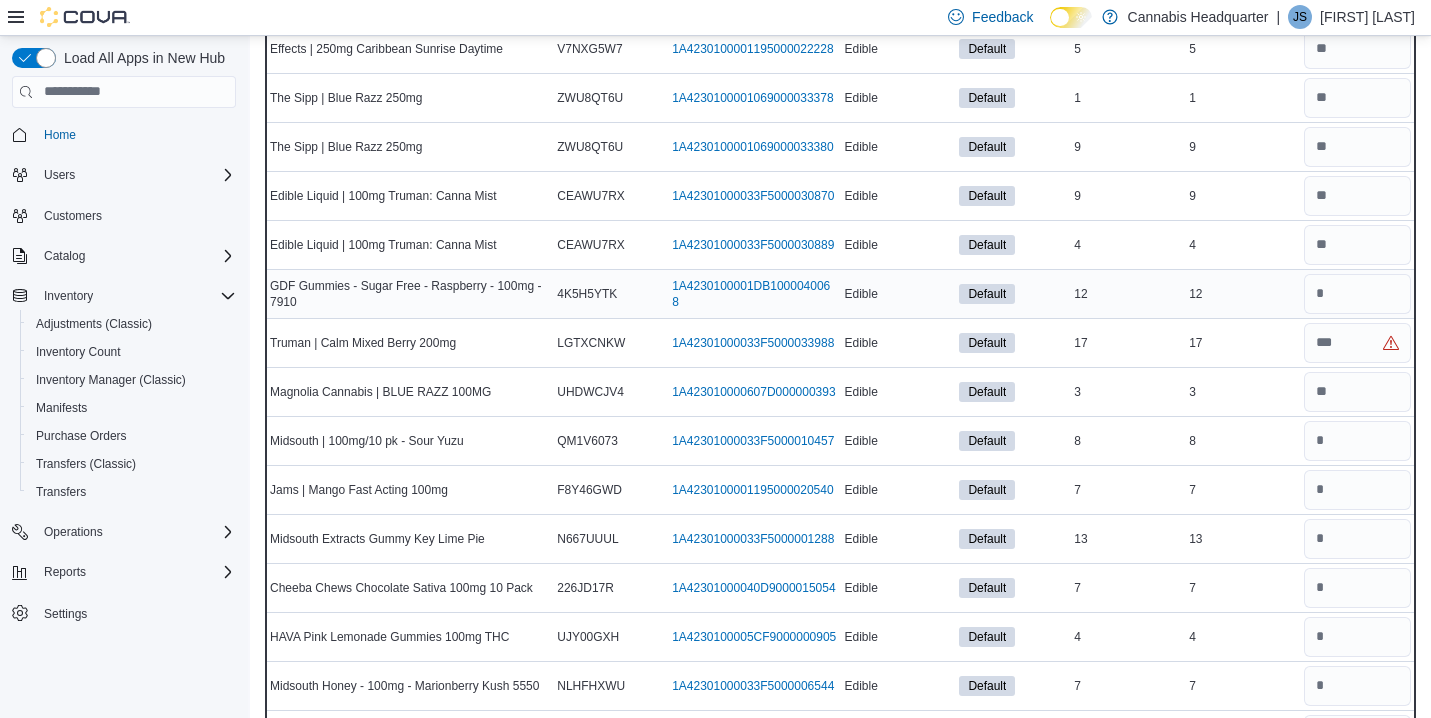 click on "Real Time Stock 12" at bounding box center (1242, 293) 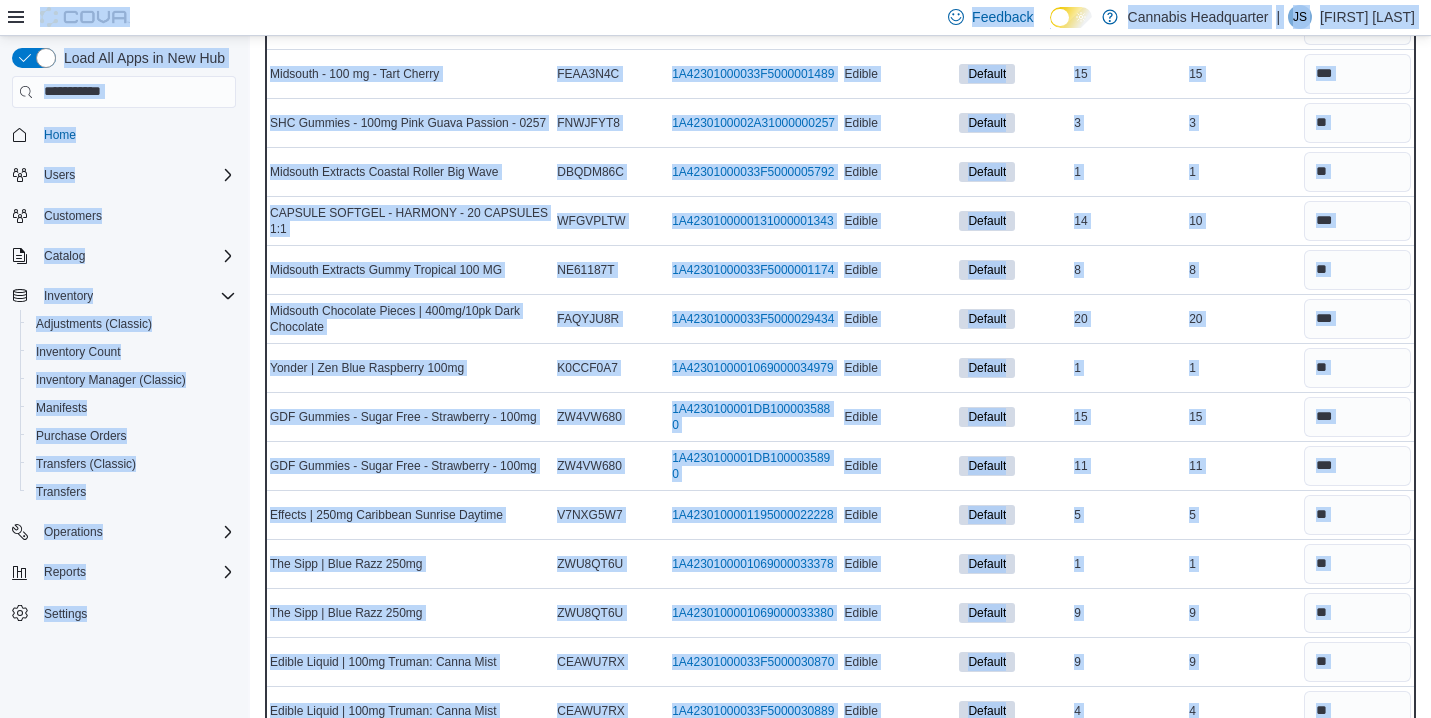 scroll, scrollTop: 0, scrollLeft: 0, axis: both 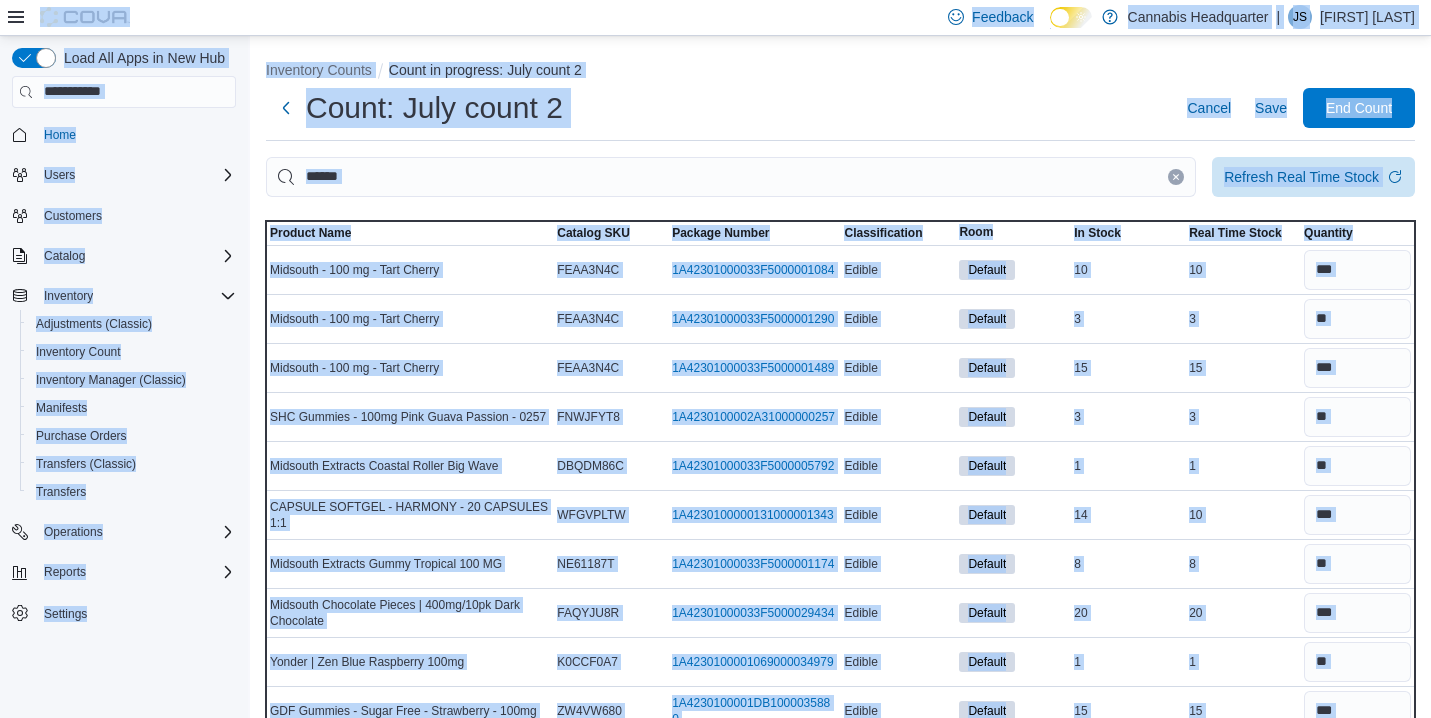 drag, startPoint x: 1254, startPoint y: 307, endPoint x: 1434, endPoint y: -101, distance: 445.9417 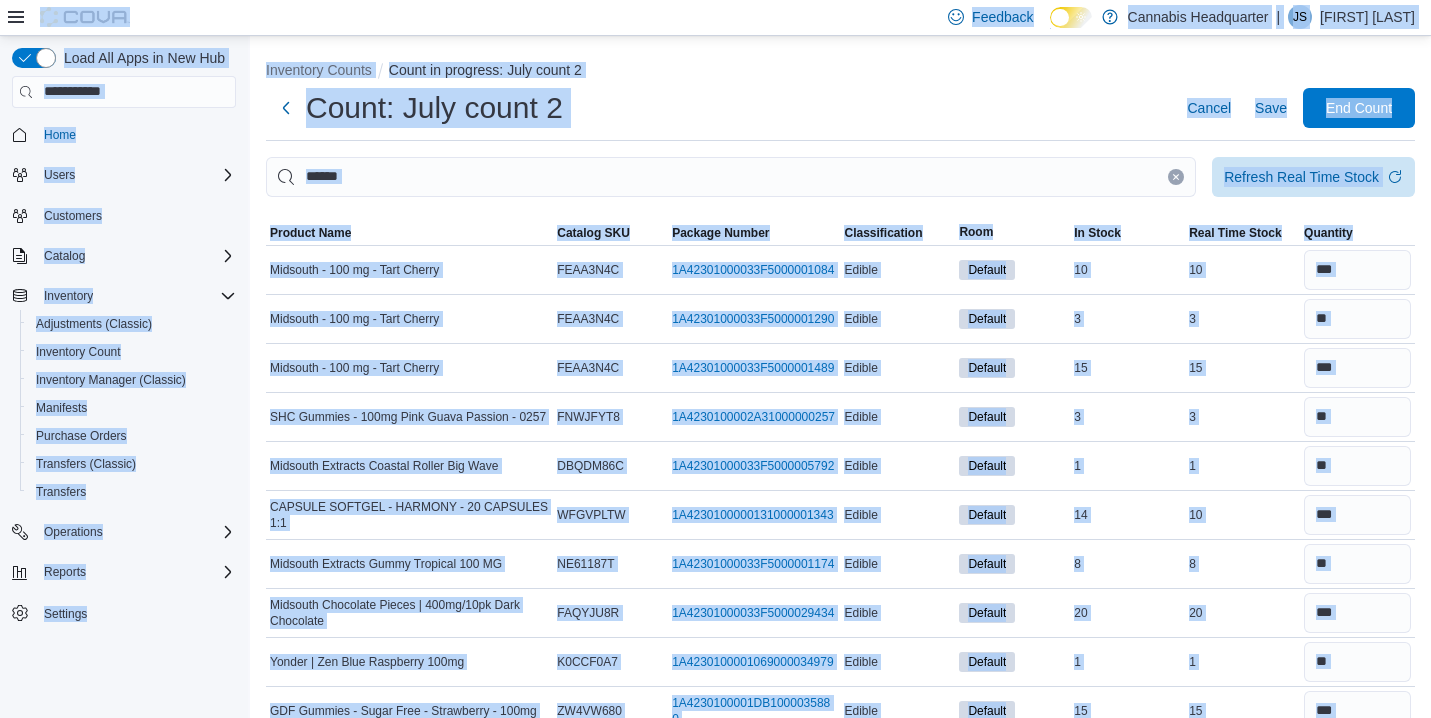 click on "Count: July count 2  Cancel Save End Count" at bounding box center (840, 108) 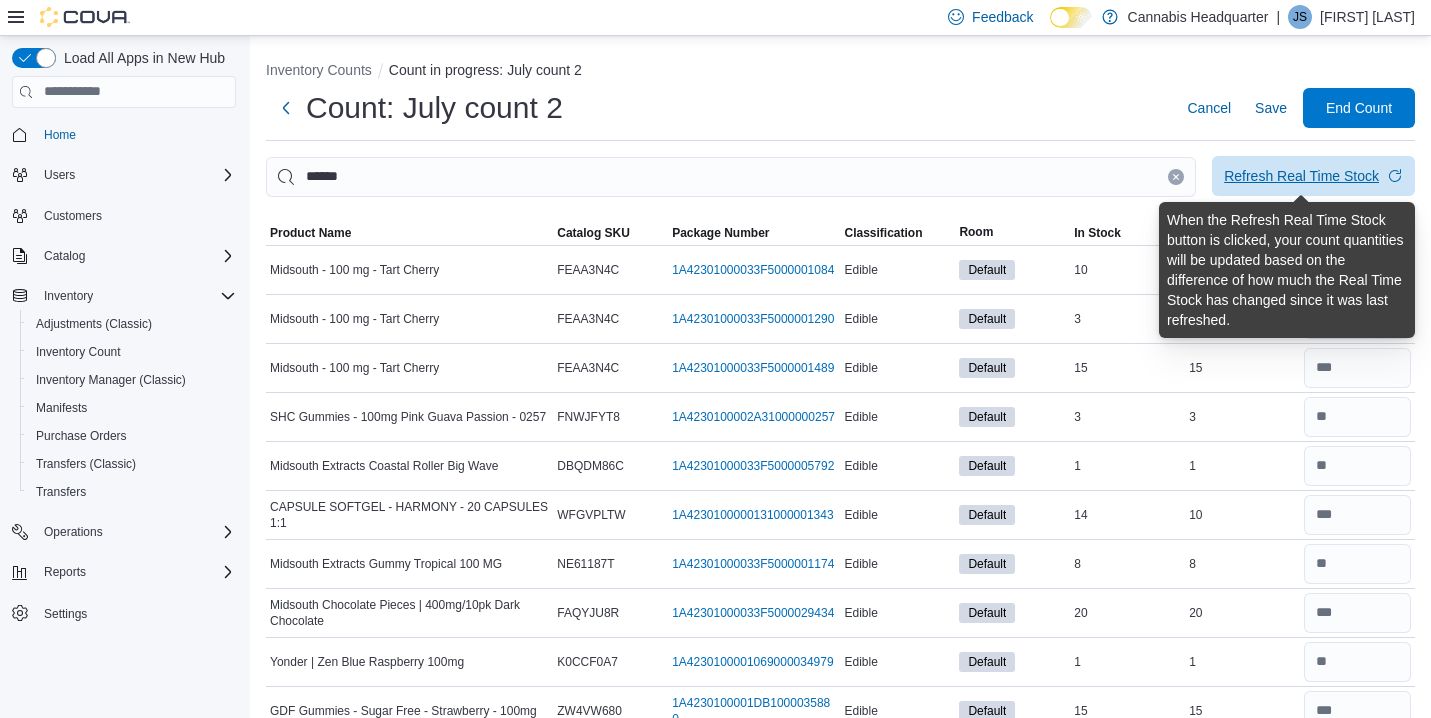 click on "Refresh Real Time Stock" at bounding box center [1301, 176] 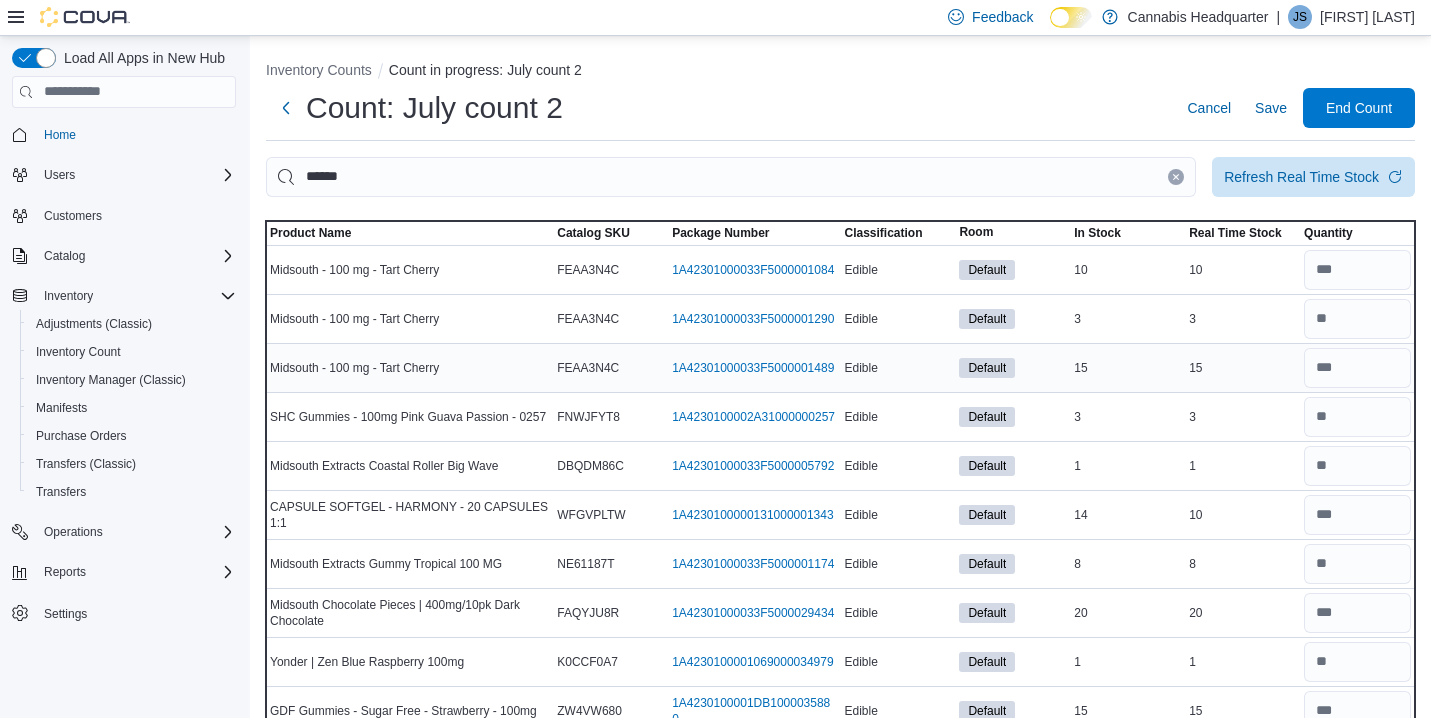 click on "Real Time Stock 15" at bounding box center [1242, 367] 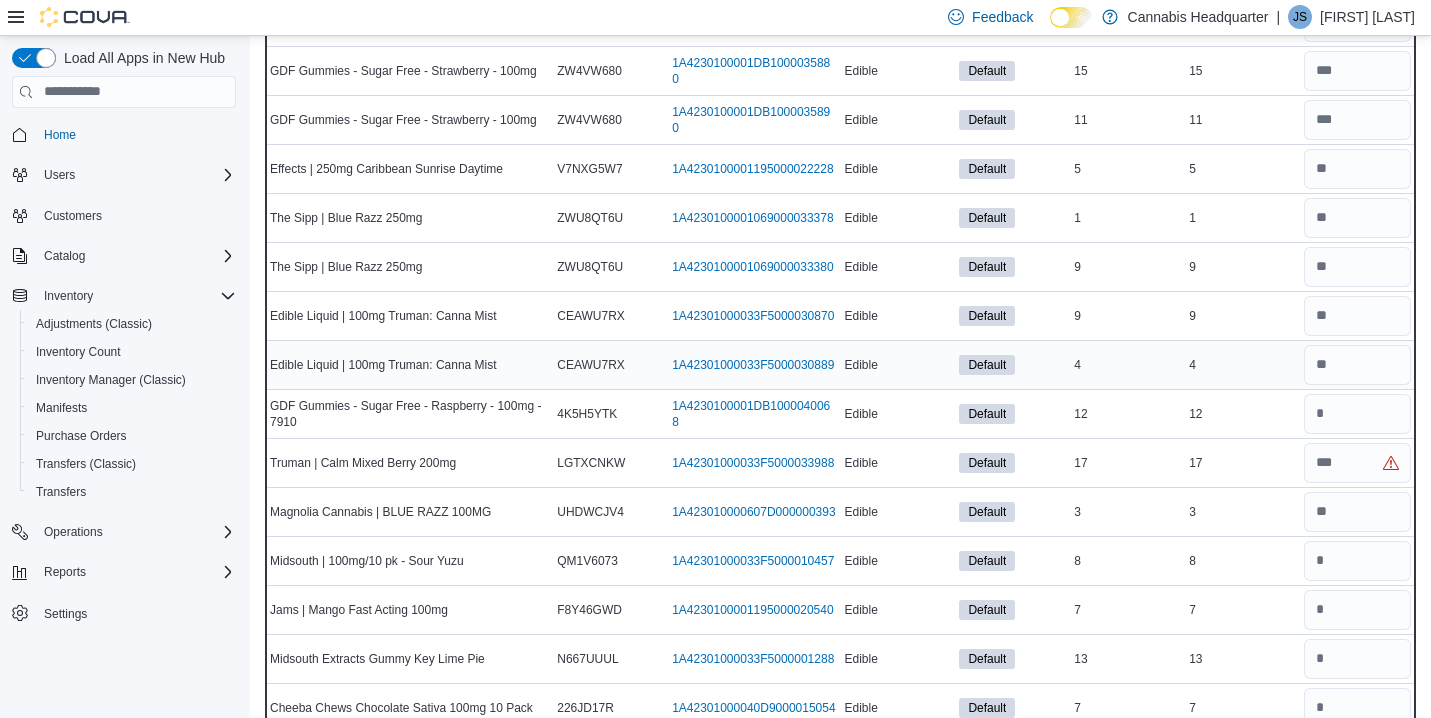 scroll, scrollTop: 680, scrollLeft: 0, axis: vertical 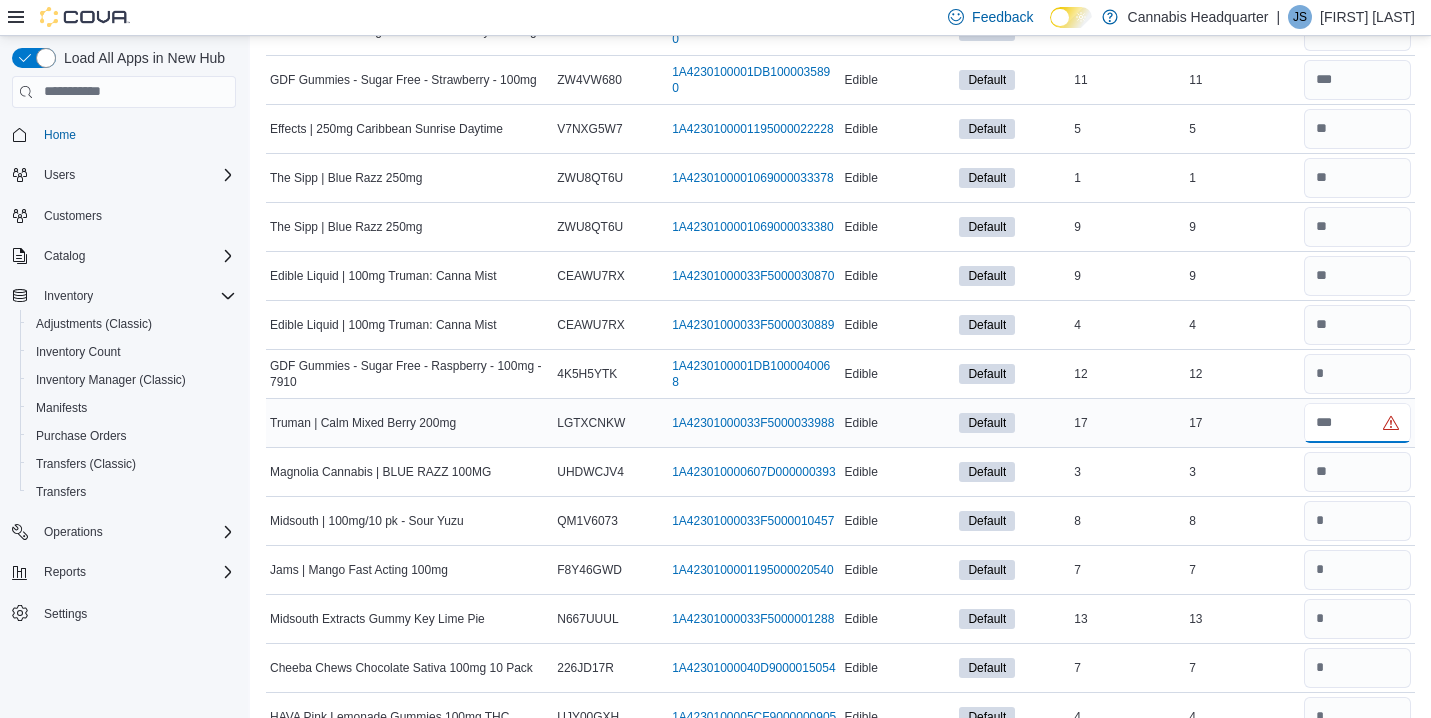 click at bounding box center (1357, 423) 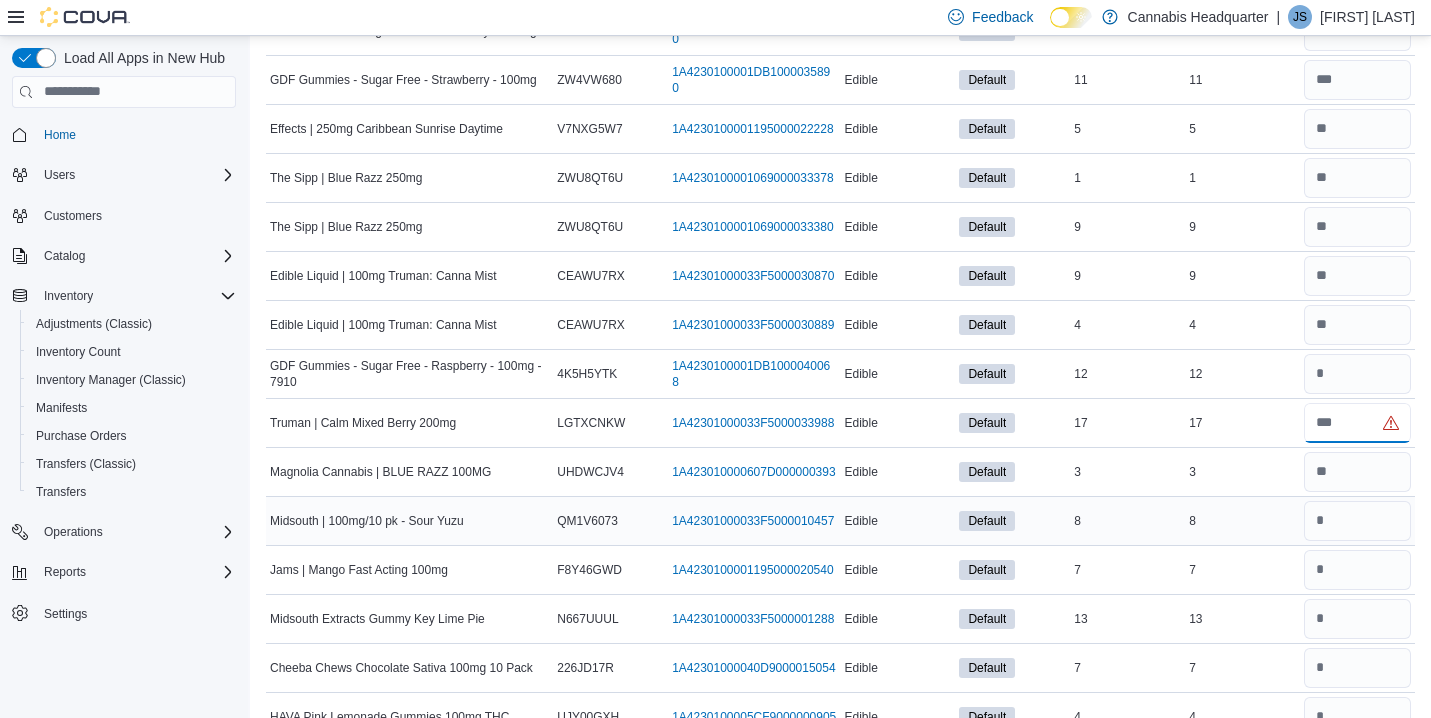 type on "**" 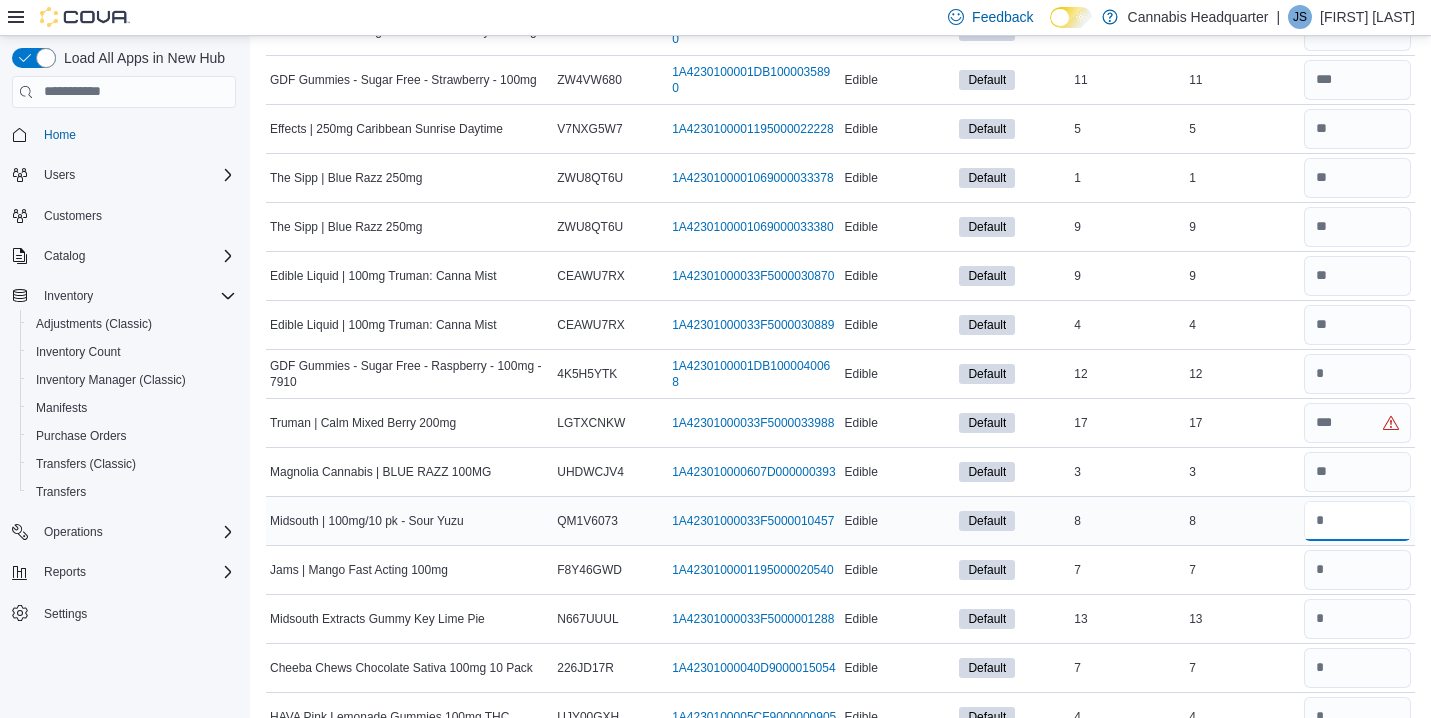 type 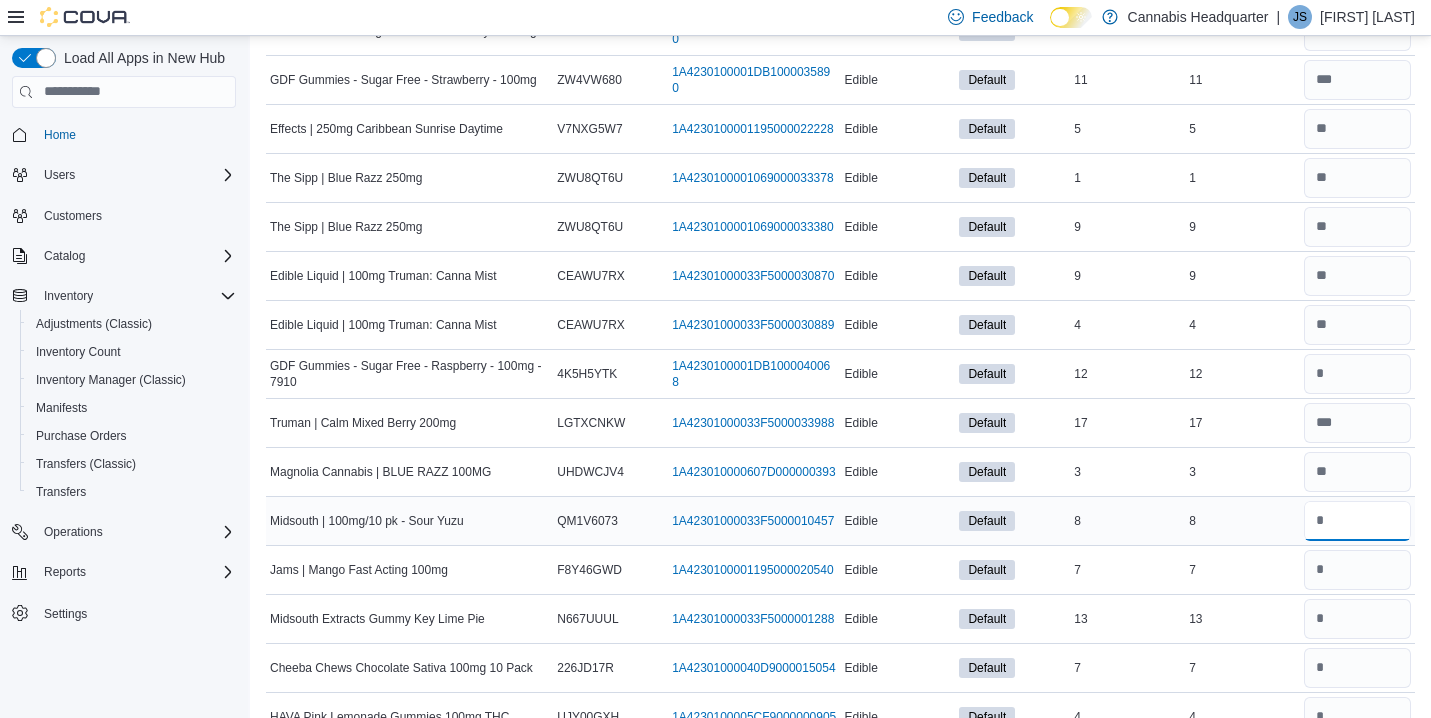 click at bounding box center (1357, 521) 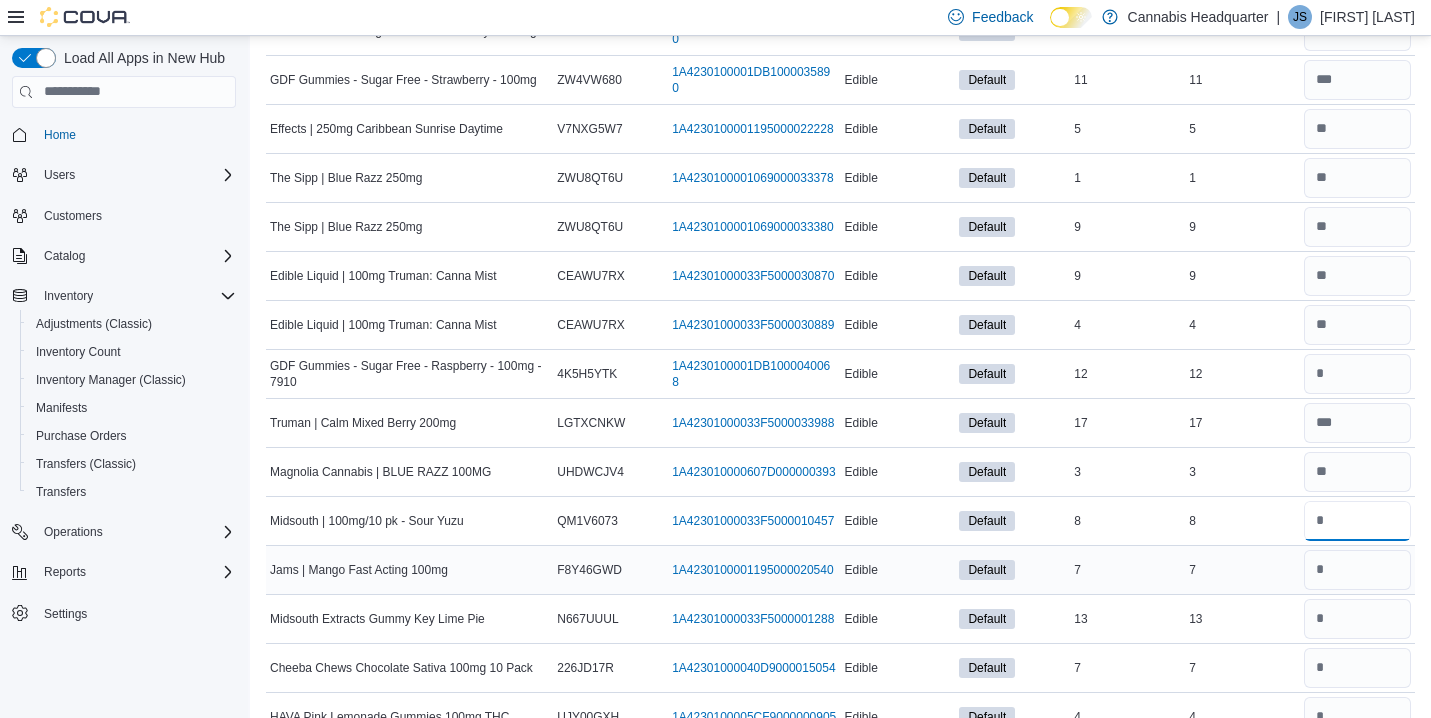 type on "*" 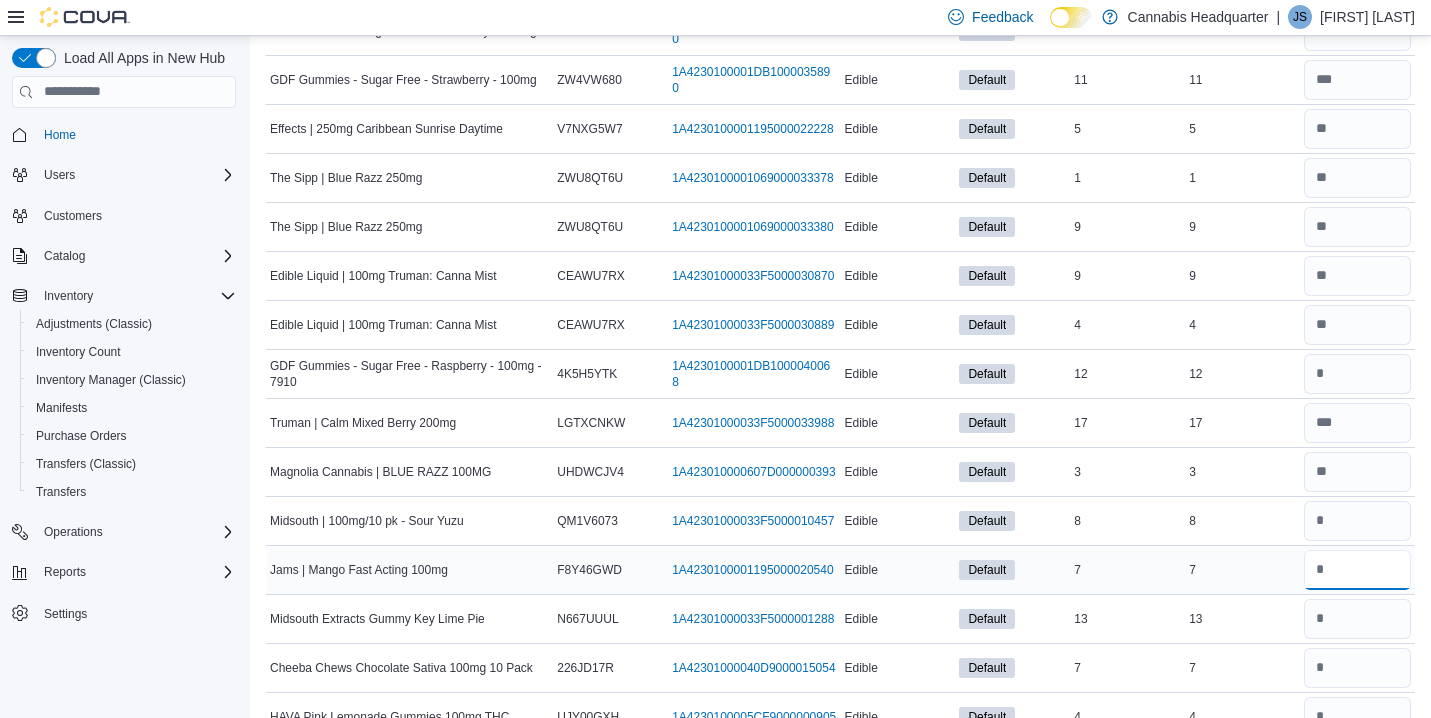 type 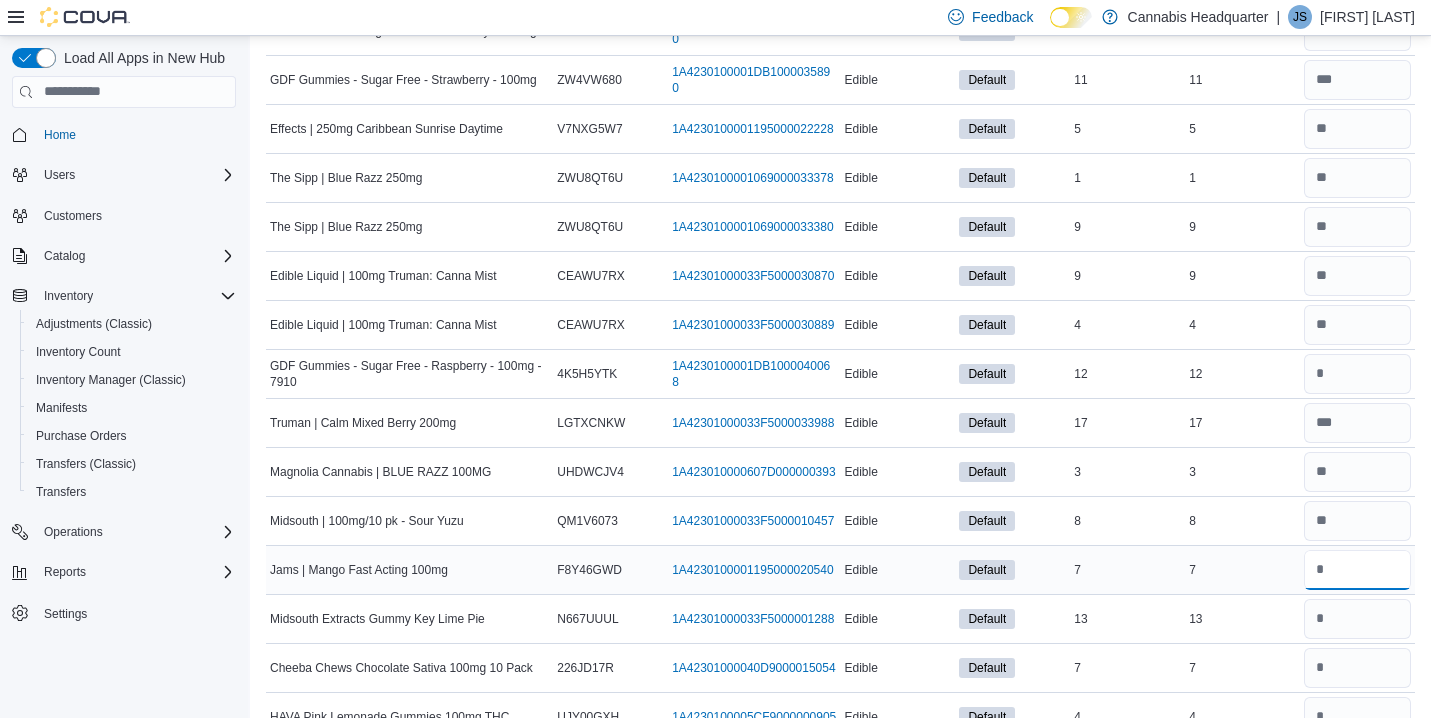 click at bounding box center [1357, 570] 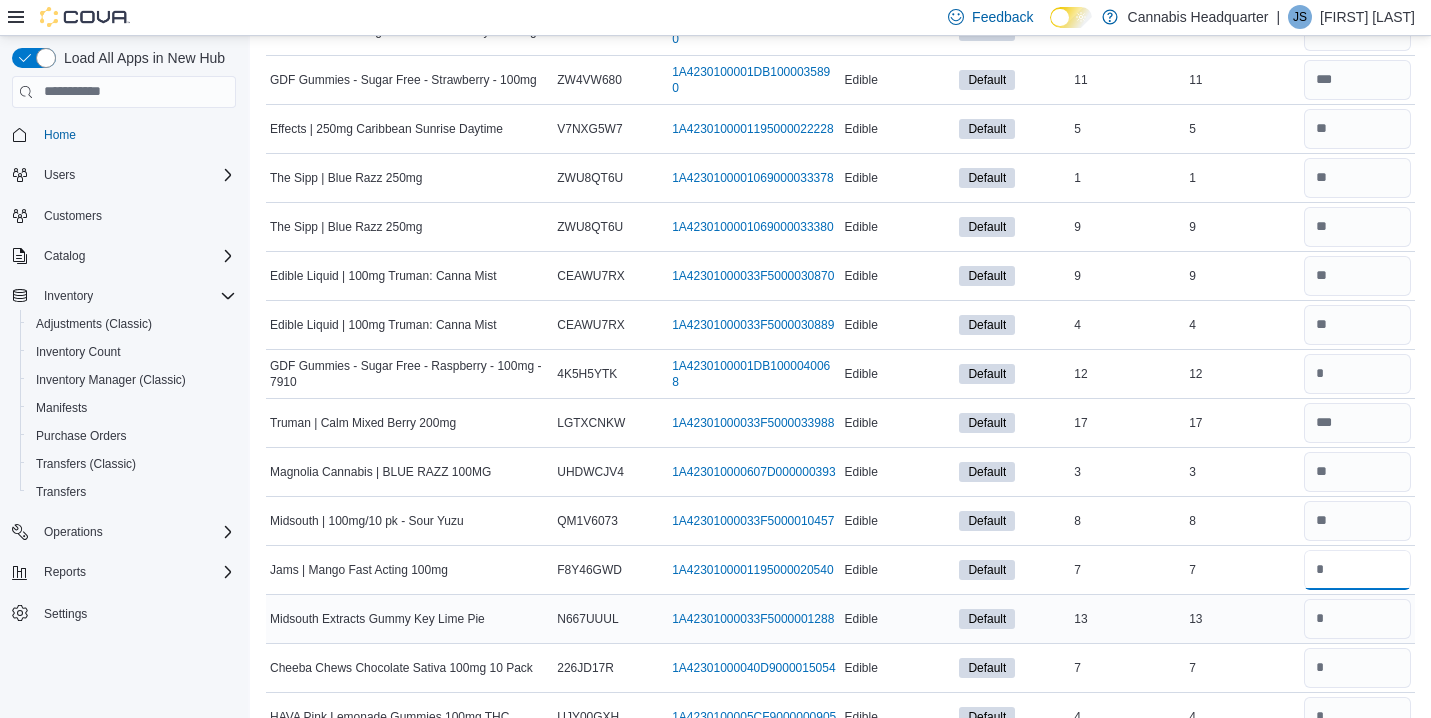 type on "*" 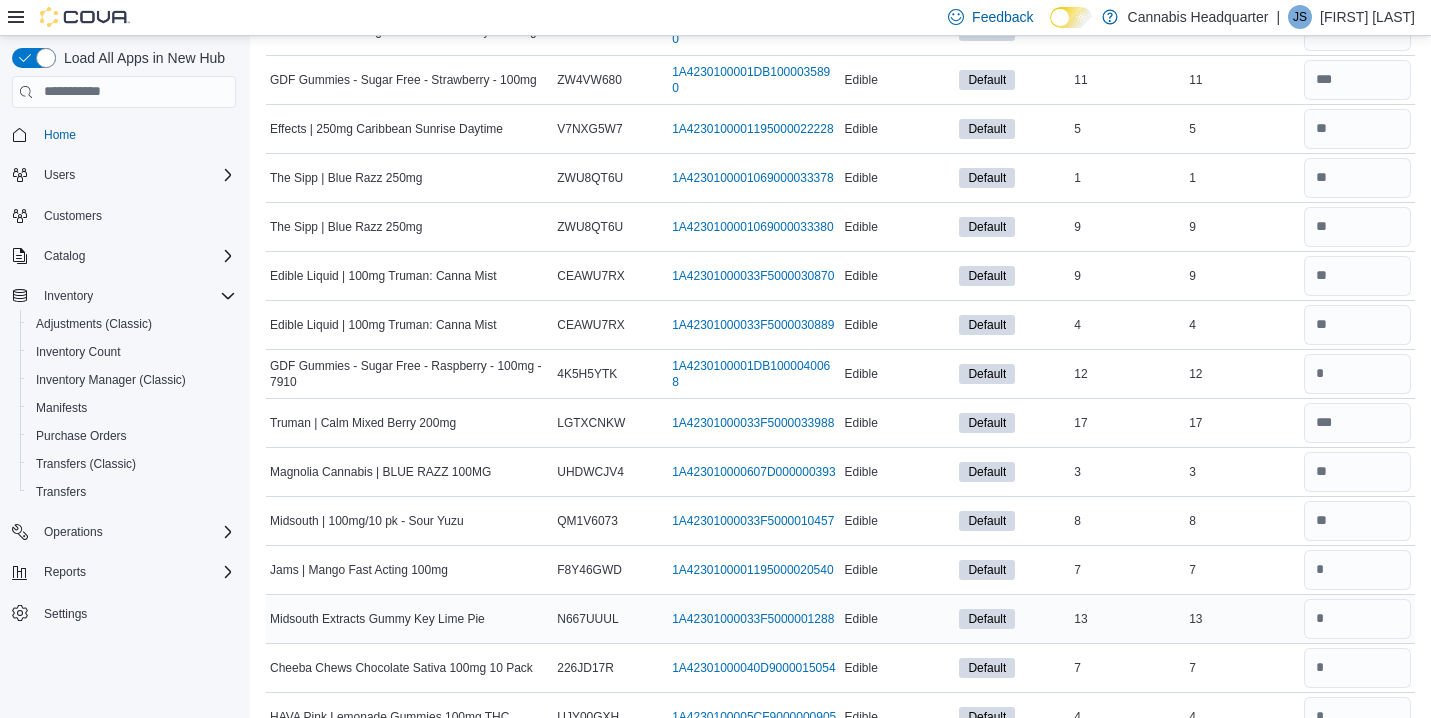 type 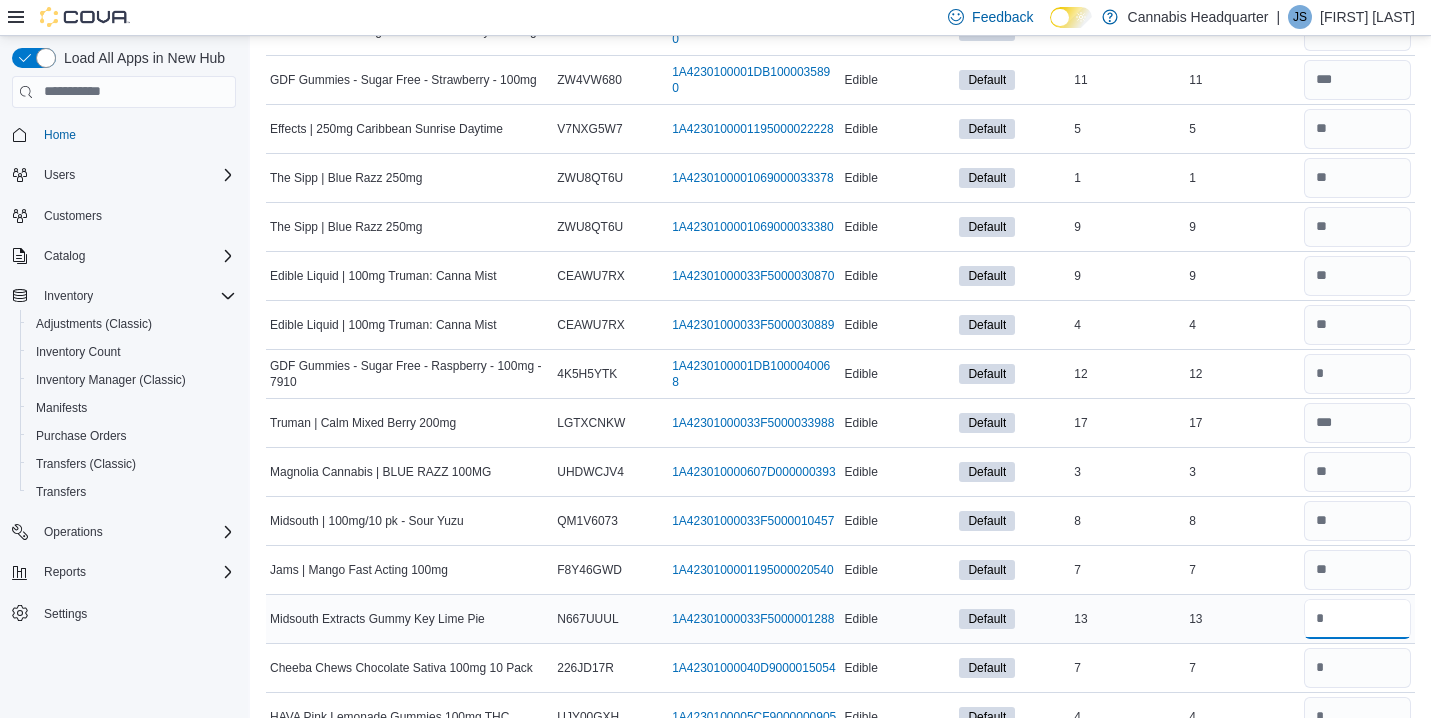 click at bounding box center [1357, 619] 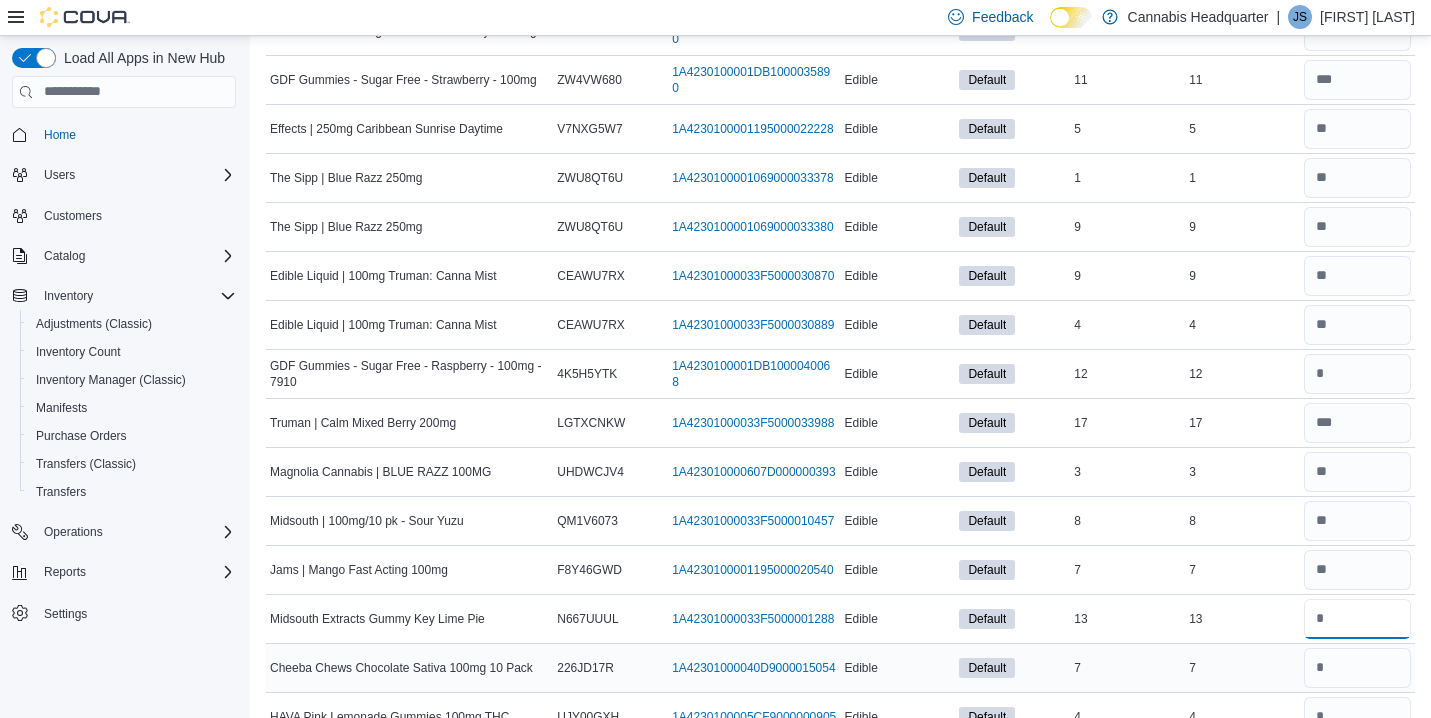 type on "**" 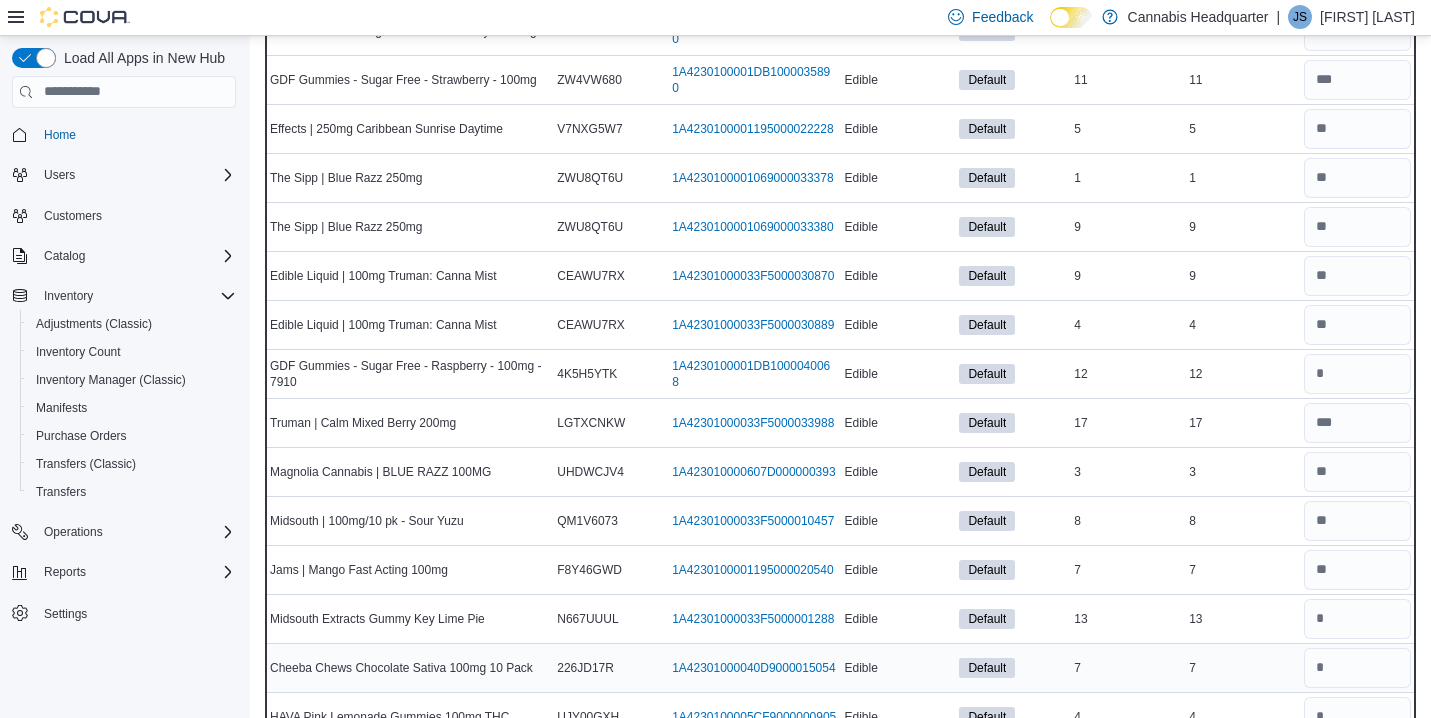 type 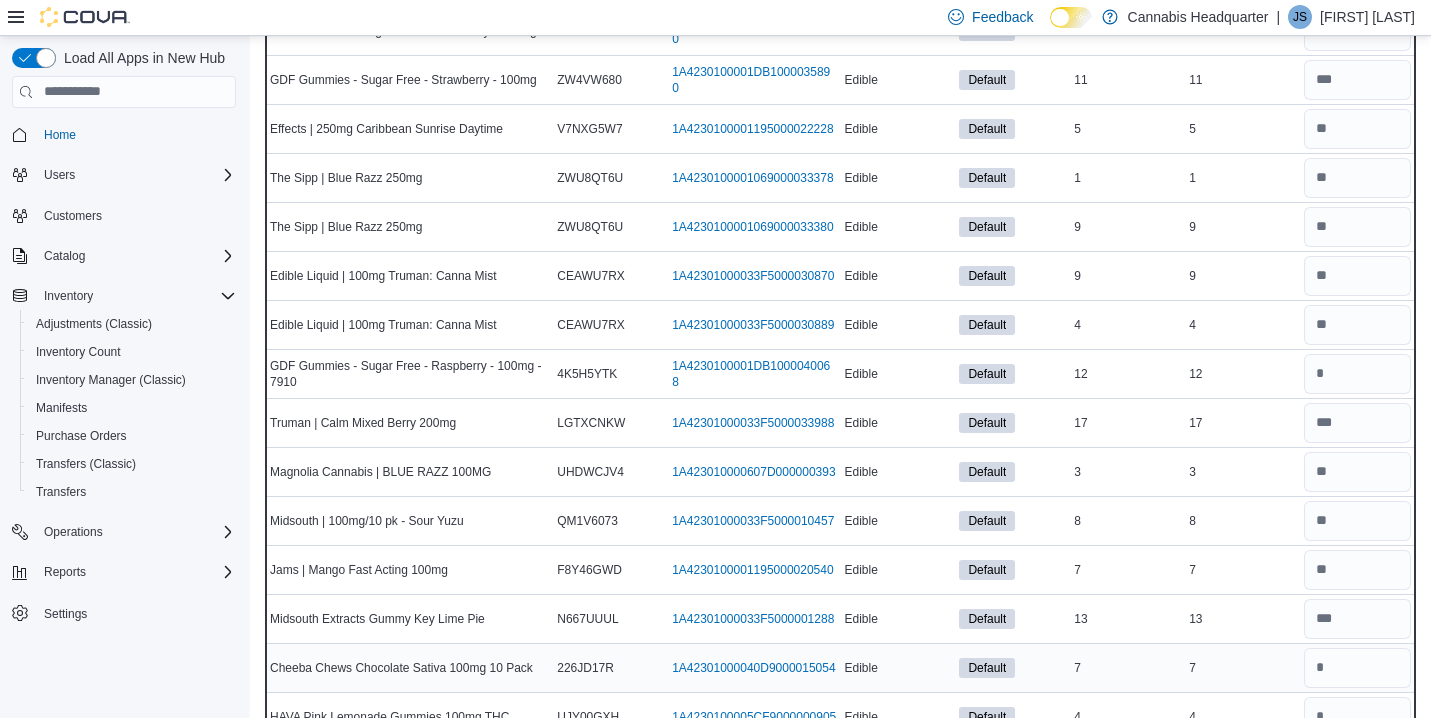 click on "7" at bounding box center (1242, 668) 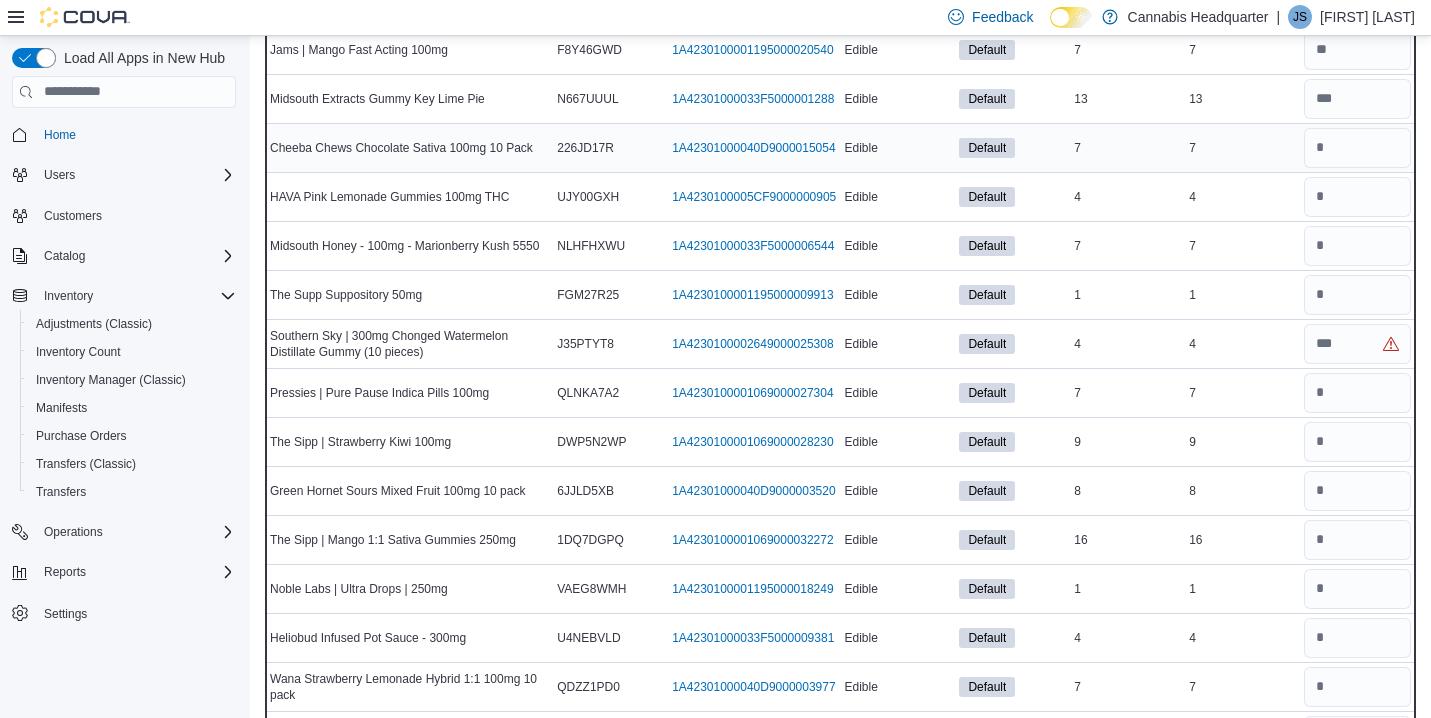 scroll, scrollTop: 1240, scrollLeft: 0, axis: vertical 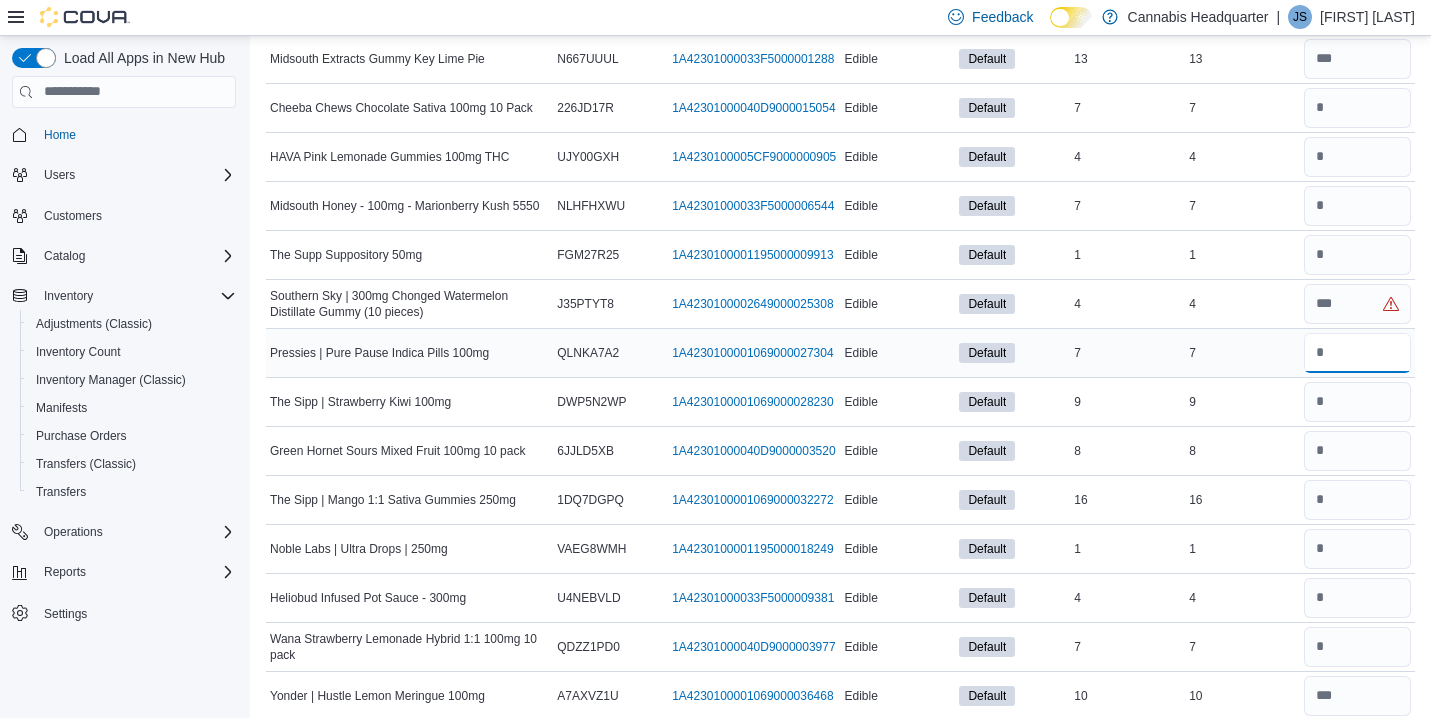 click at bounding box center [1357, 353] 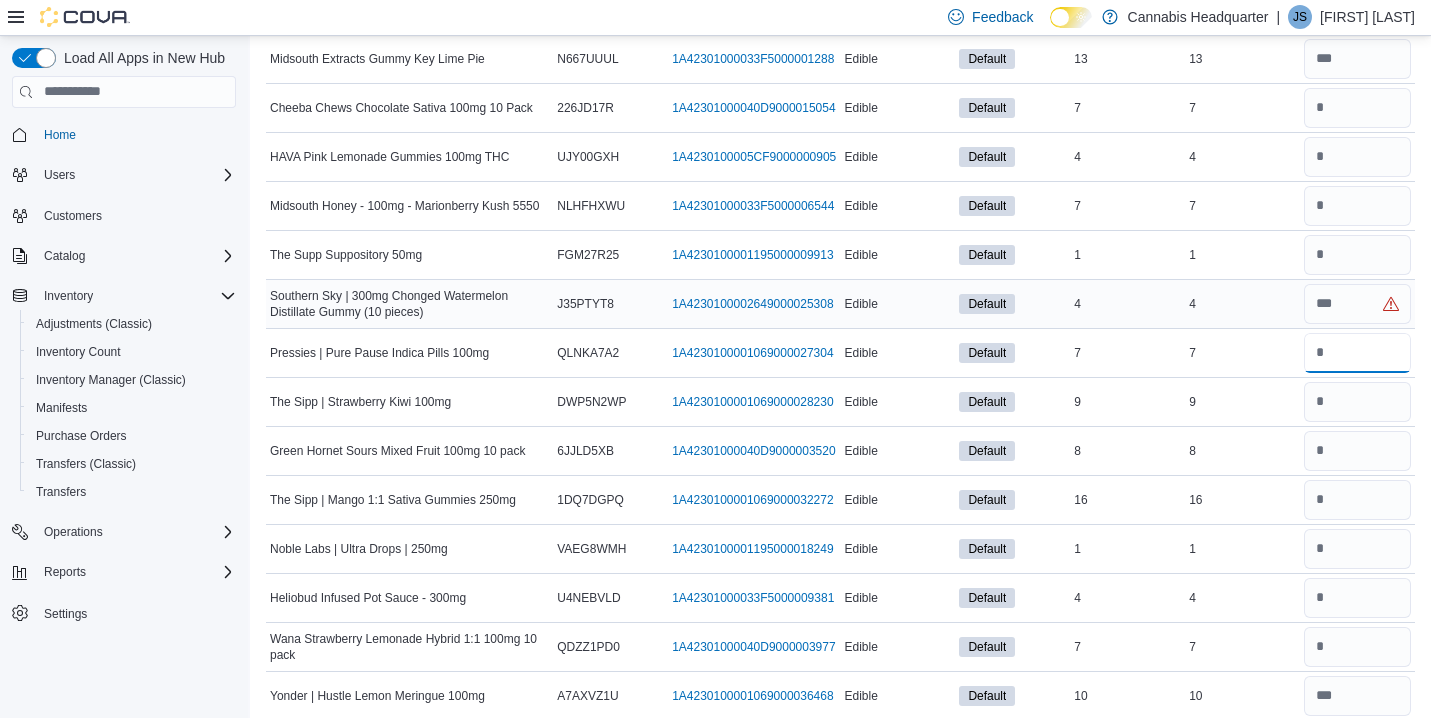 type on "*" 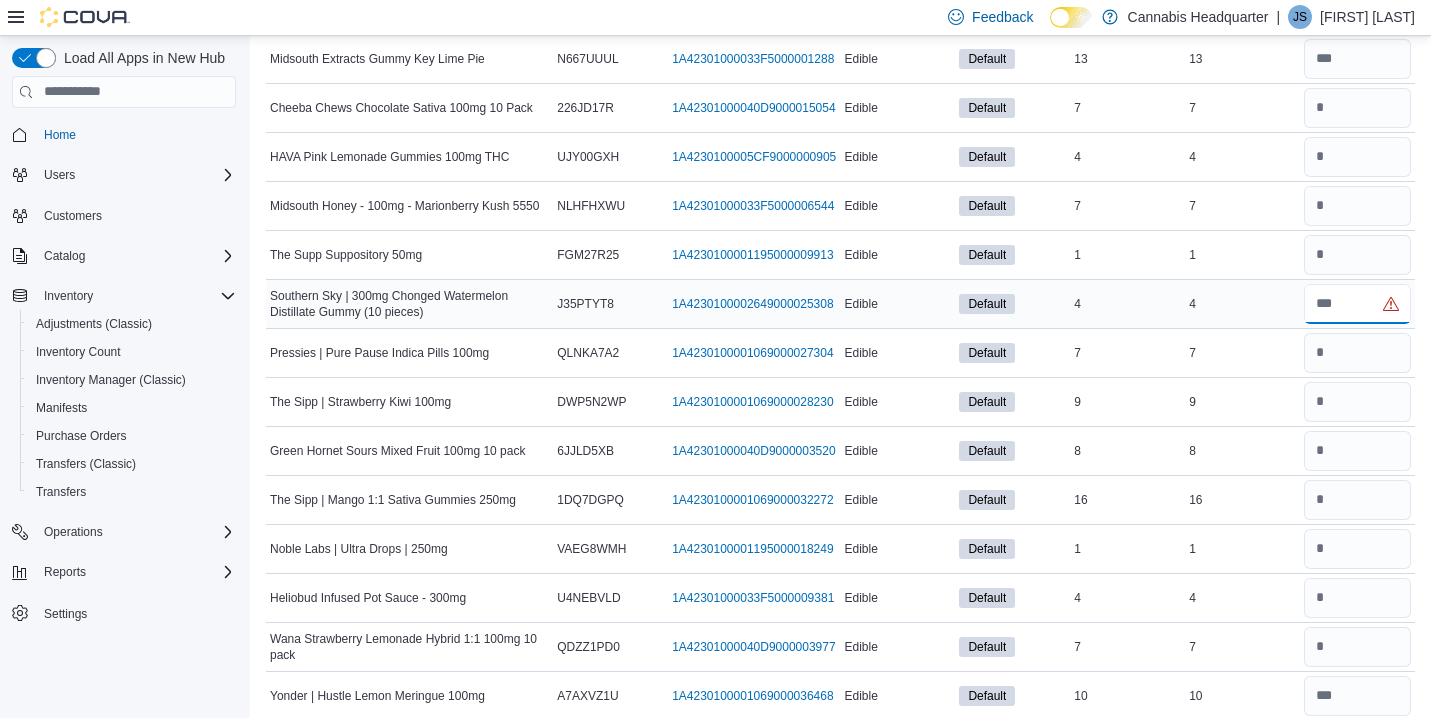 type 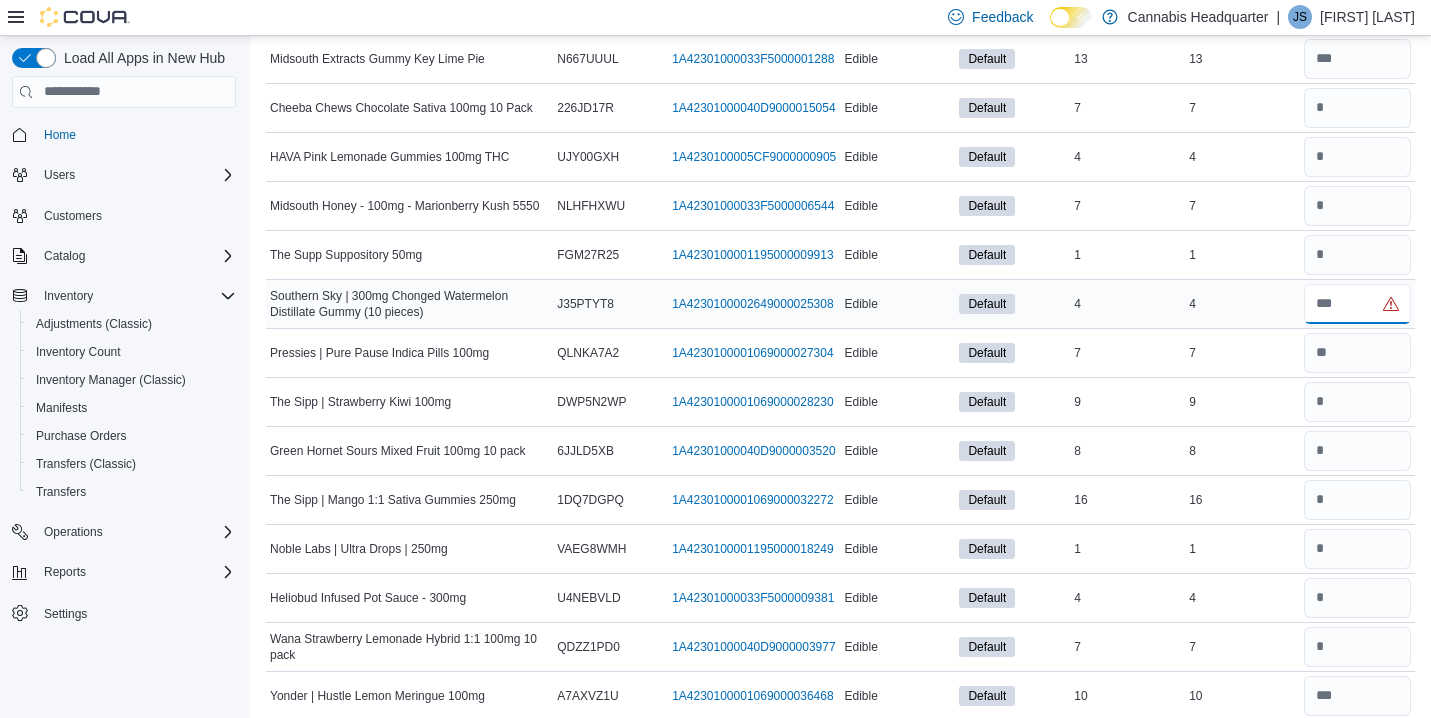 click at bounding box center (1357, 304) 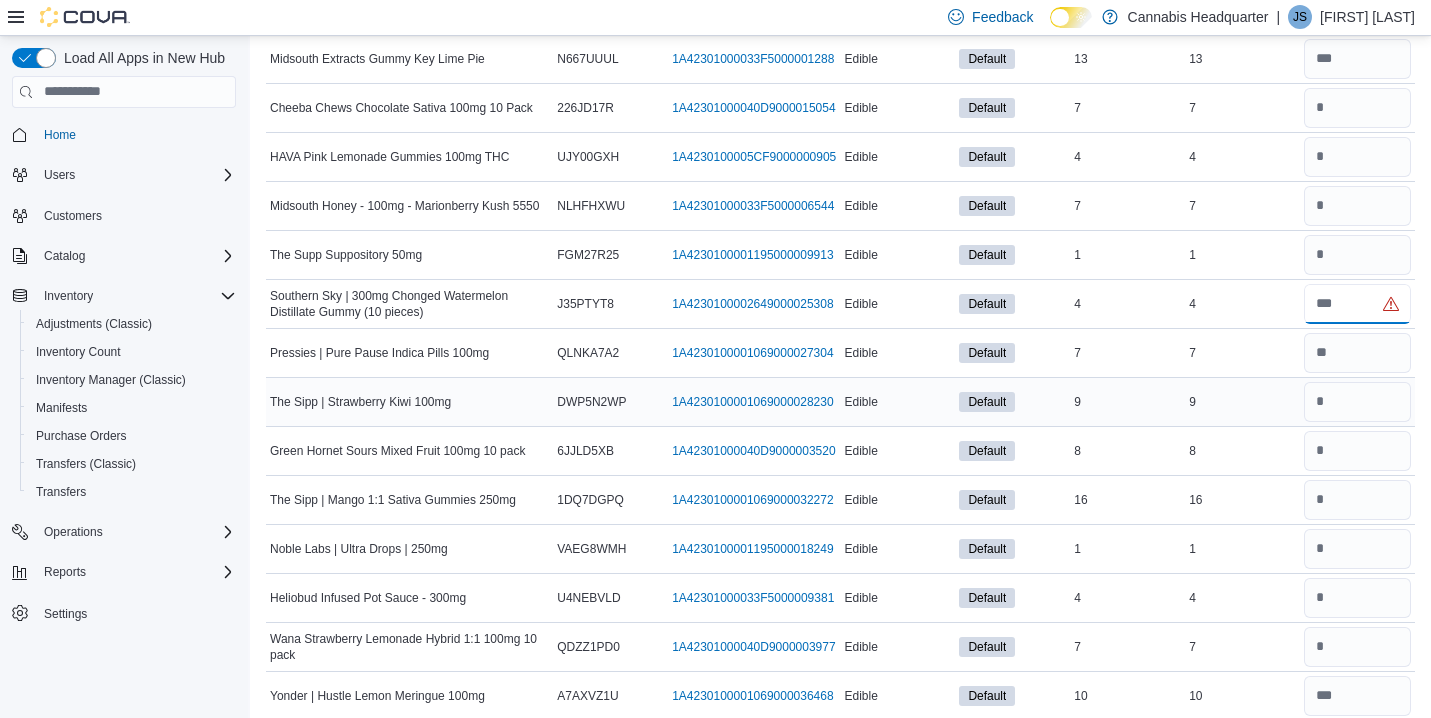 type on "*" 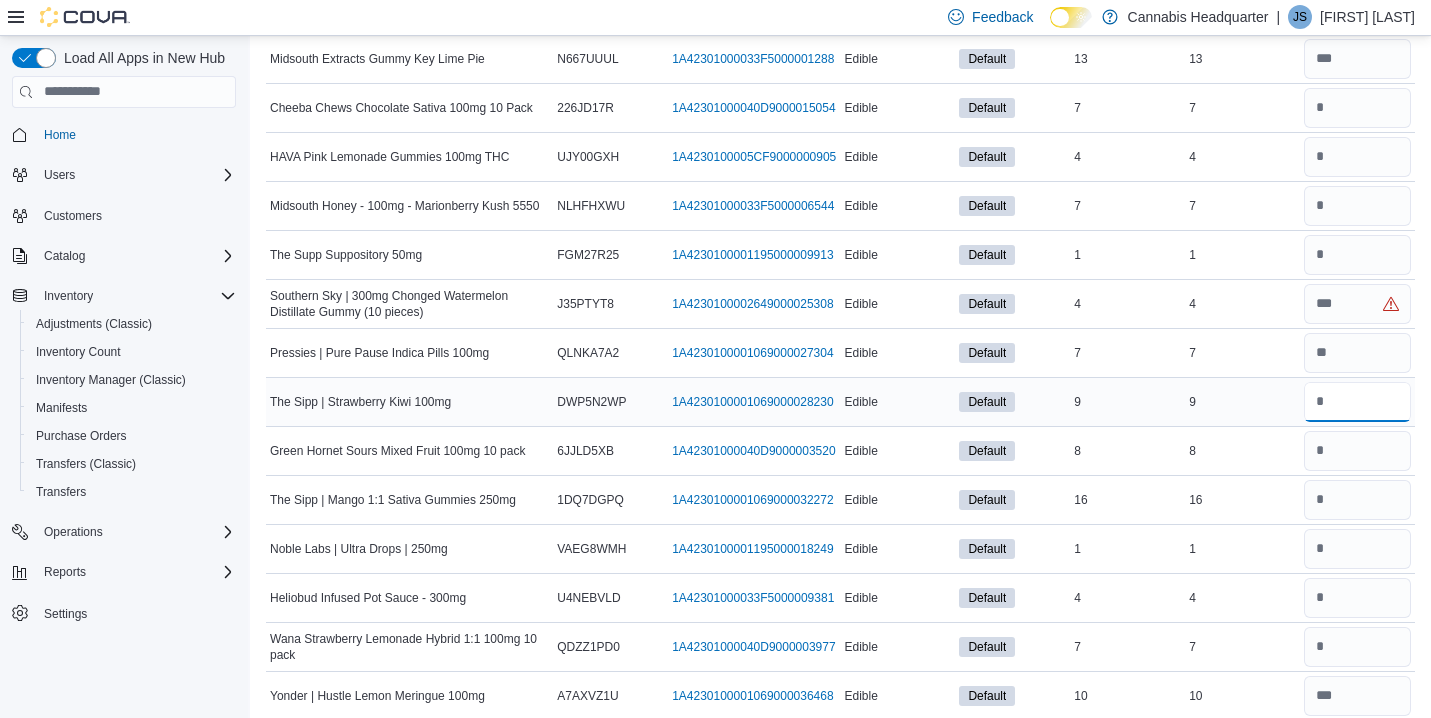 type 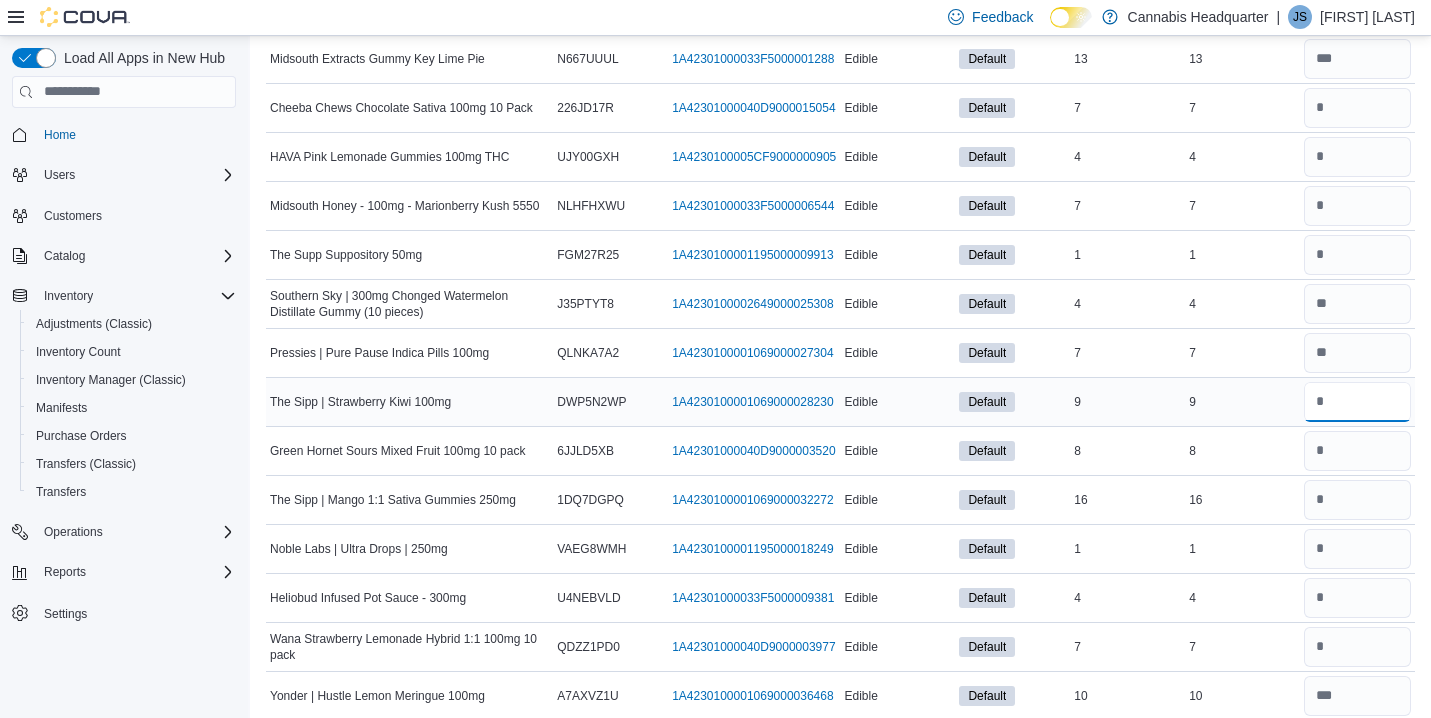 click at bounding box center (1357, 402) 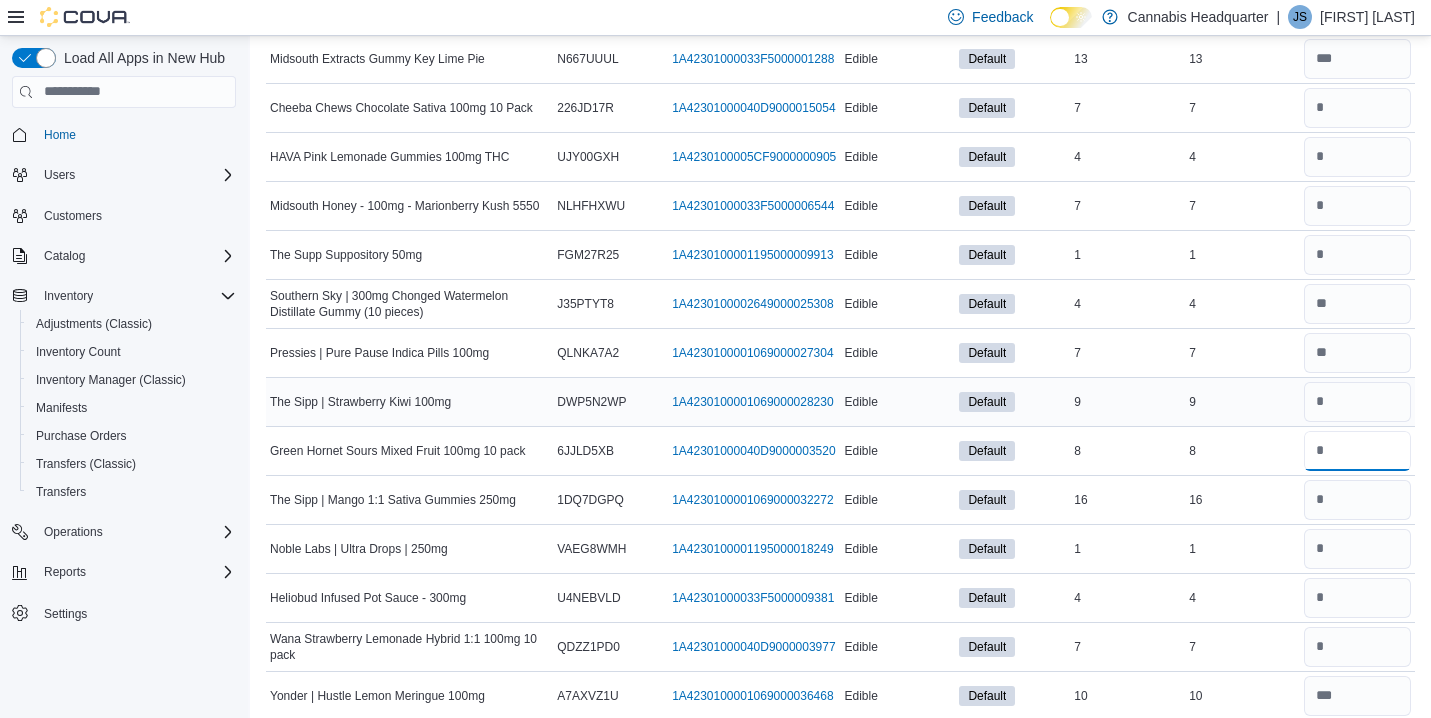 type 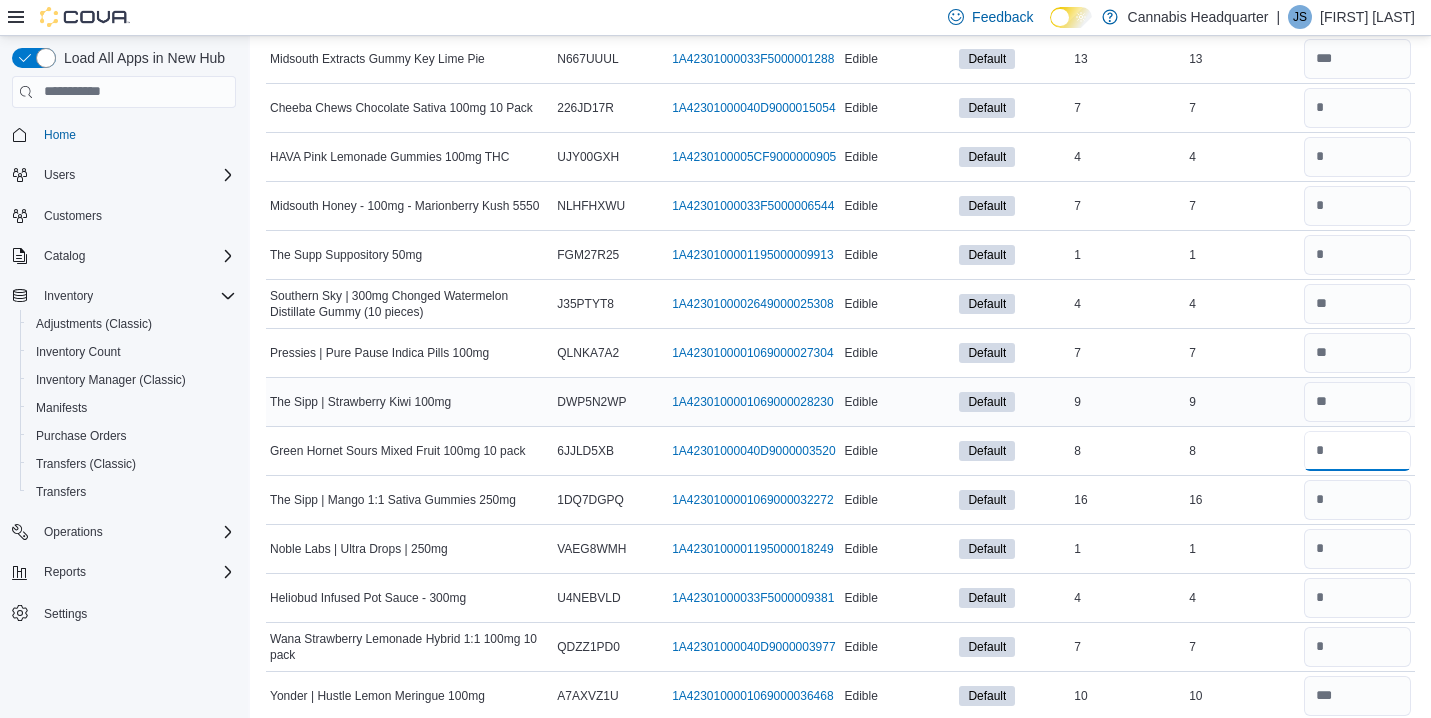 type on "*" 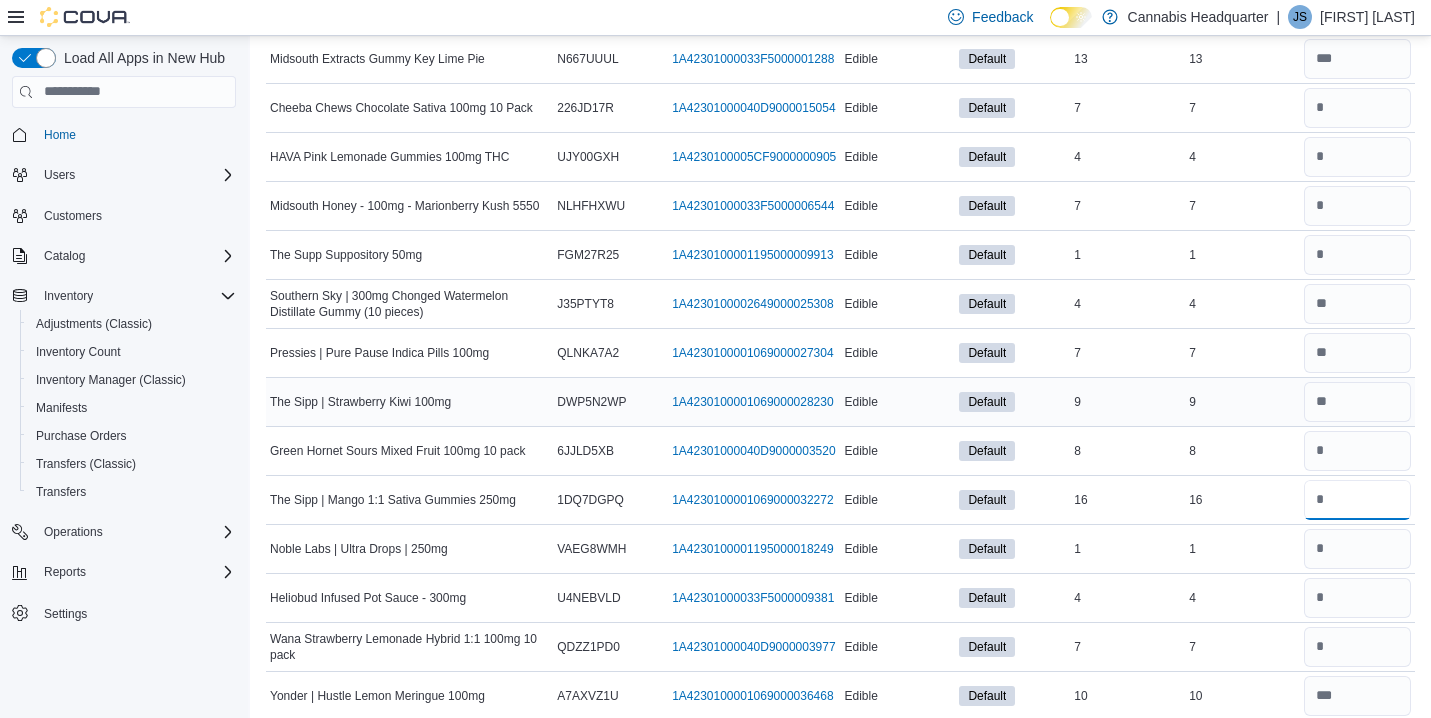 type 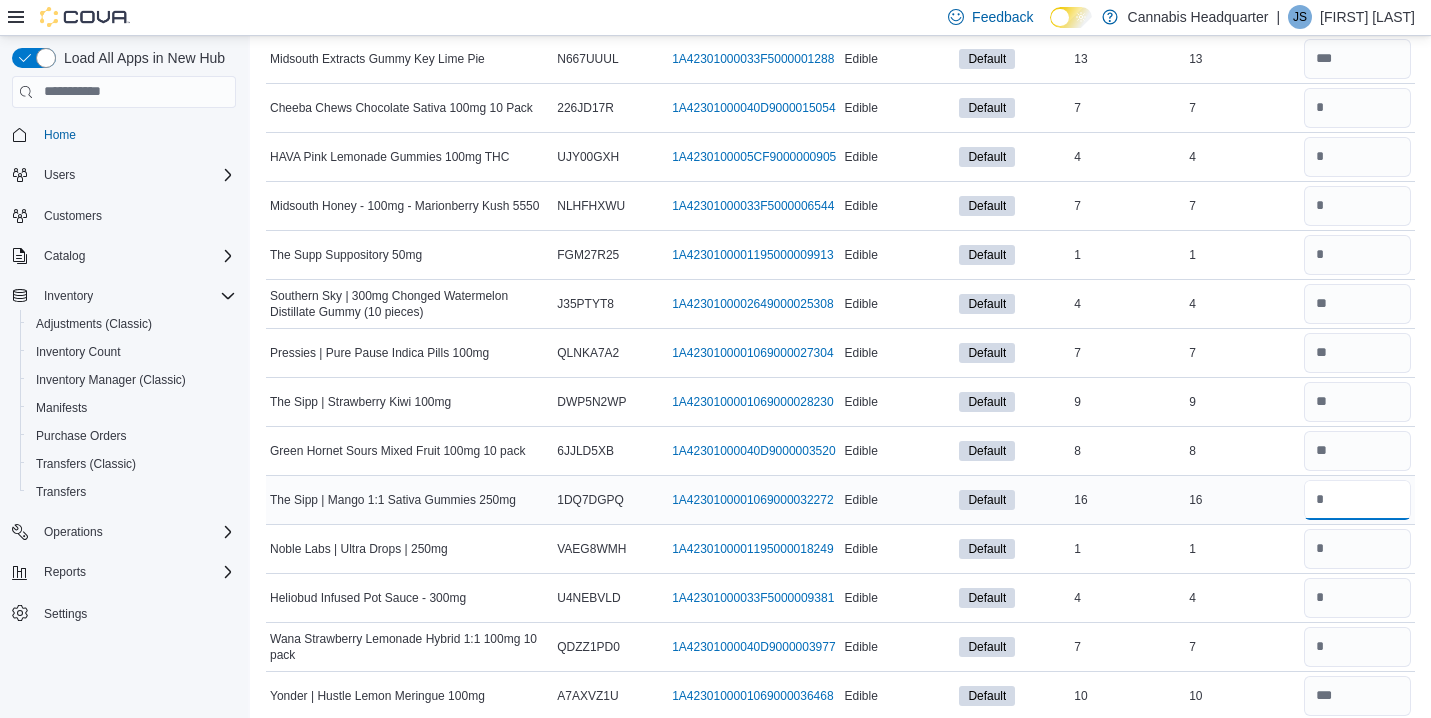 click at bounding box center [1357, 500] 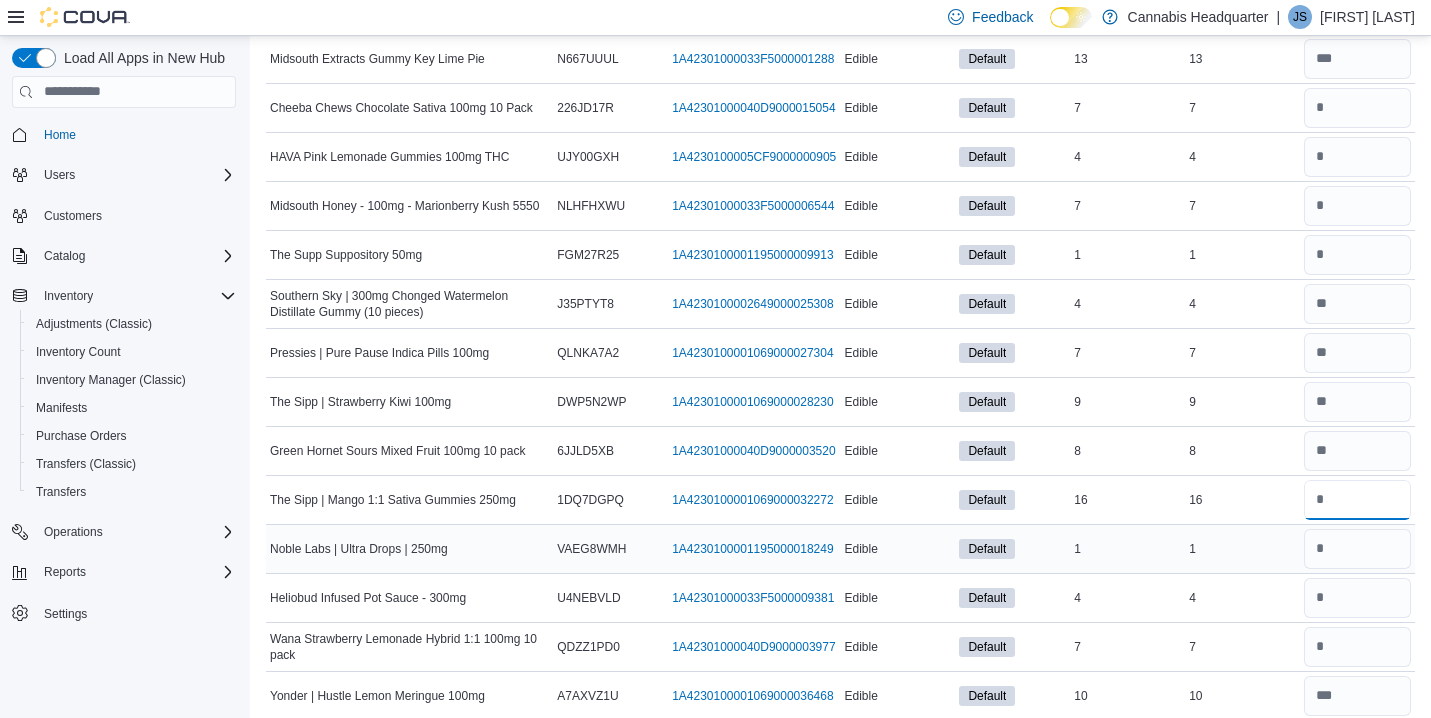 type on "**" 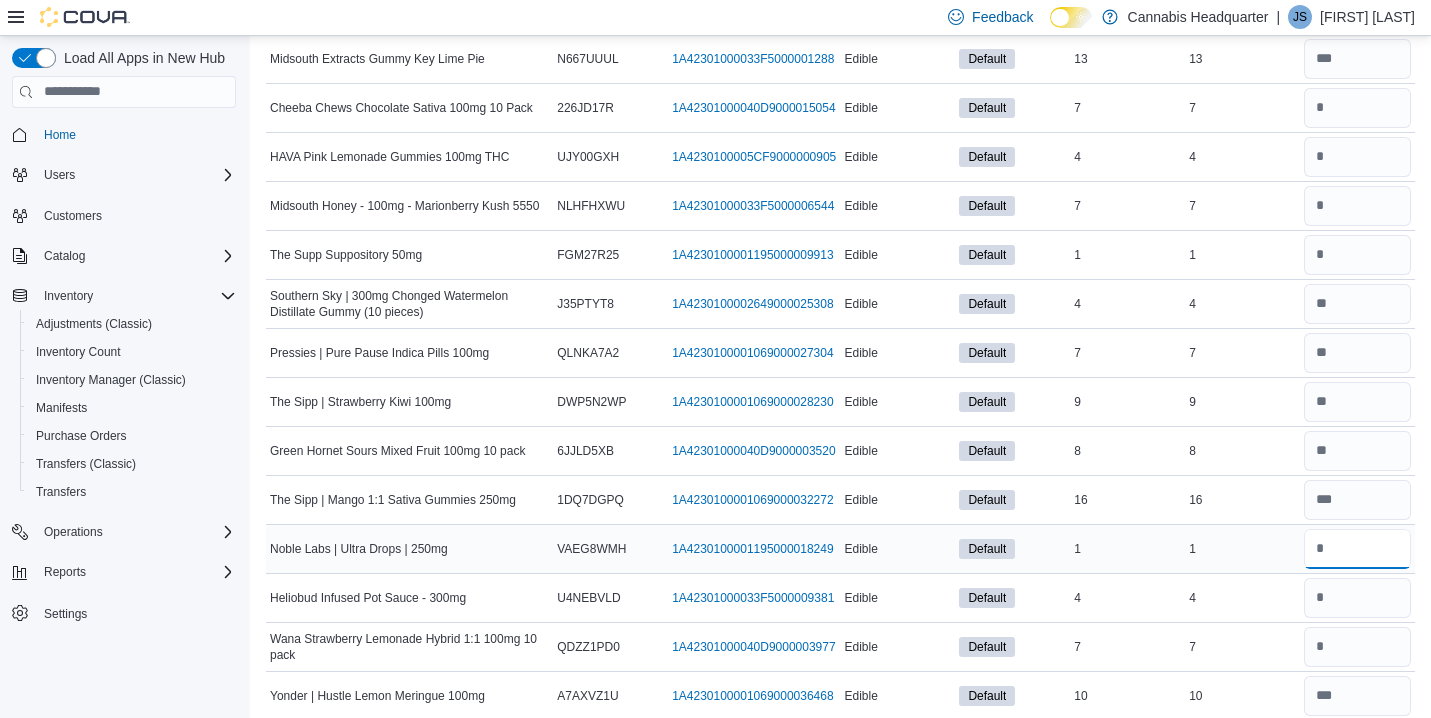 type 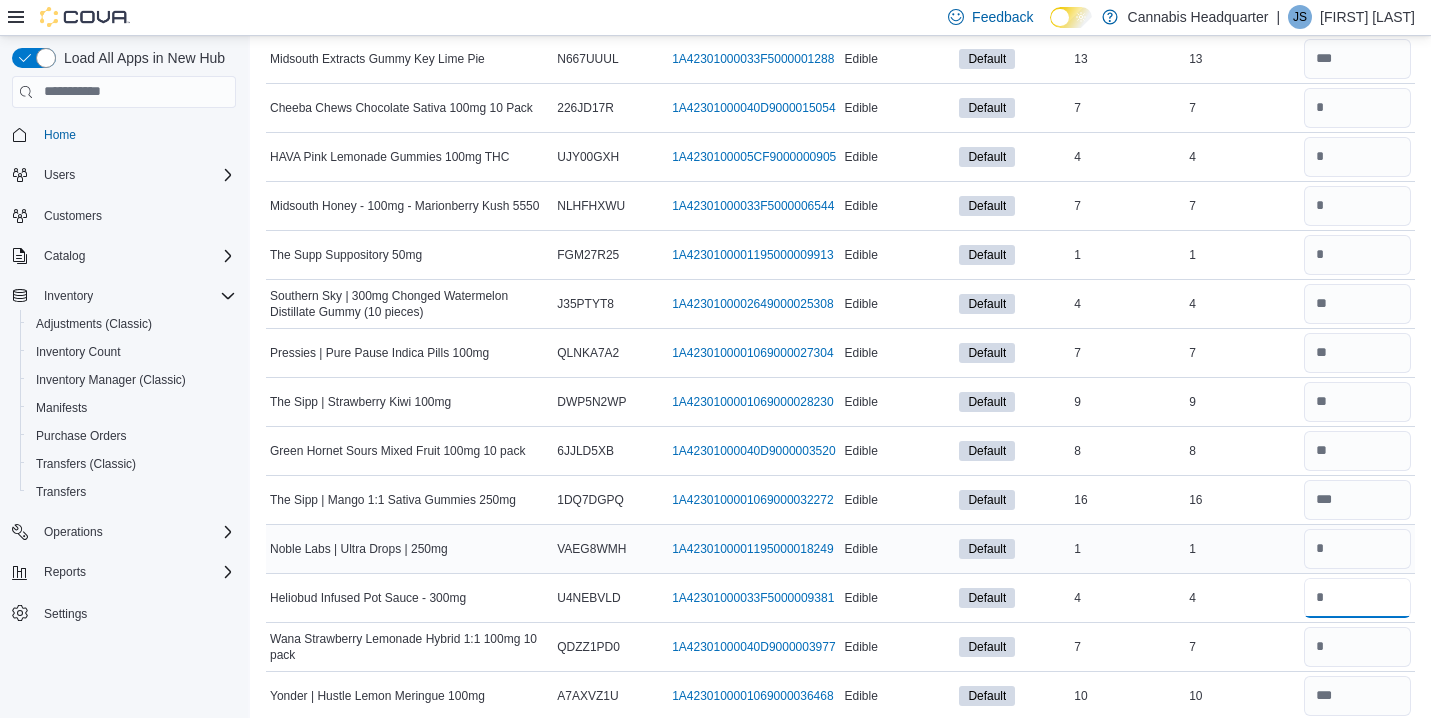 type 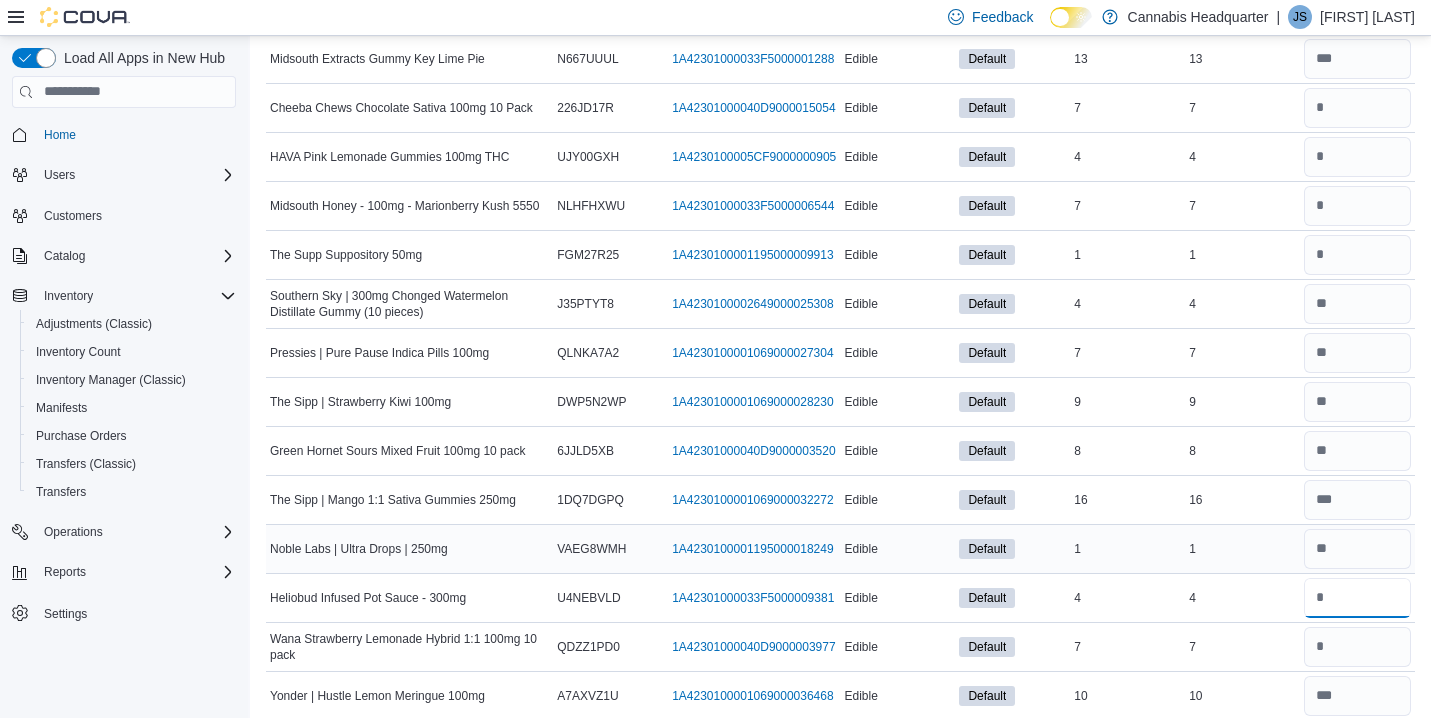 type on "*" 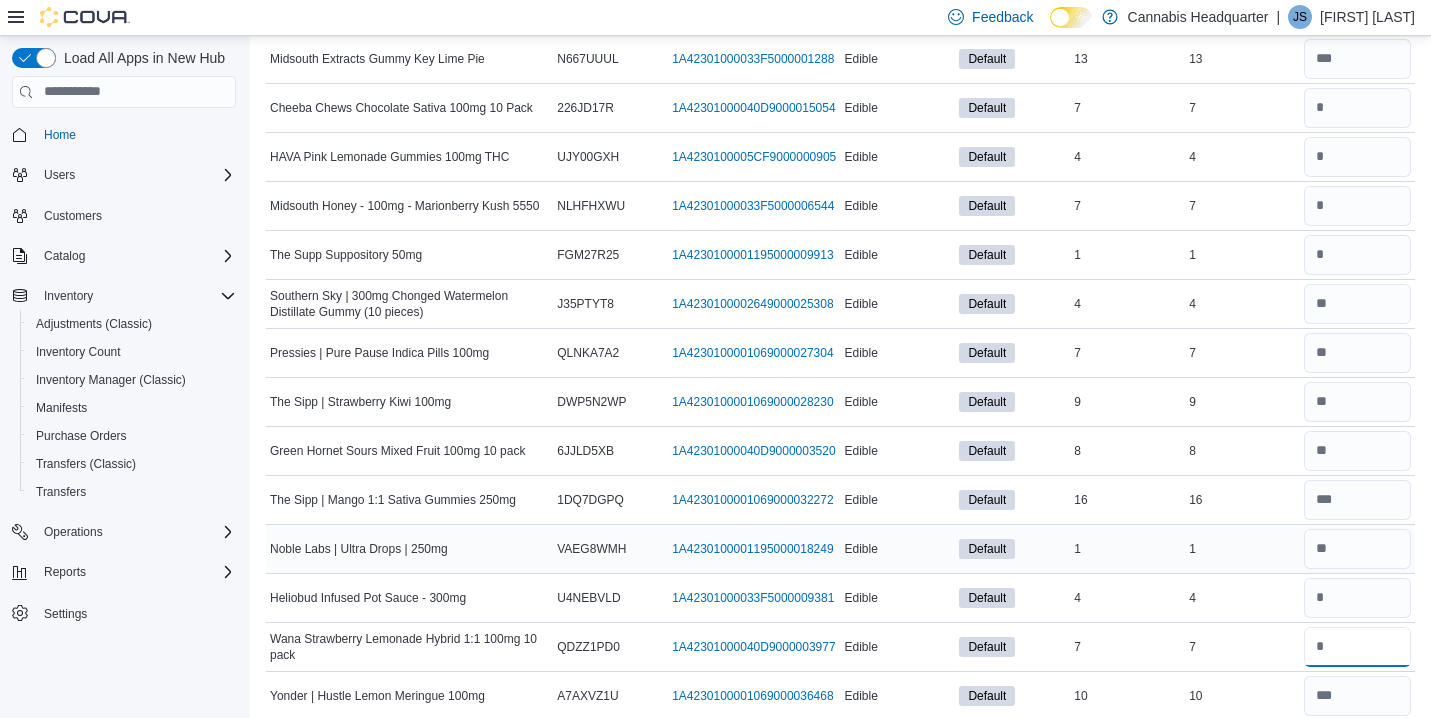 type 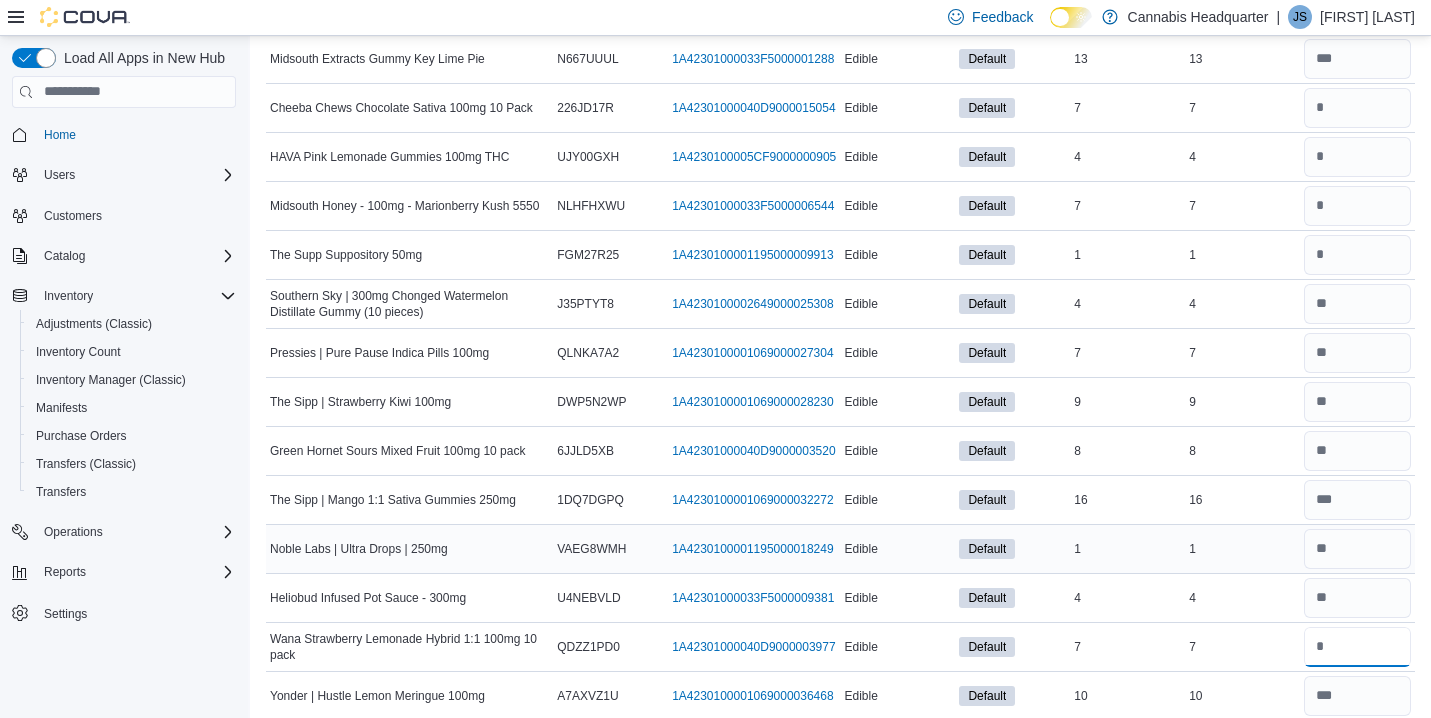type on "*" 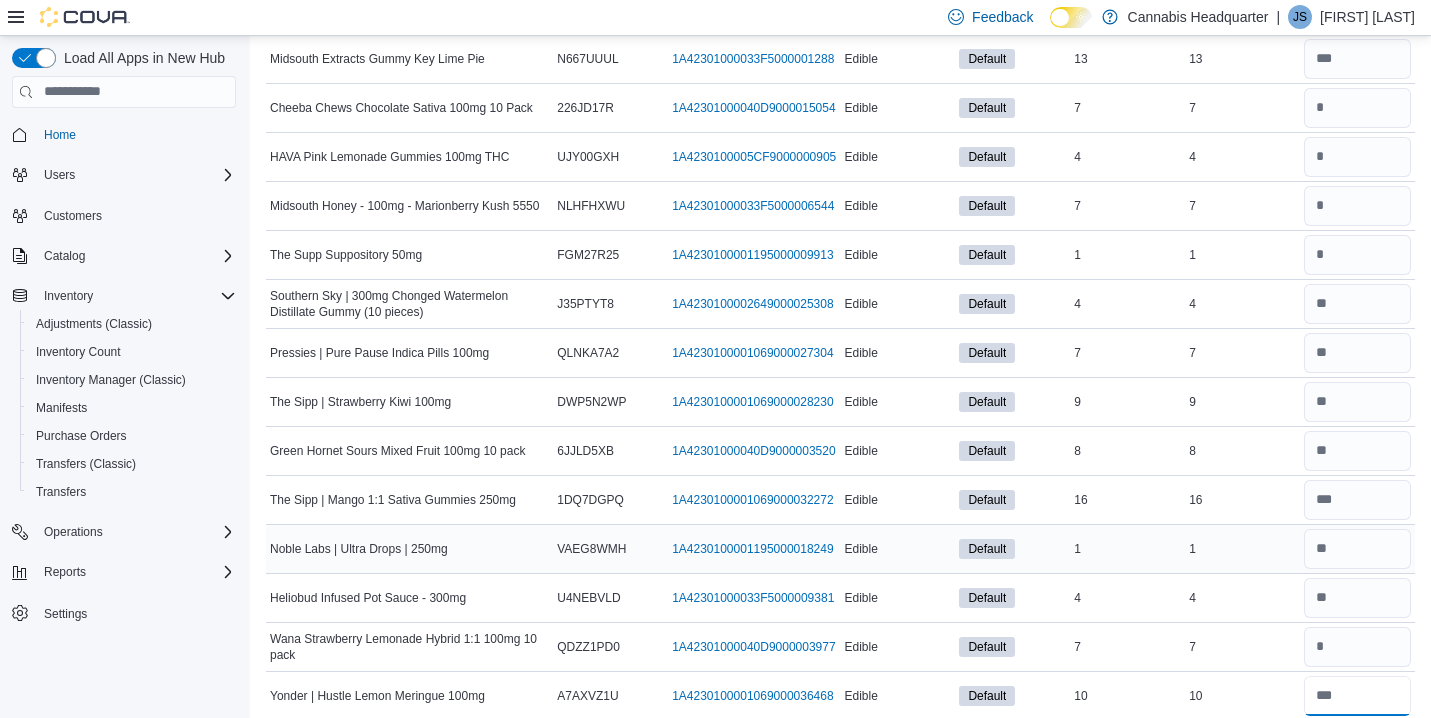 type 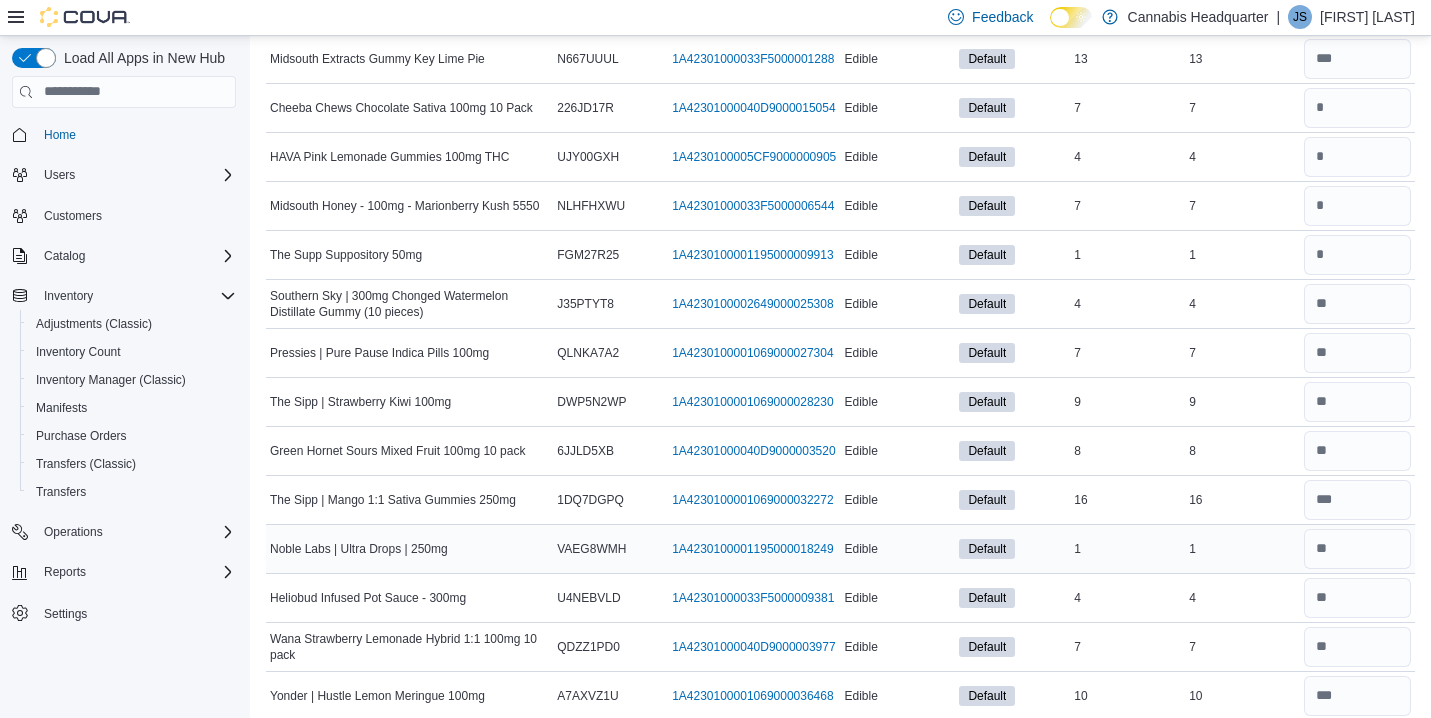 scroll, scrollTop: 1626, scrollLeft: 0, axis: vertical 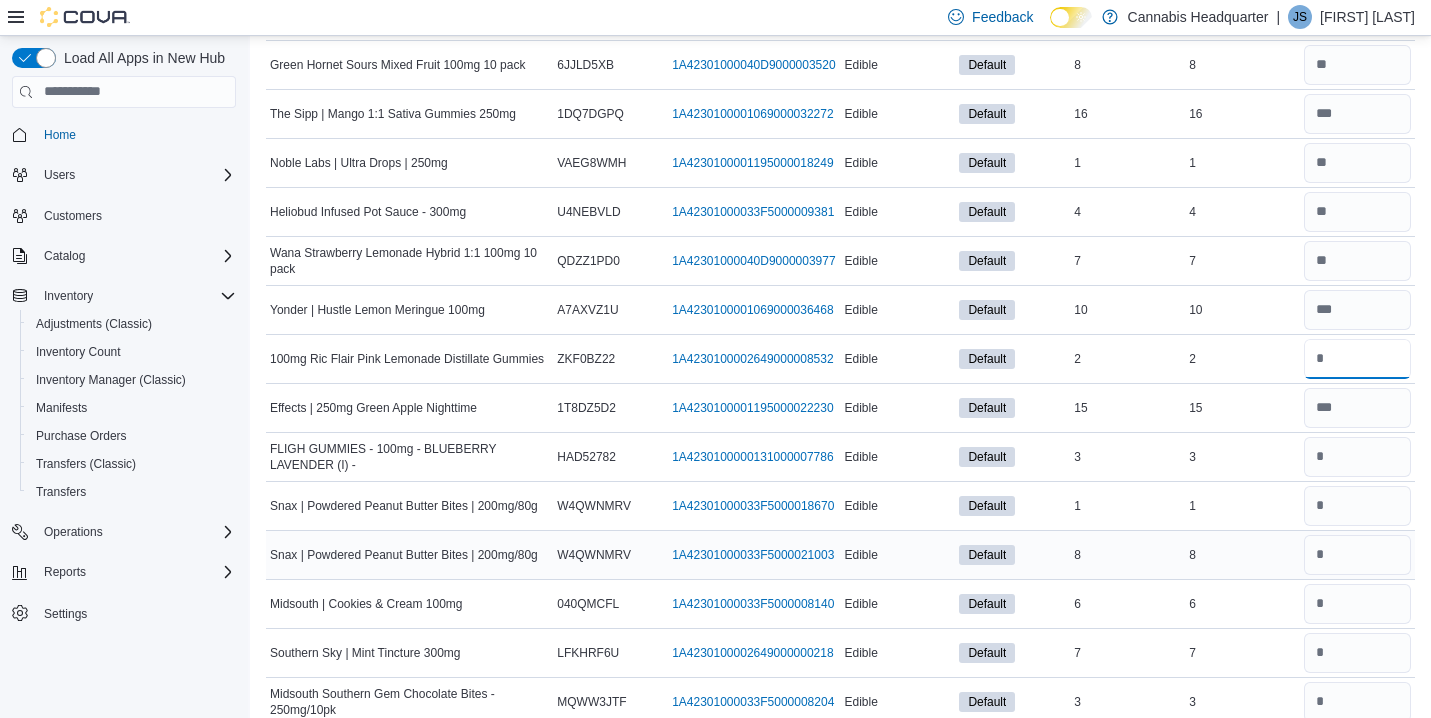 type on "*" 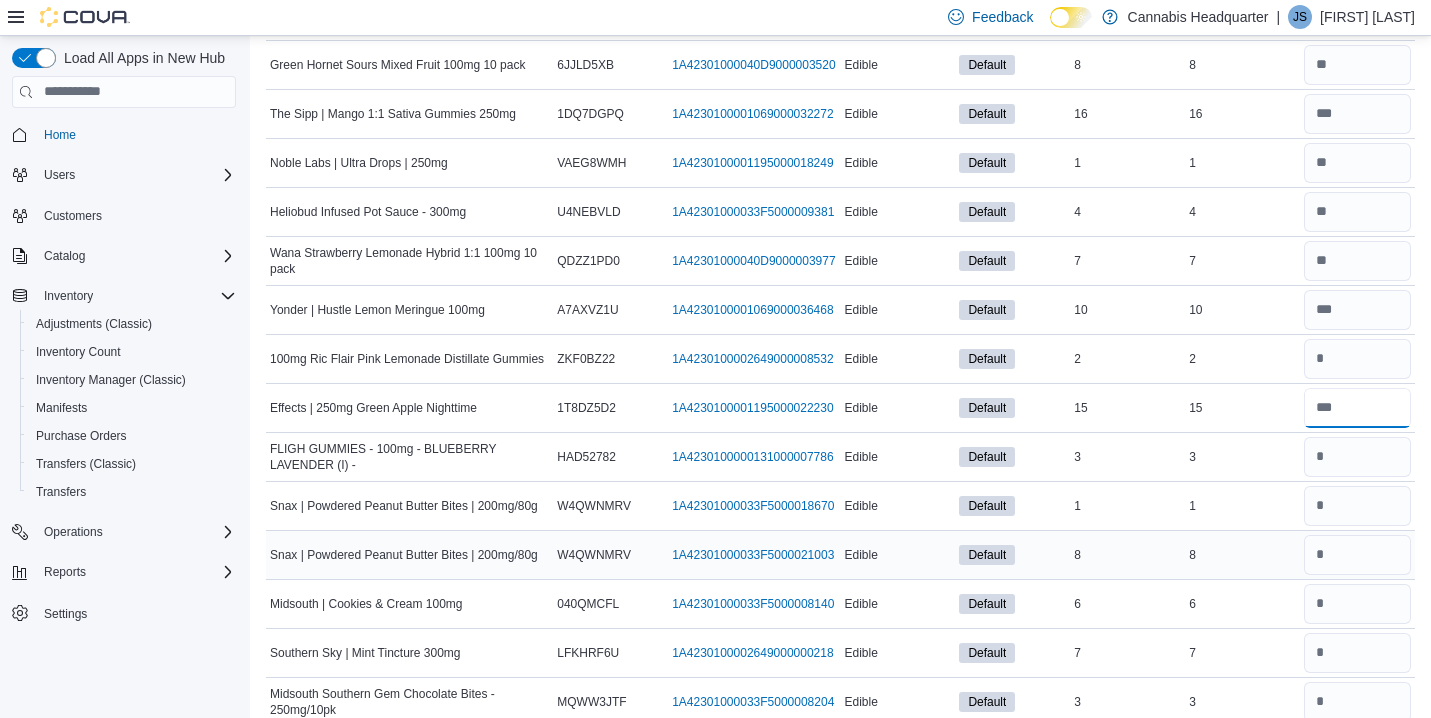 type 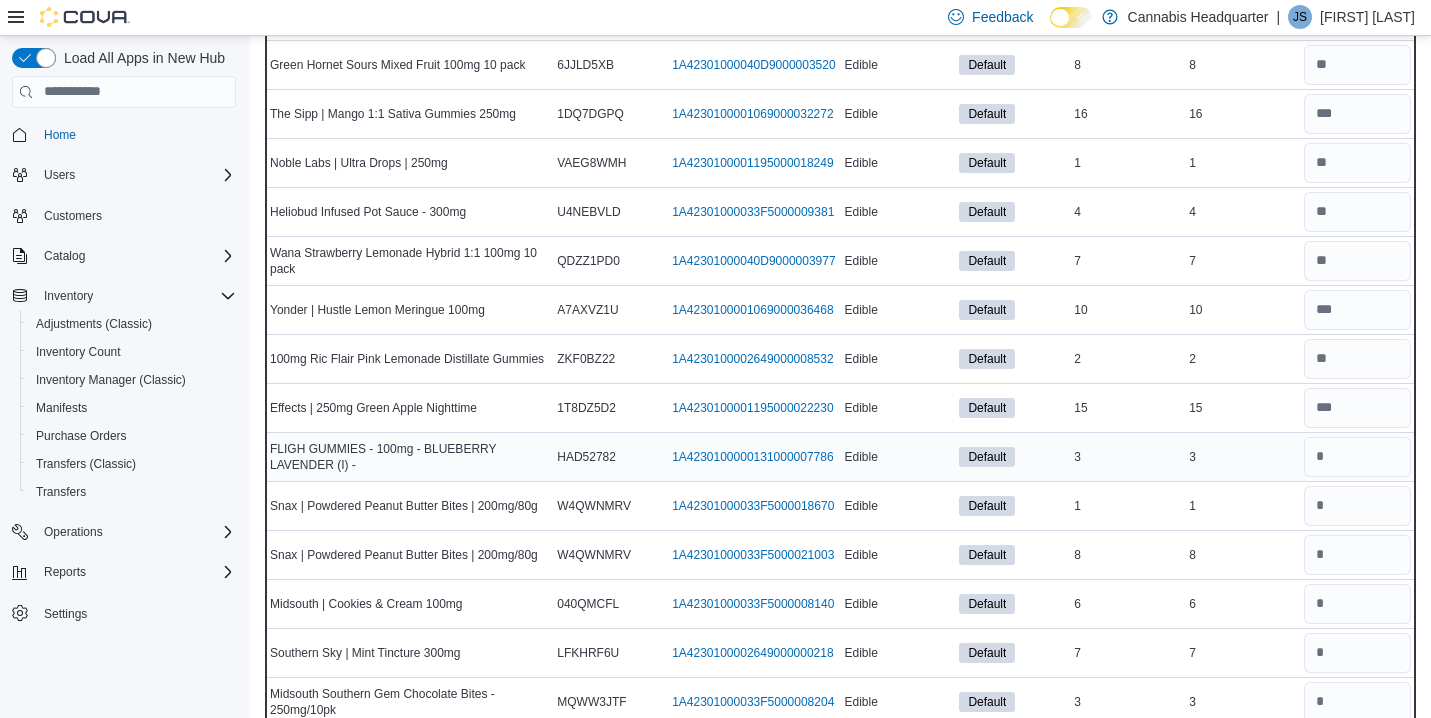 click on "3" at bounding box center (1242, 457) 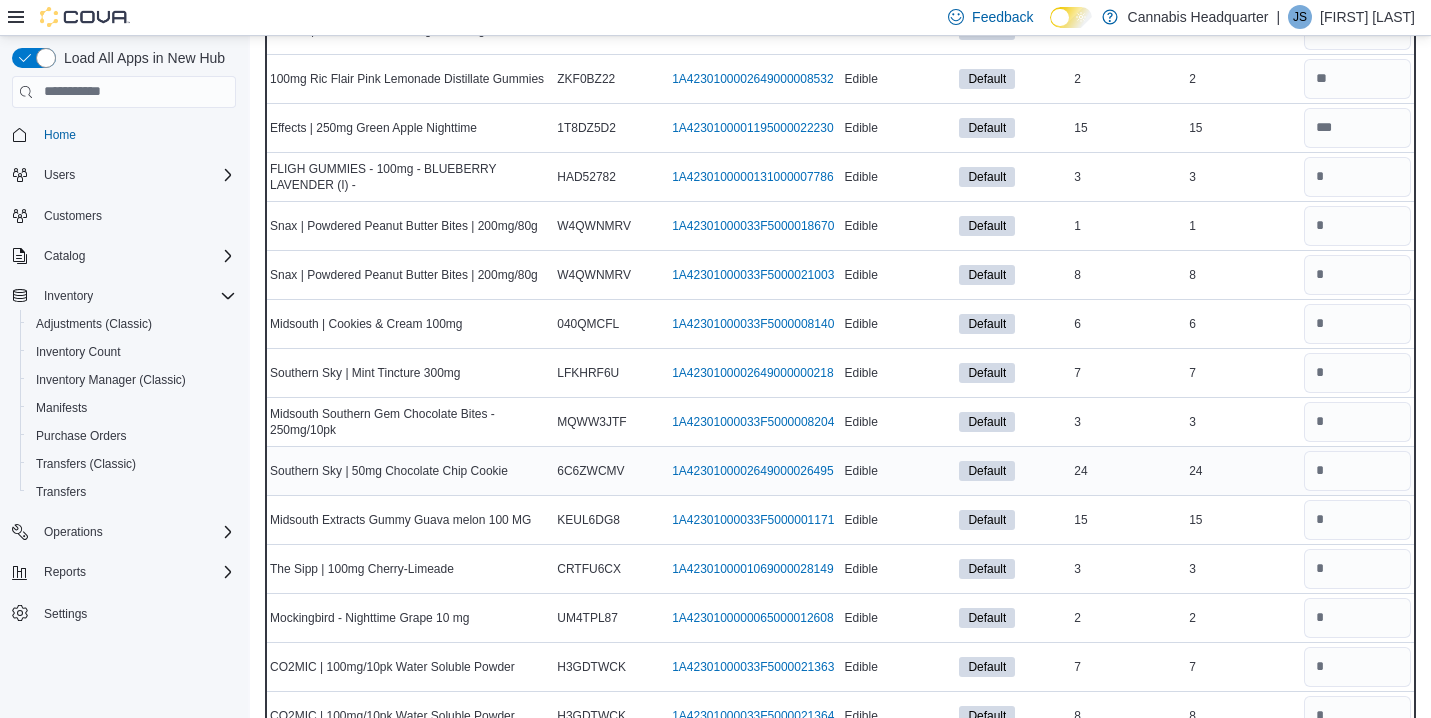 scroll, scrollTop: 1946, scrollLeft: 0, axis: vertical 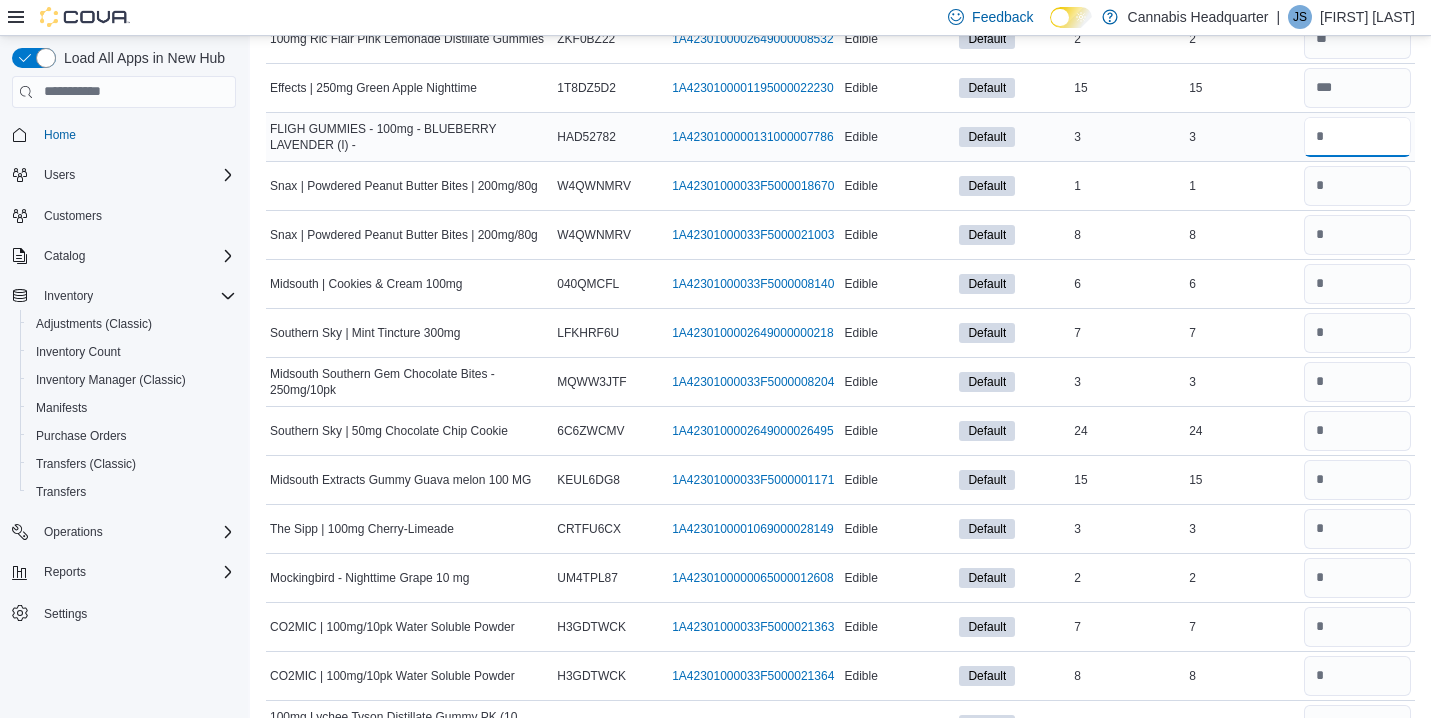 click at bounding box center (1357, 137) 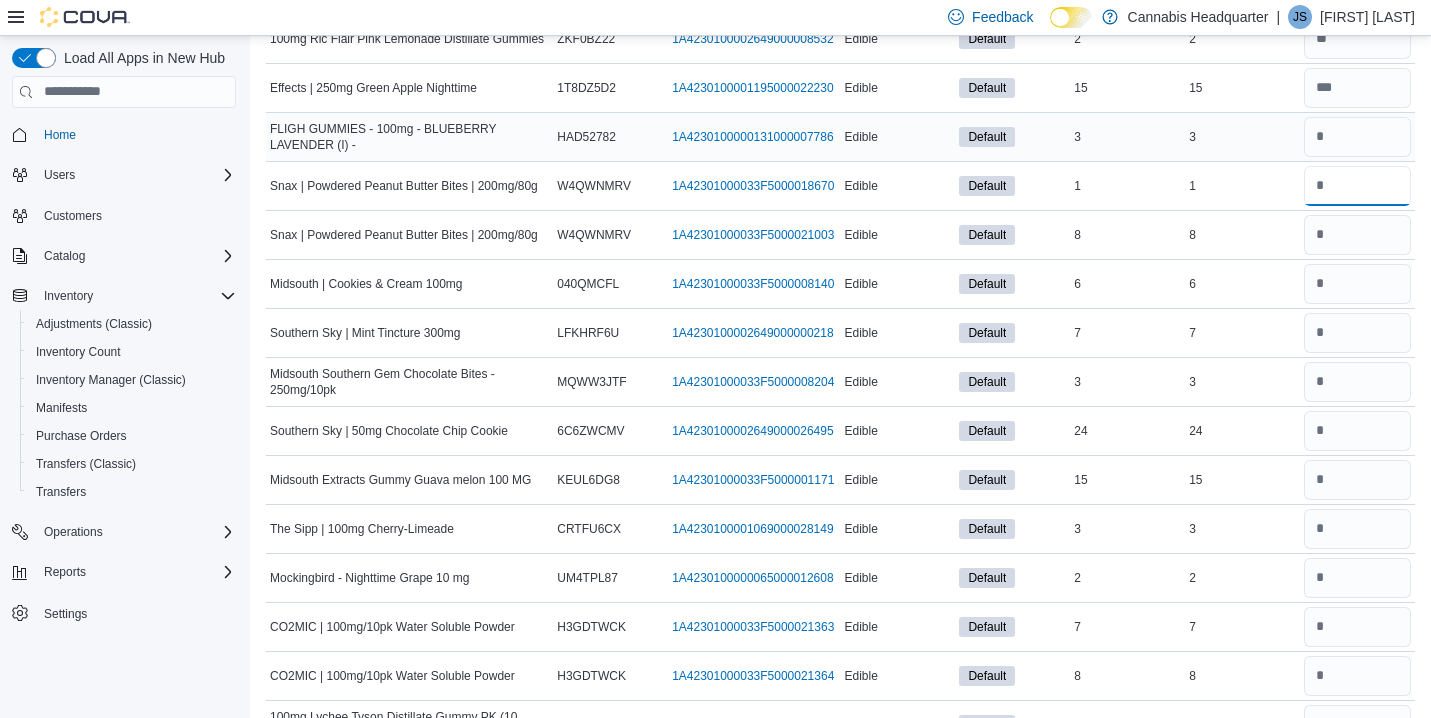 type 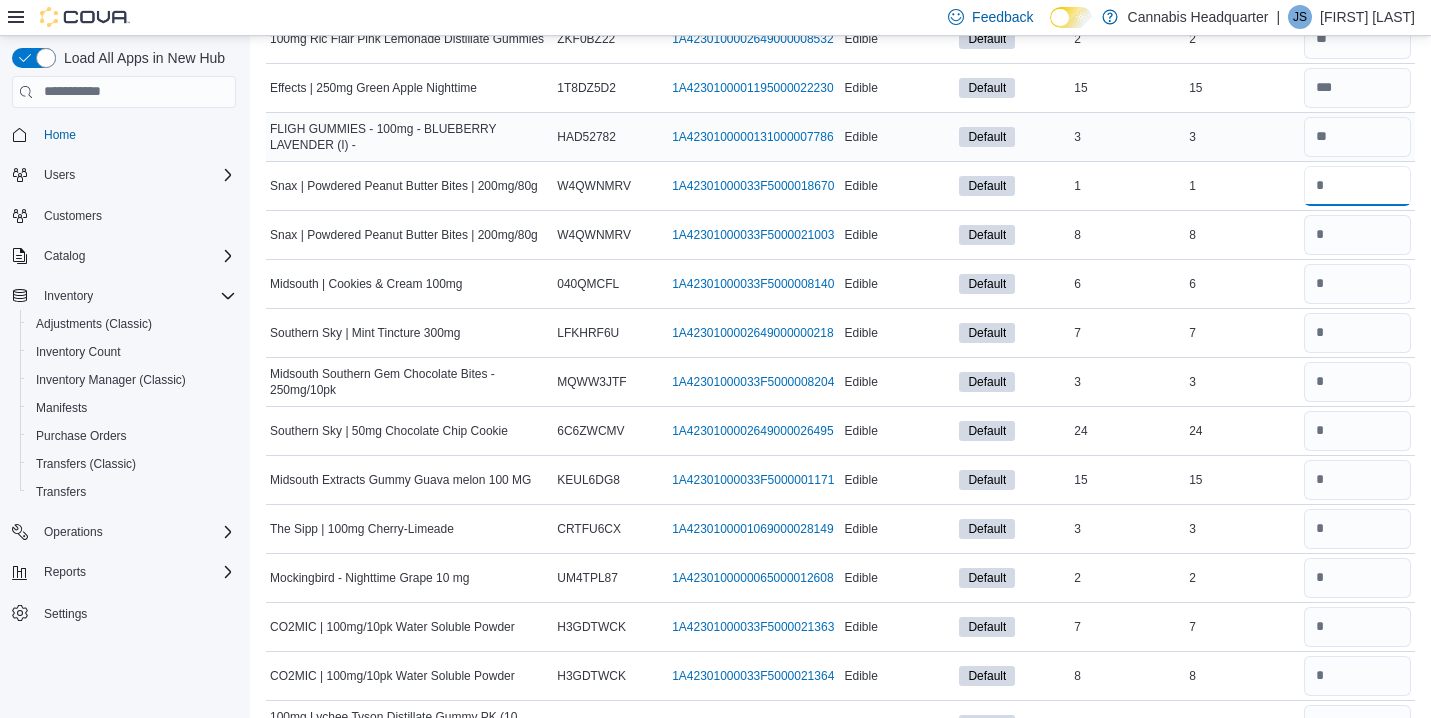 type on "*" 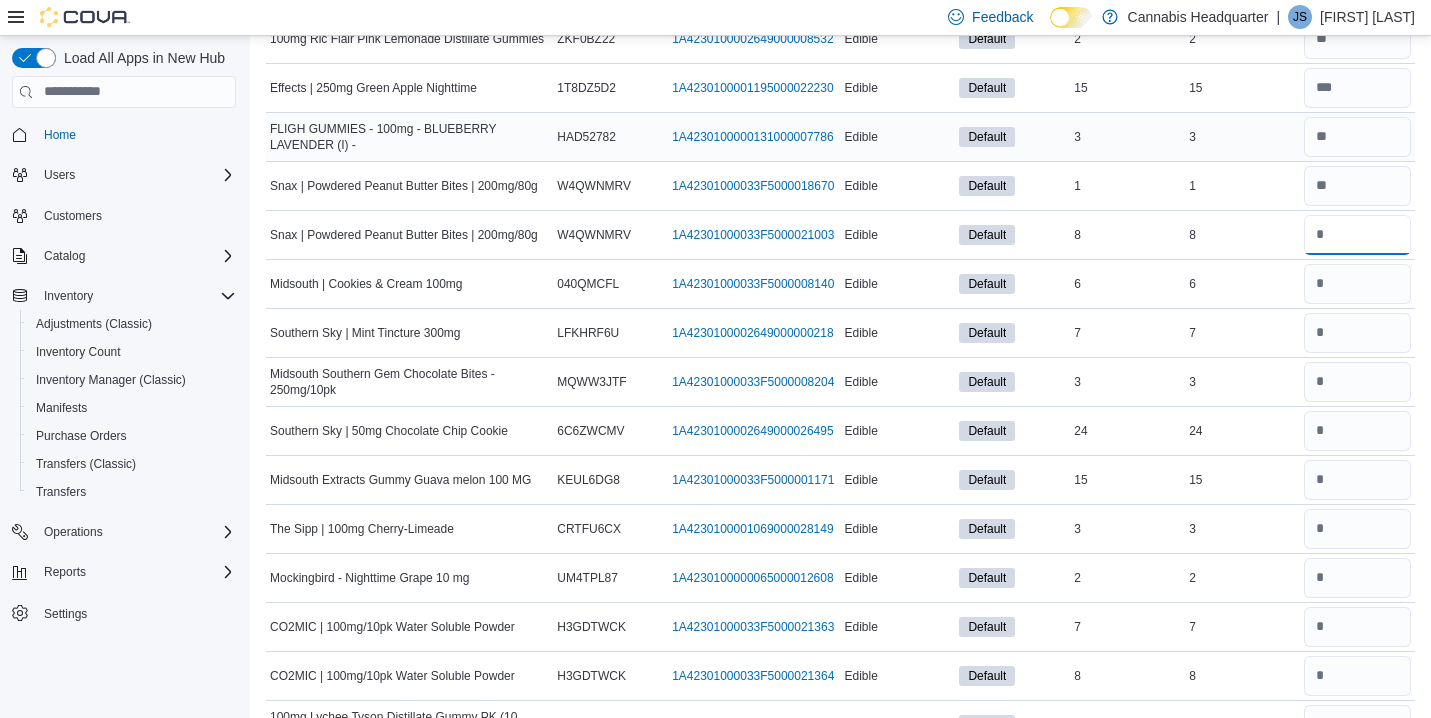 type 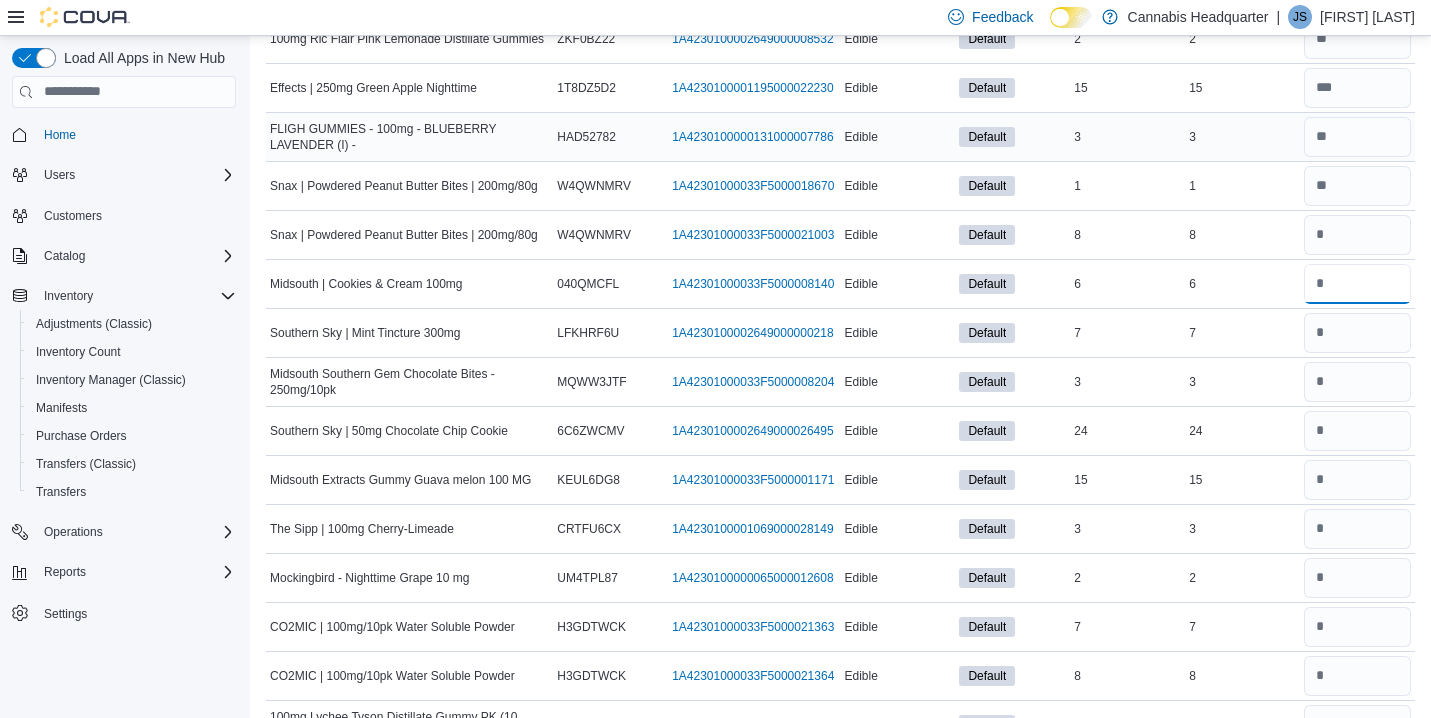 type 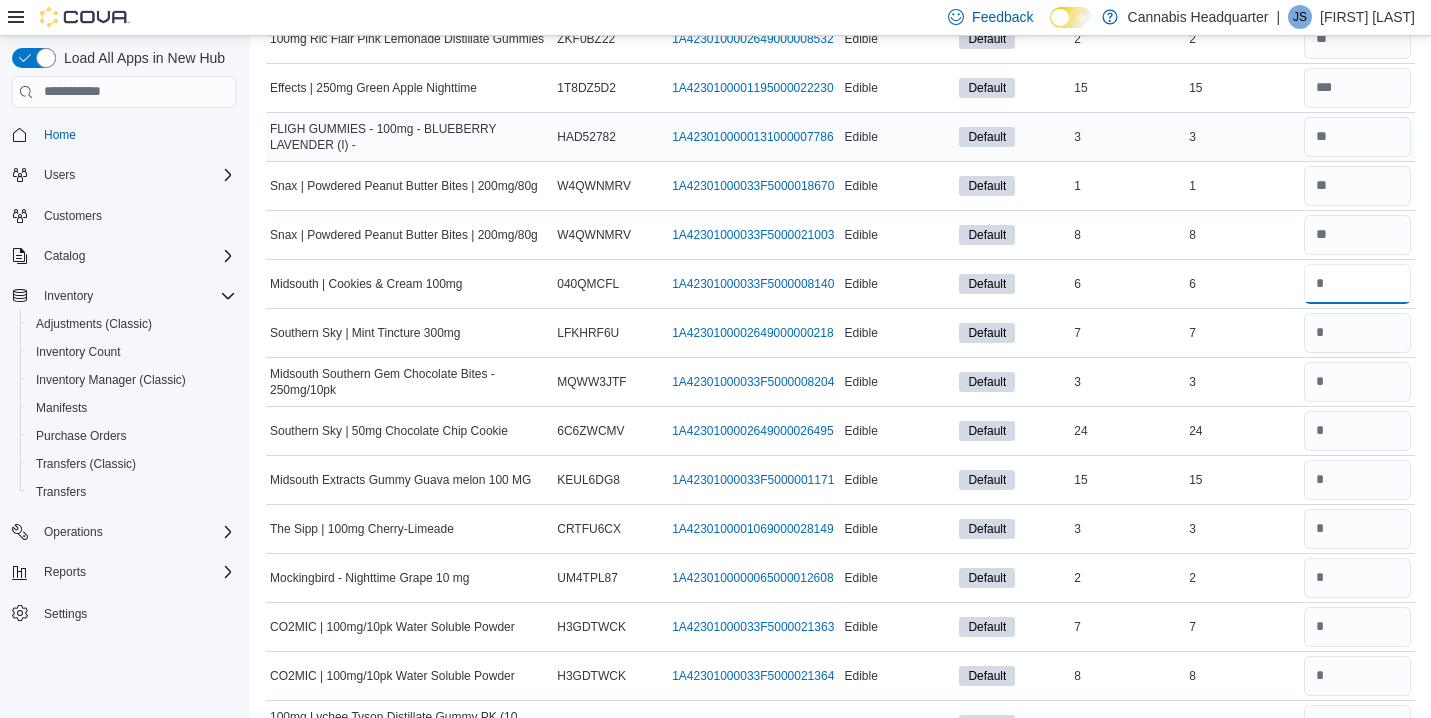 type on "*" 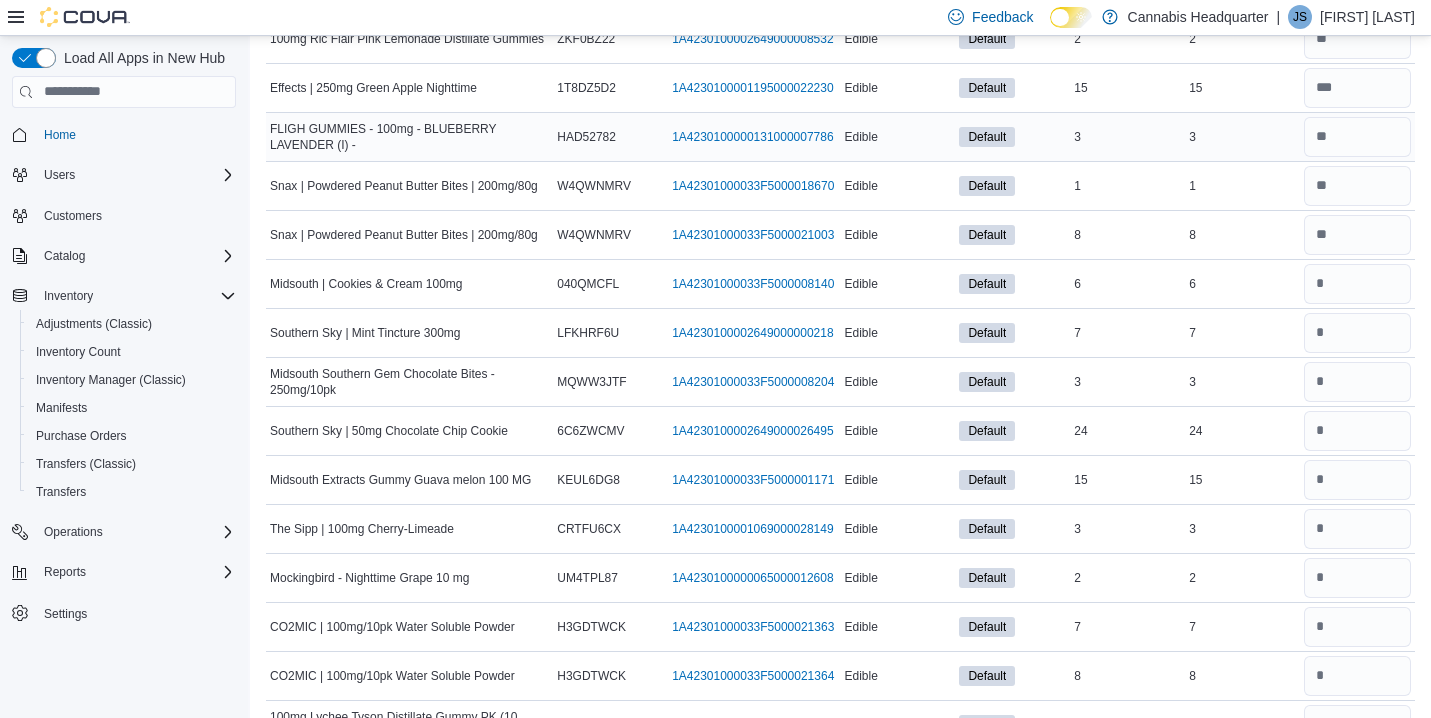 type 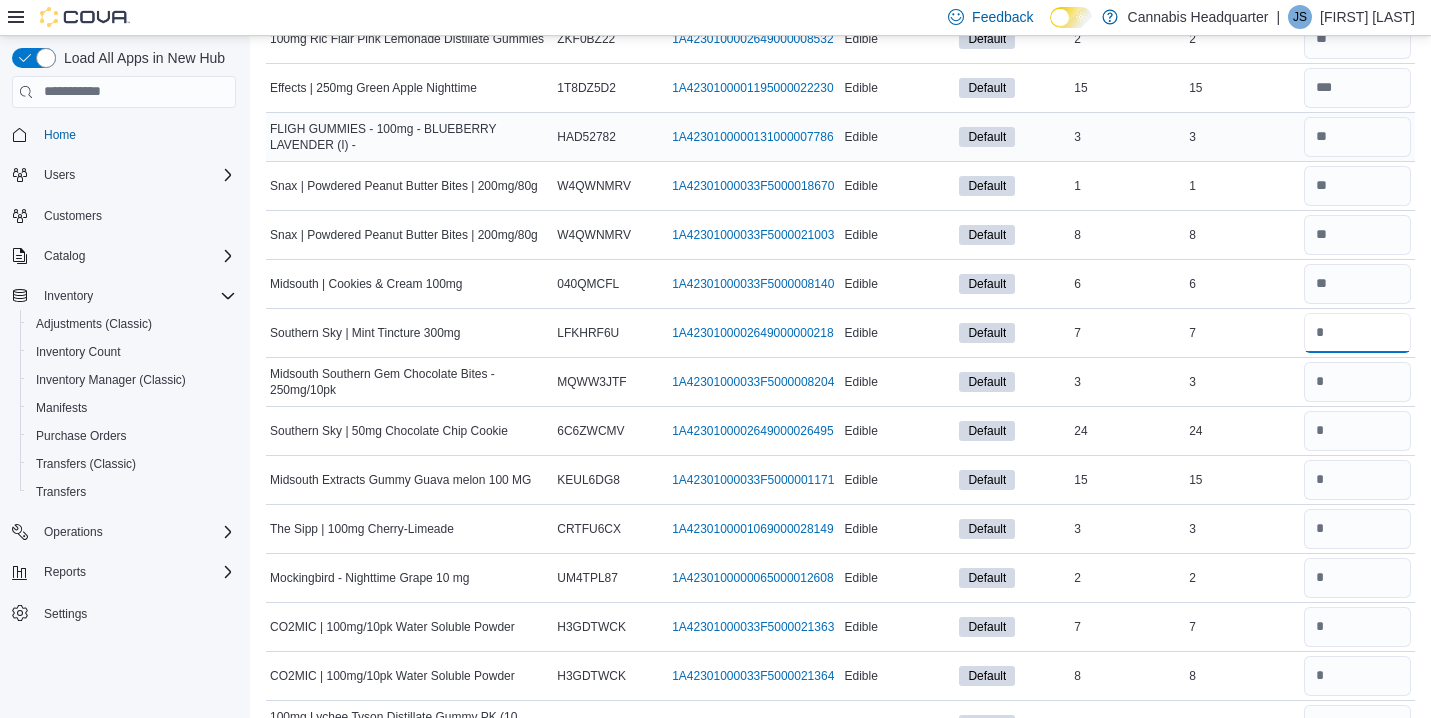 type on "*" 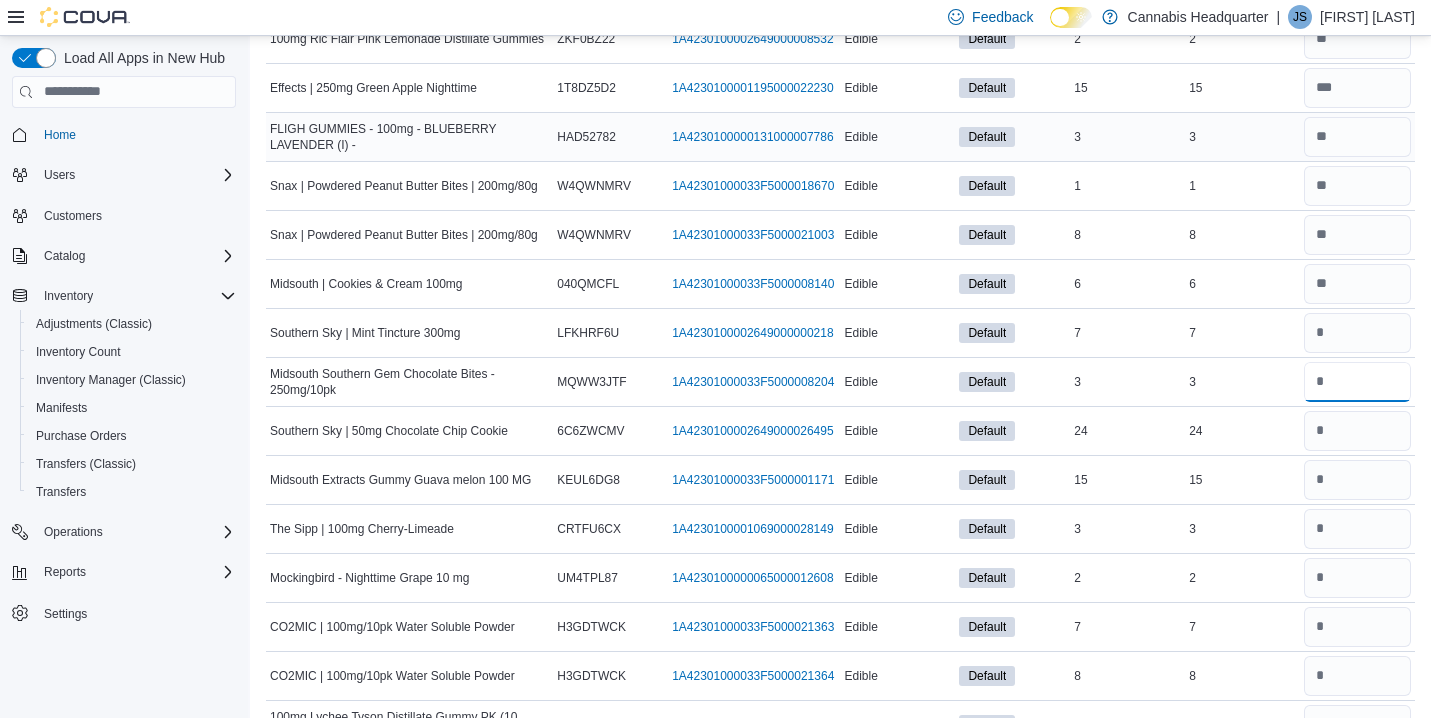 type 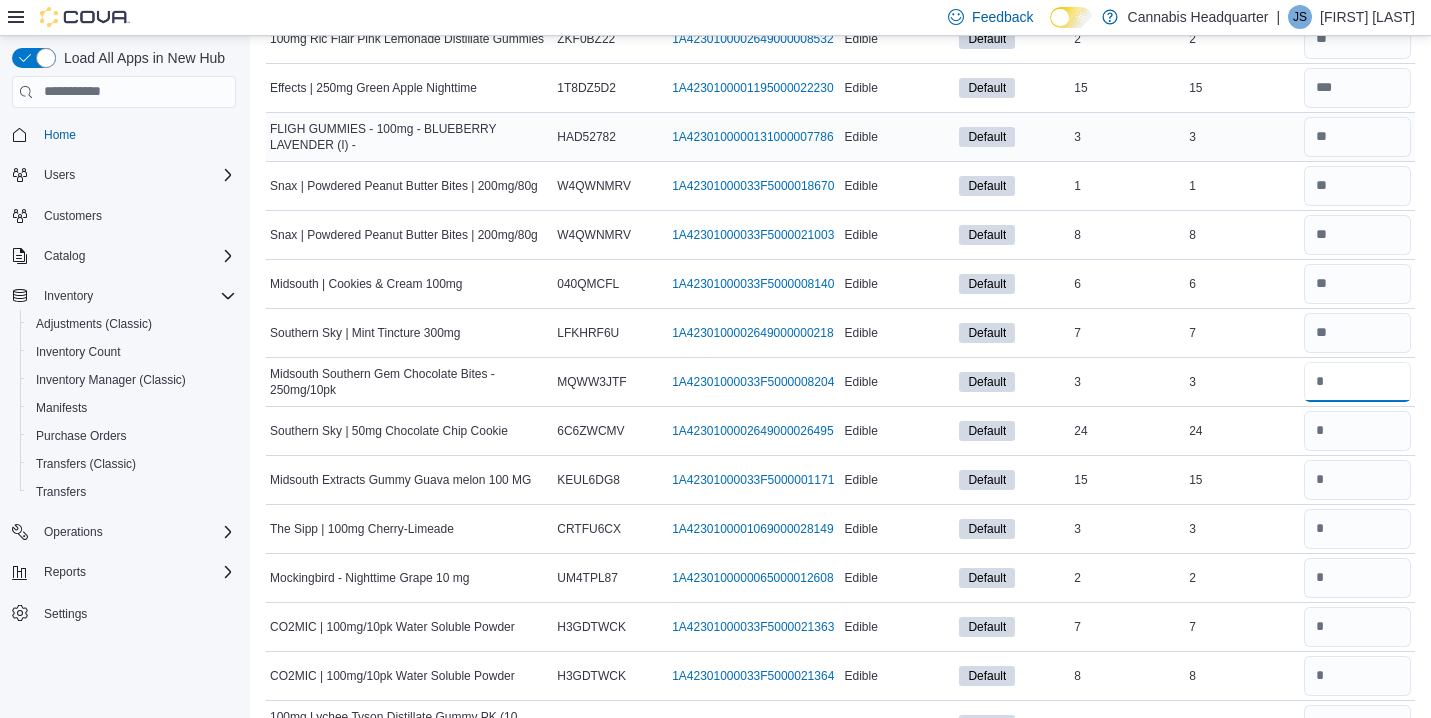 type on "*" 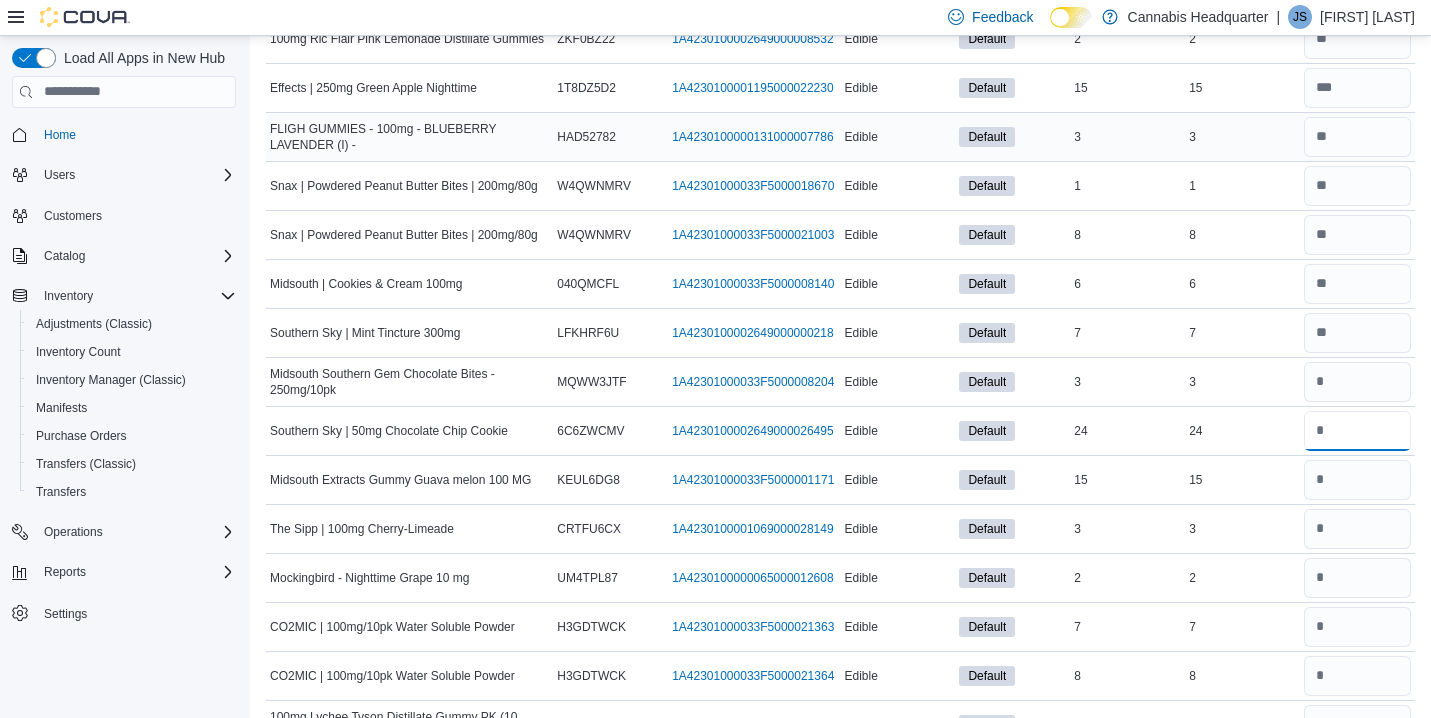 type 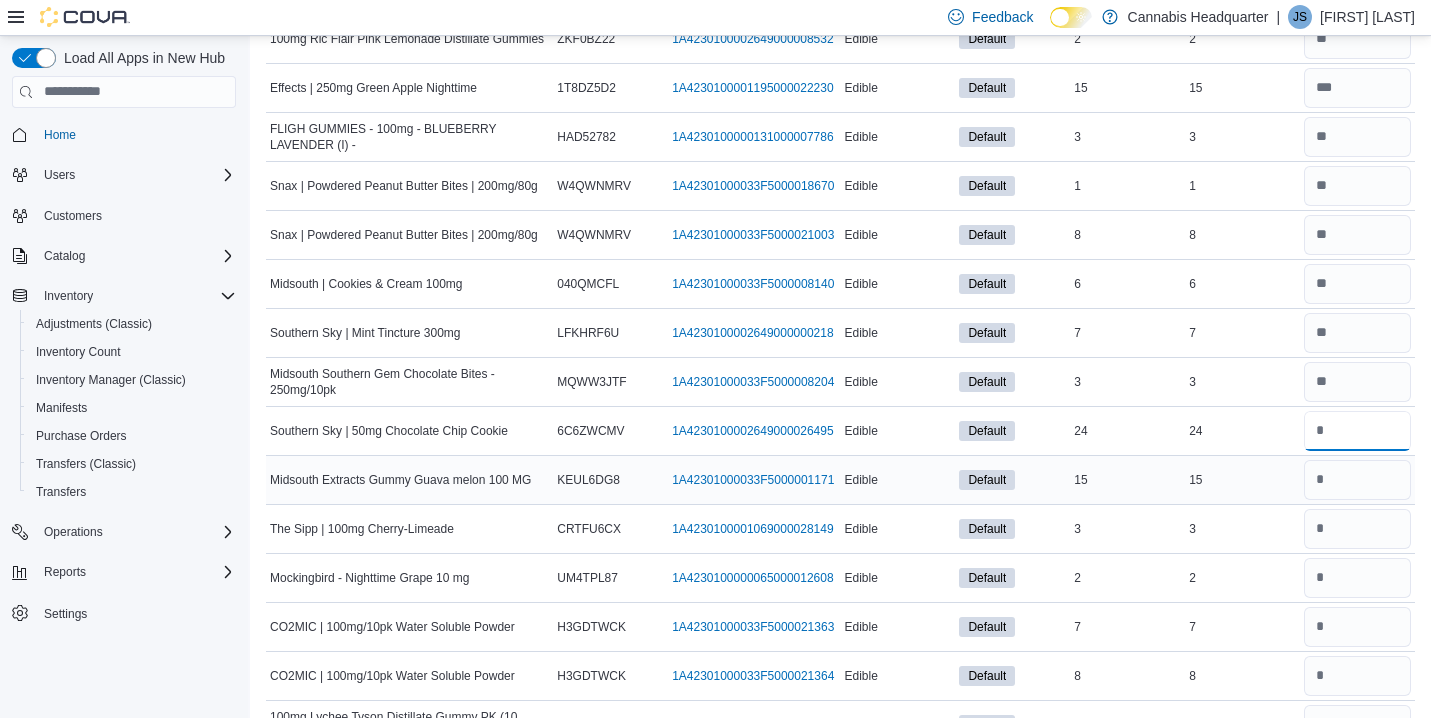 type on "**" 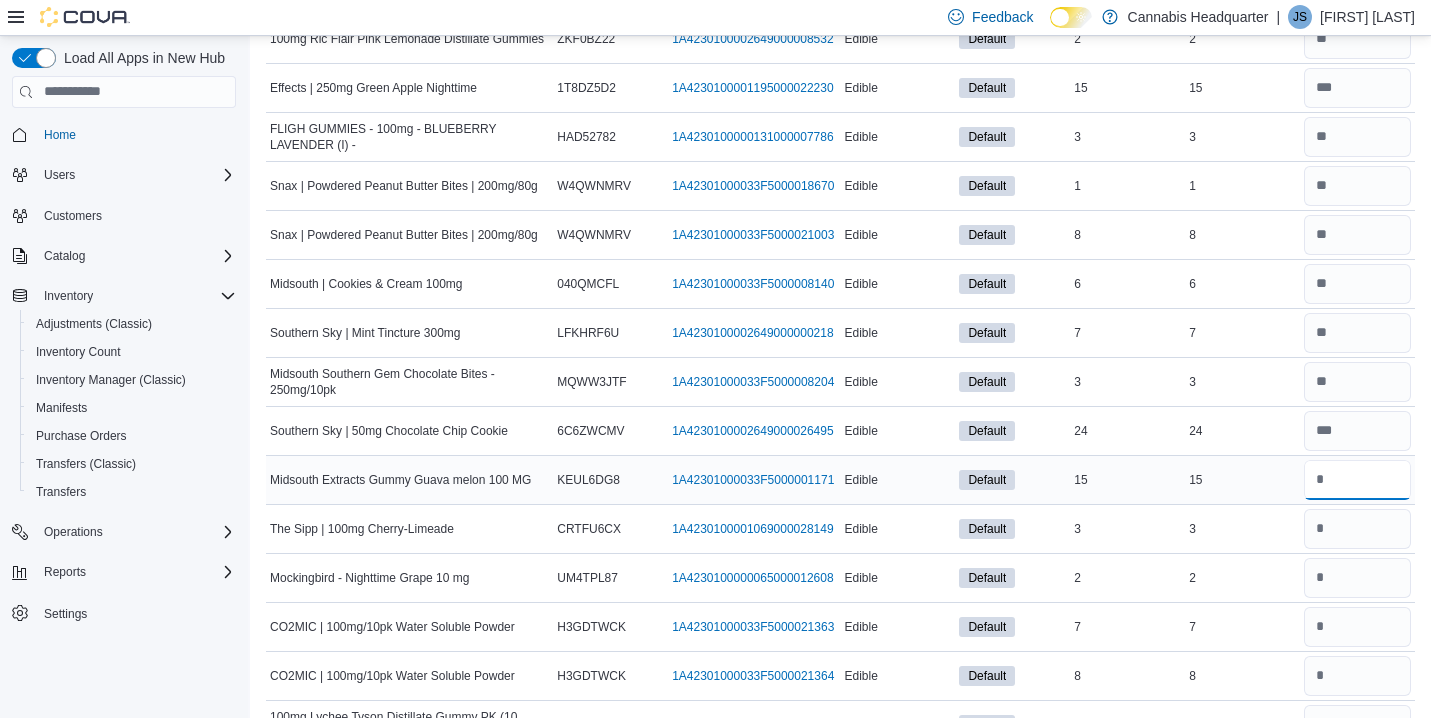 type 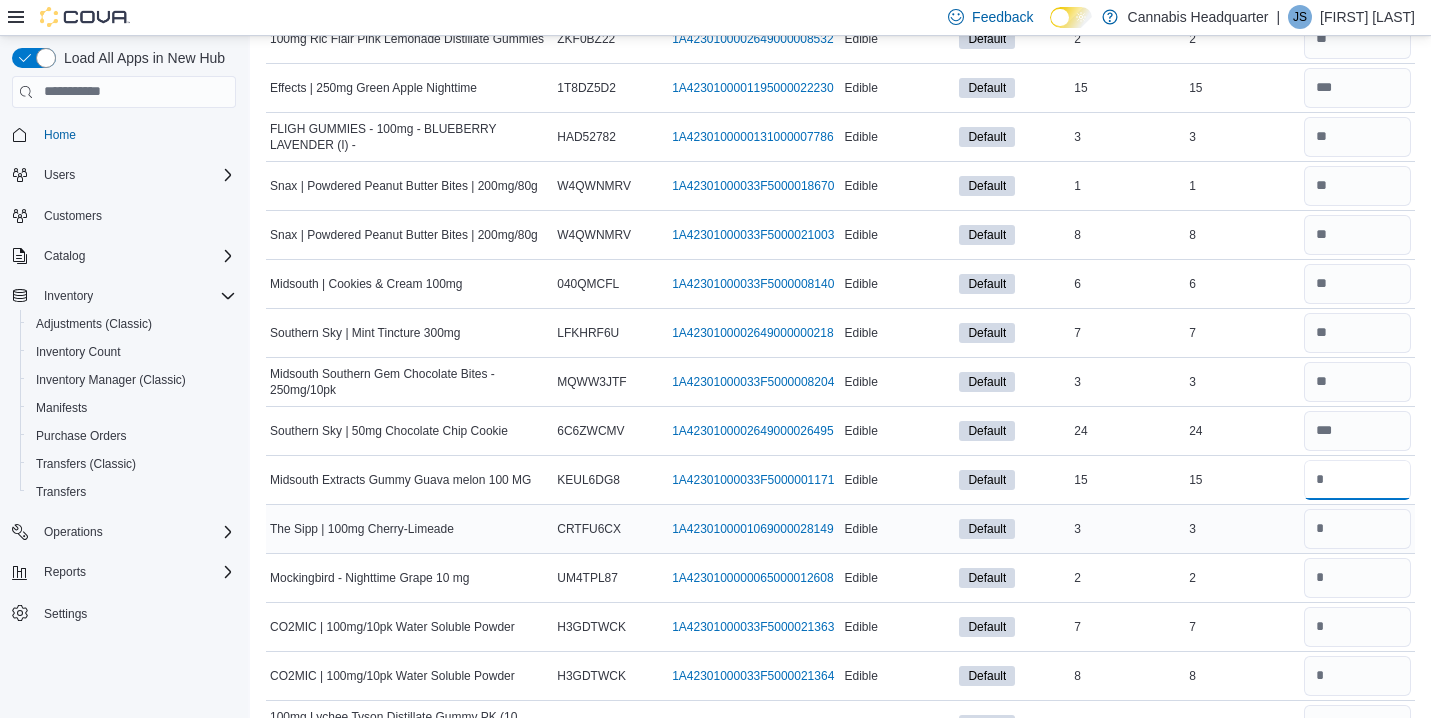 type on "**" 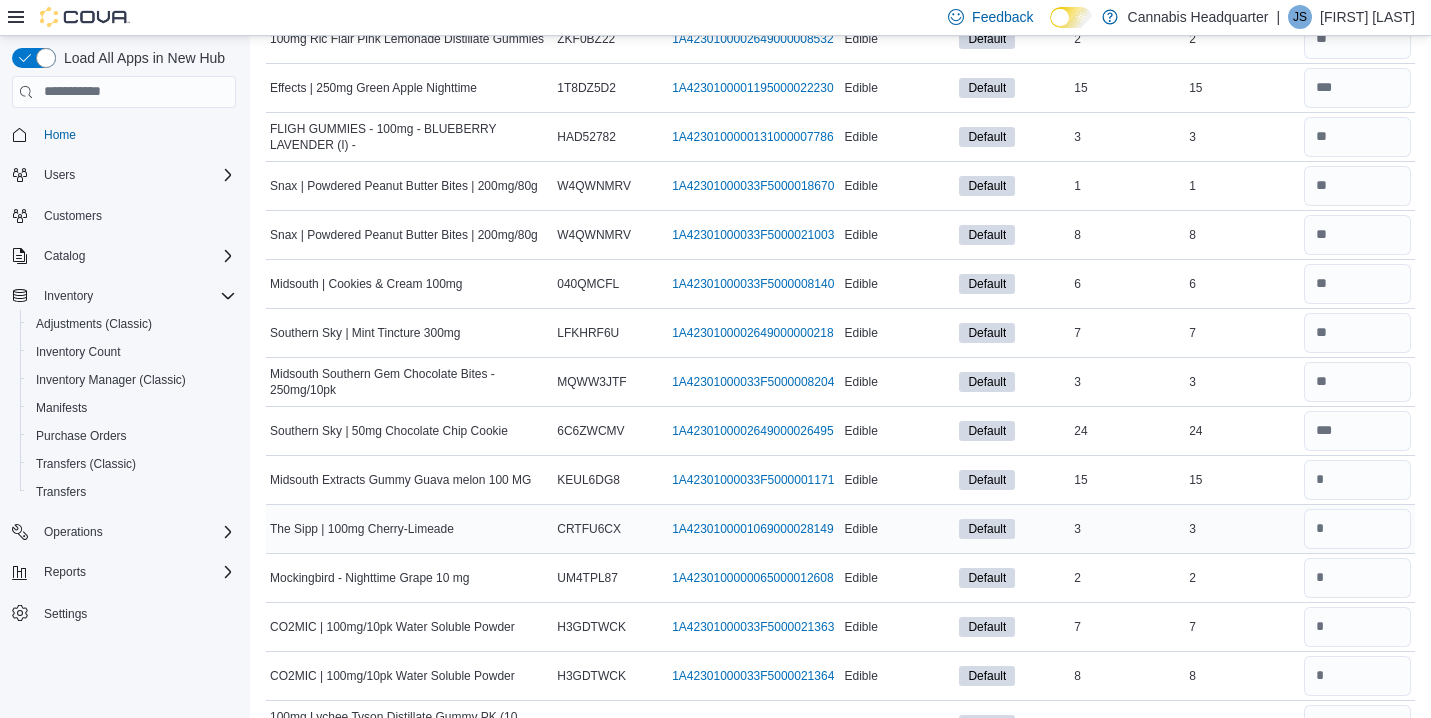 type 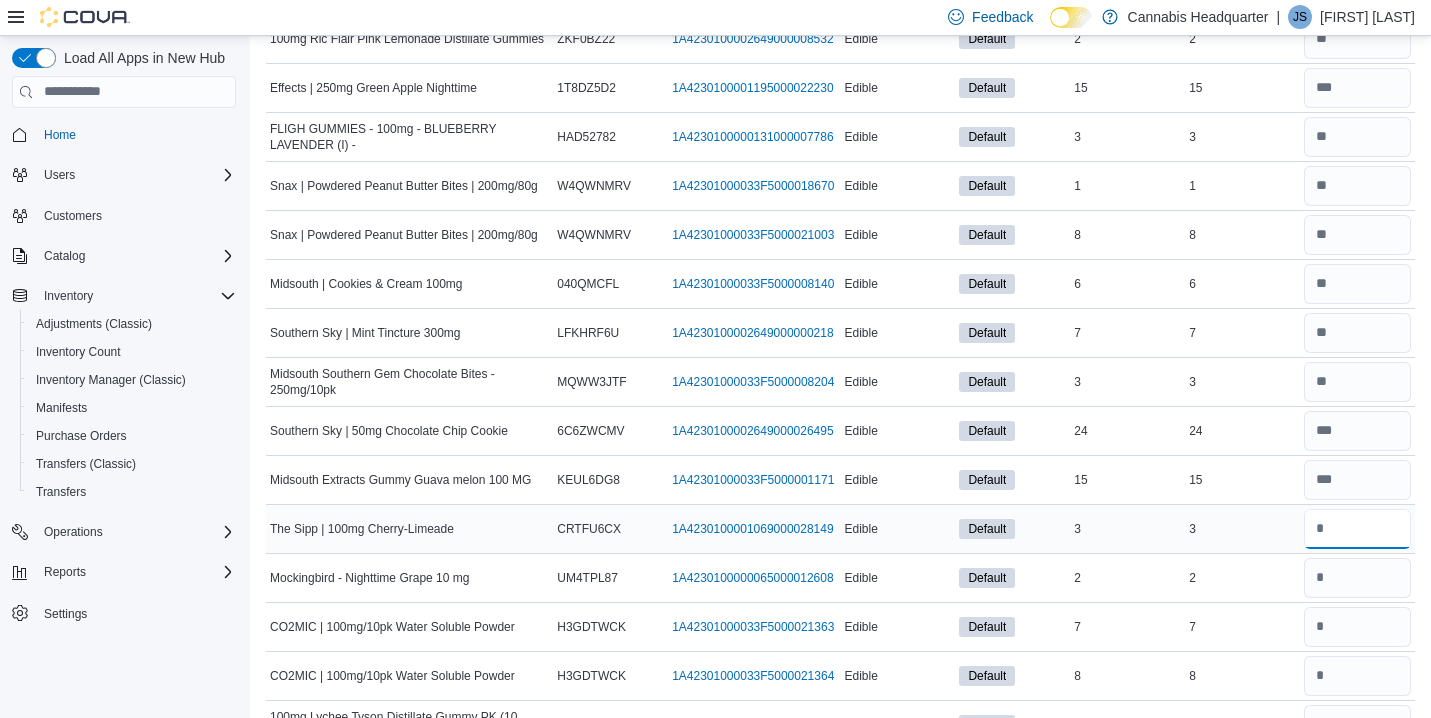 click at bounding box center [1357, 529] 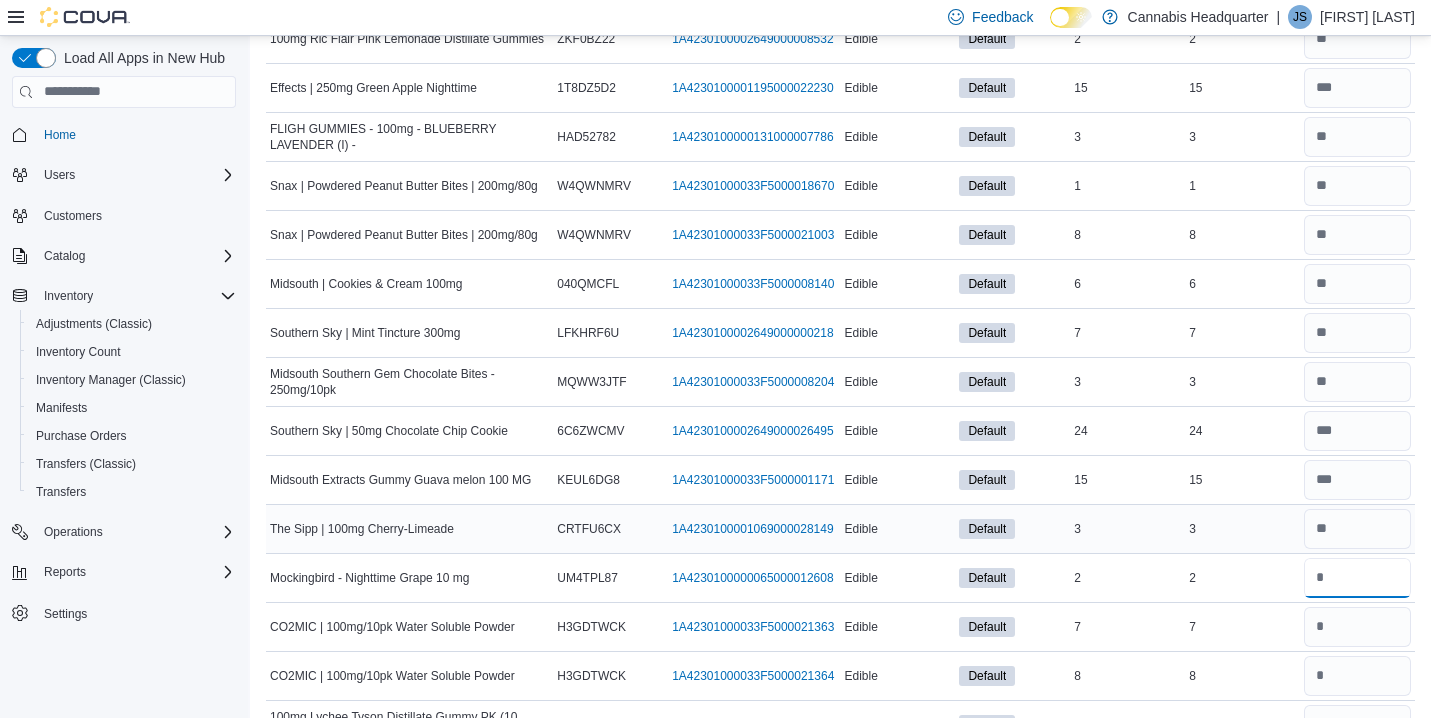 type 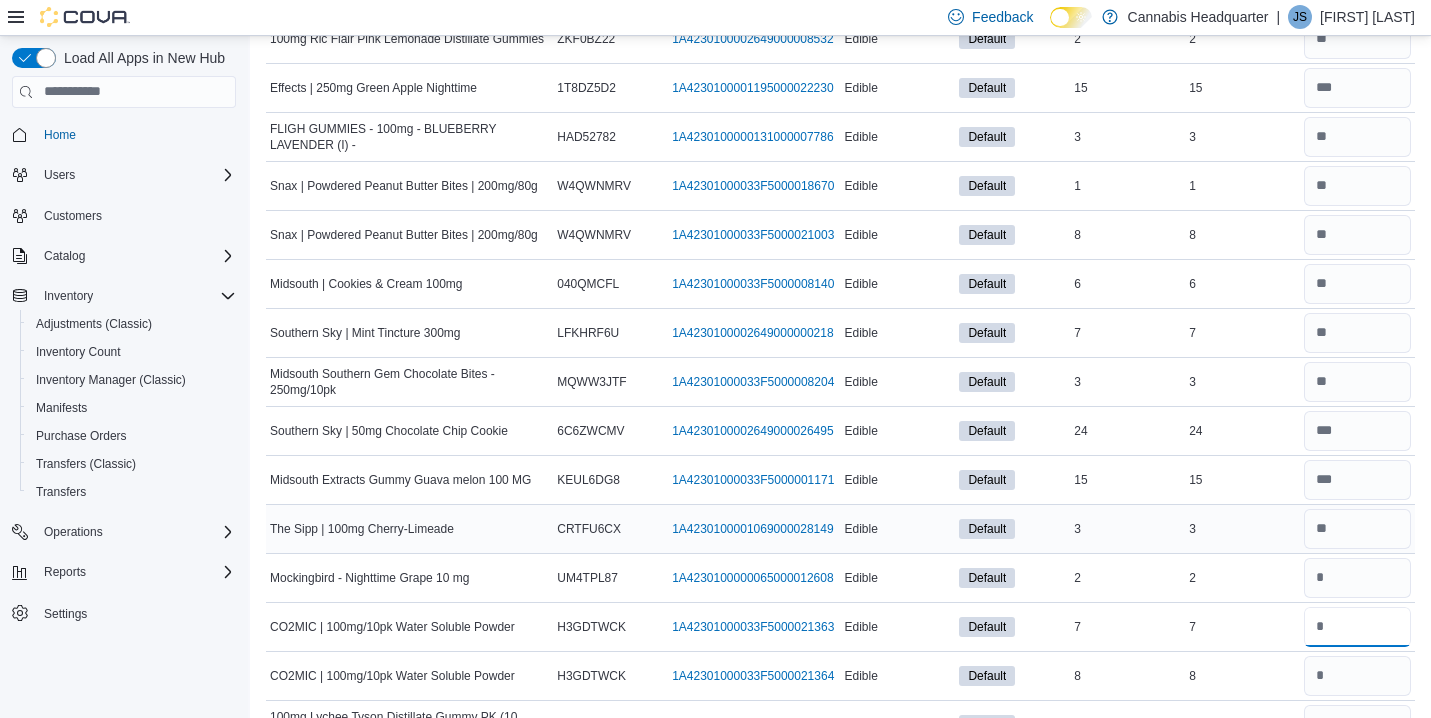 type 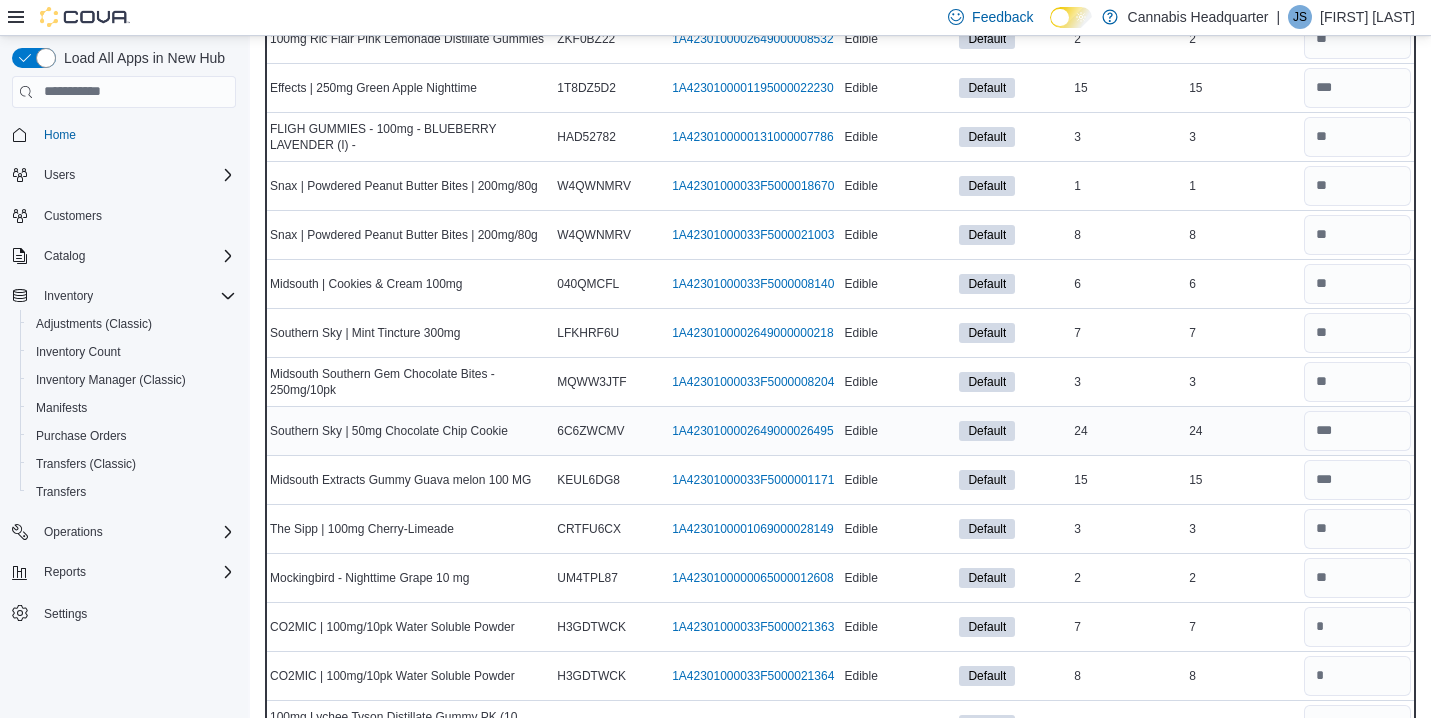 click on "Real Time Stock 24" at bounding box center [1242, 430] 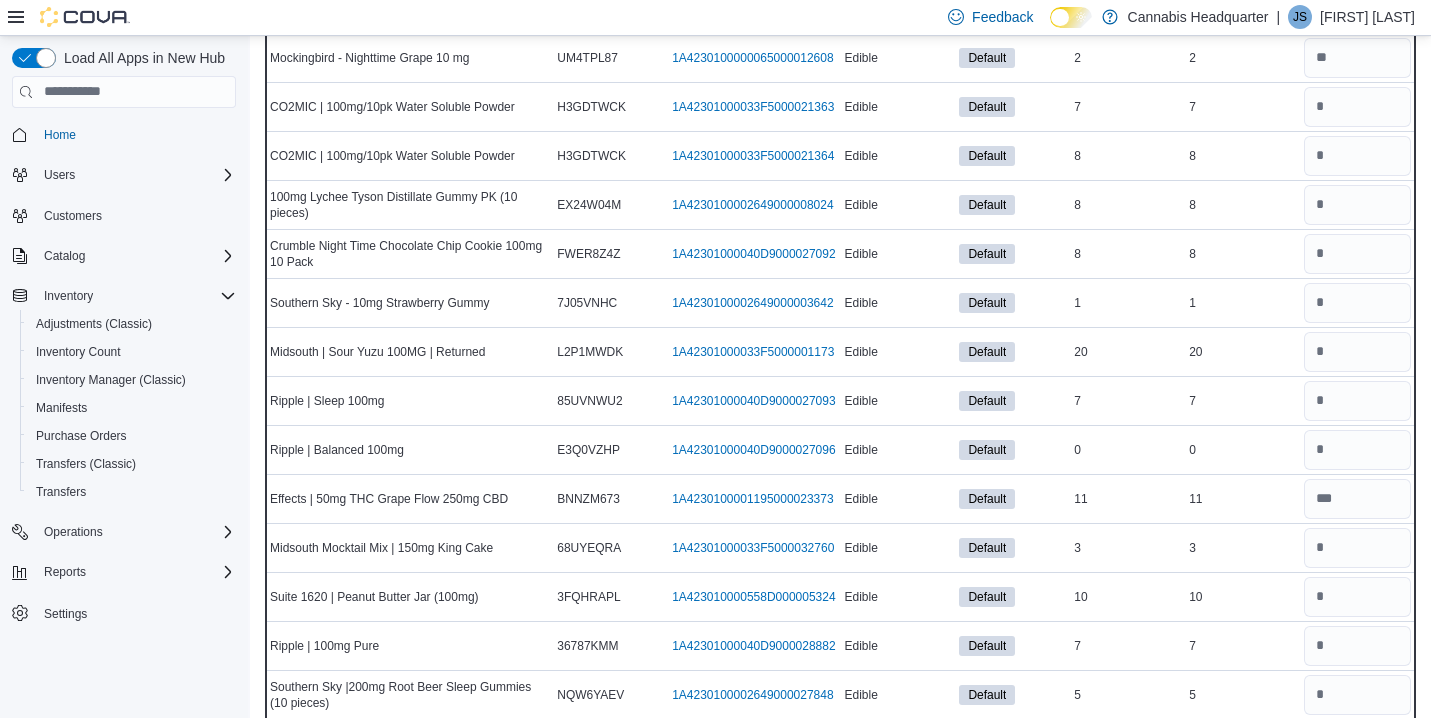 scroll, scrollTop: 2506, scrollLeft: 0, axis: vertical 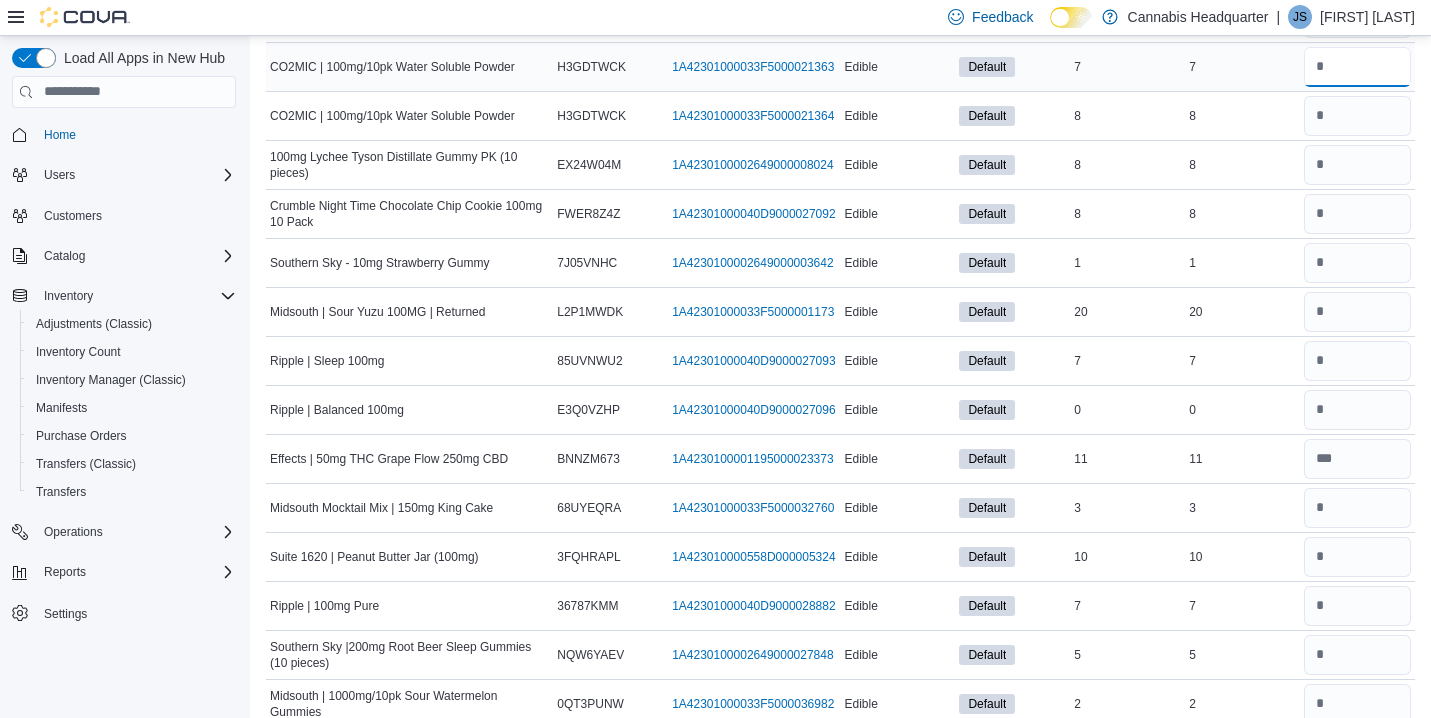 click at bounding box center [1357, 67] 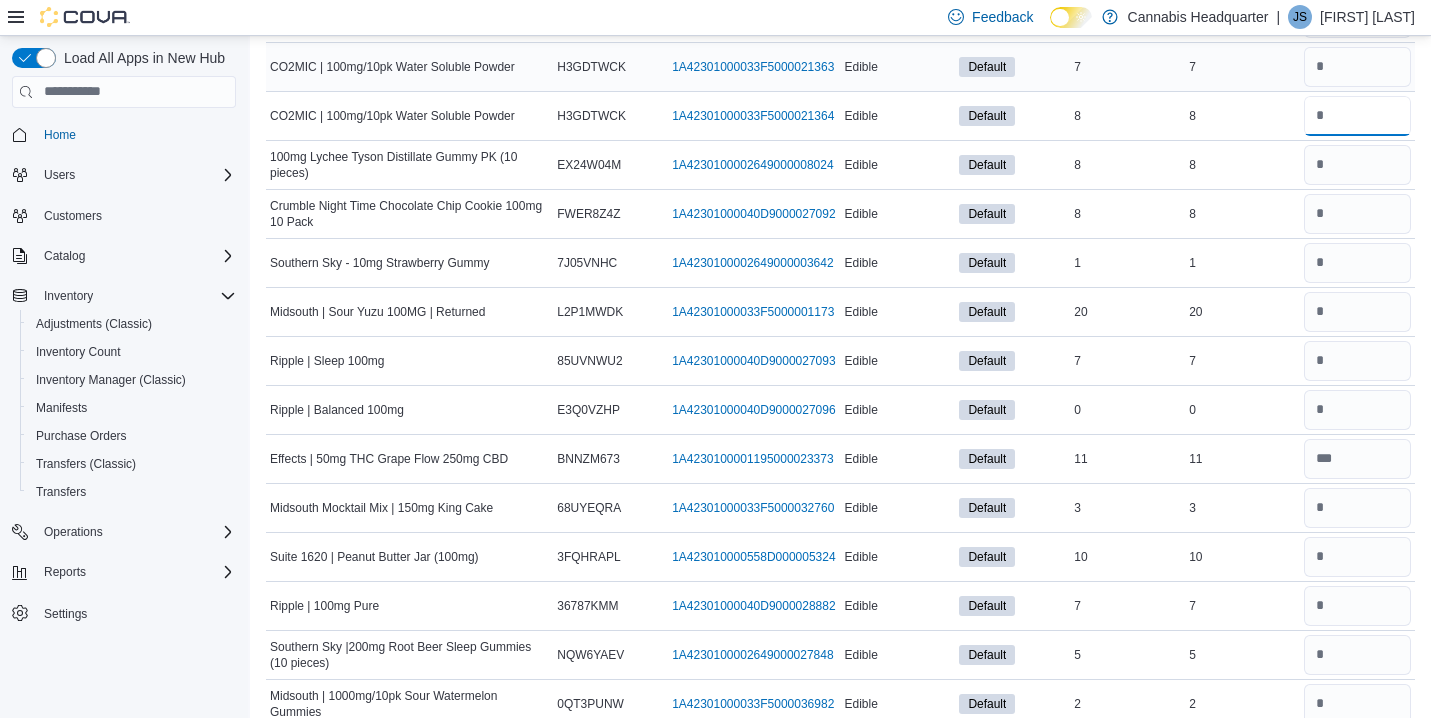 type 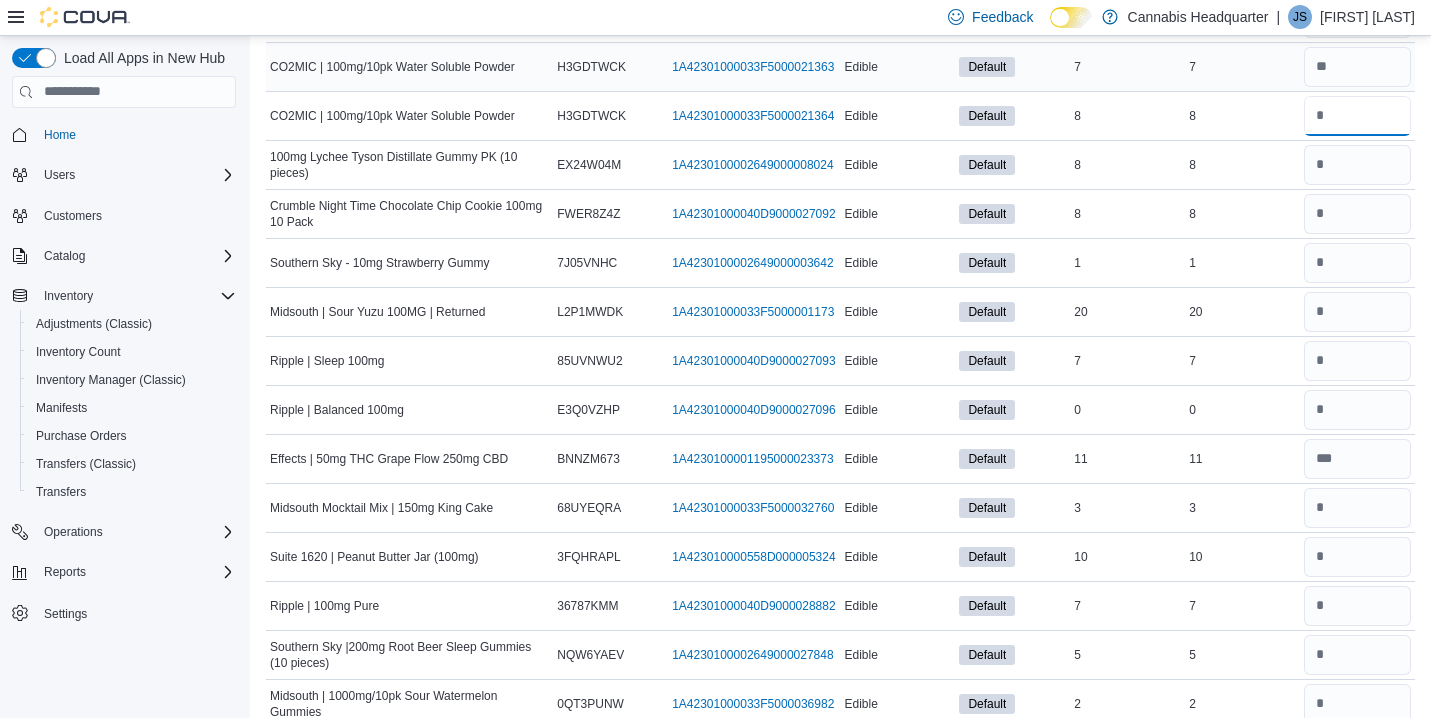type on "*" 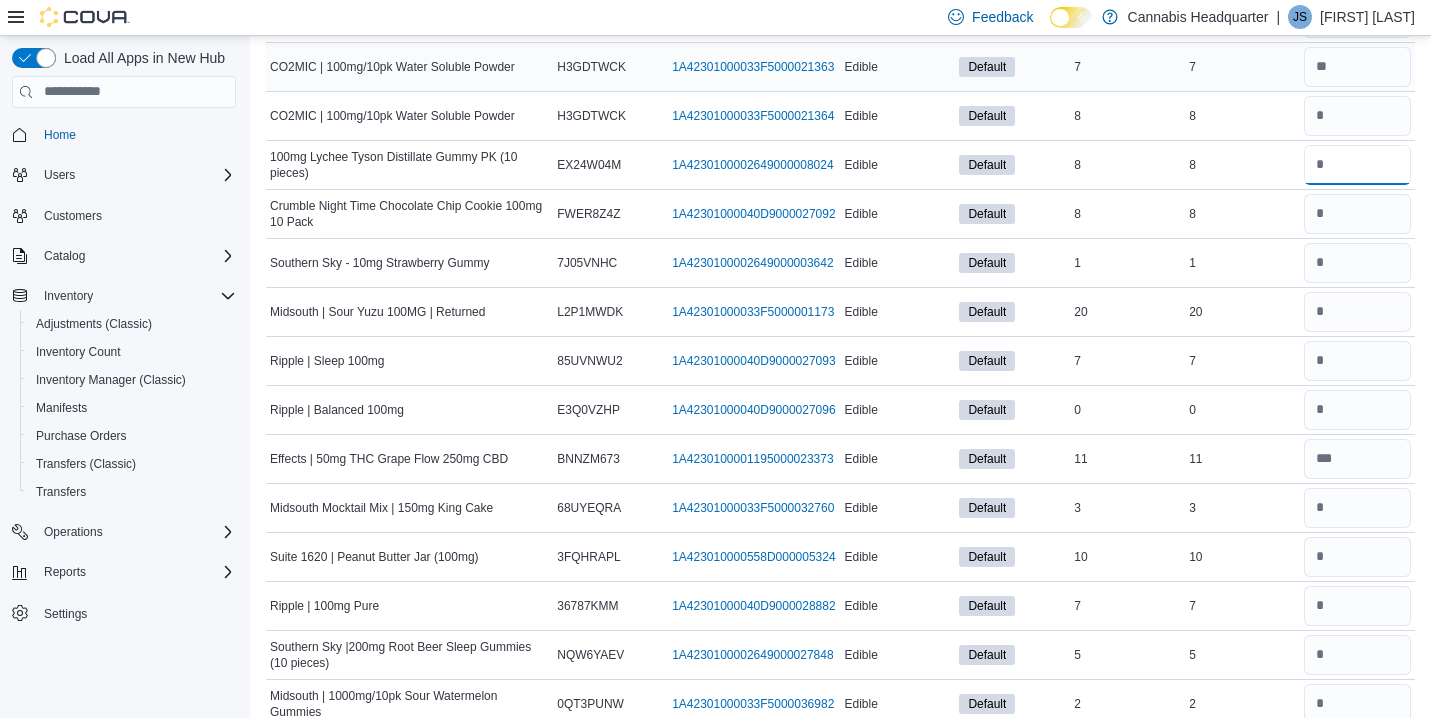 type 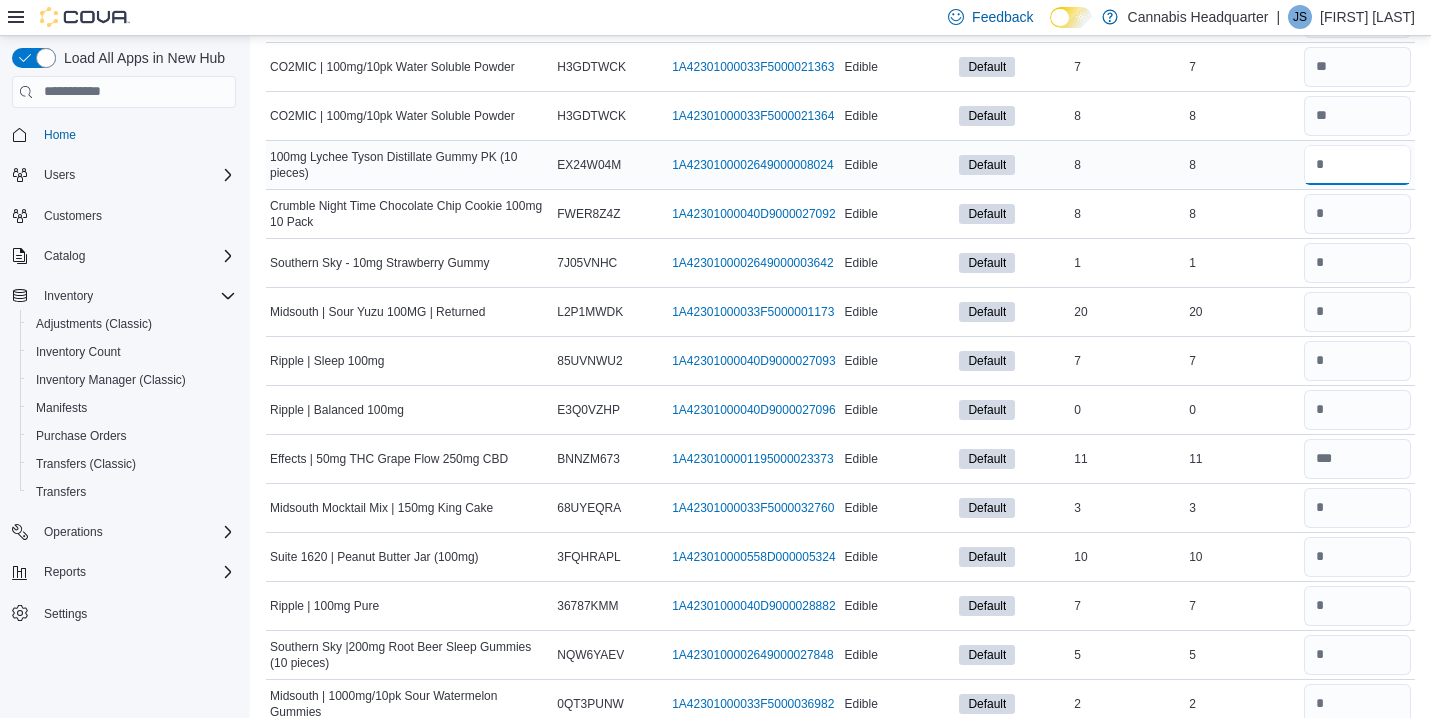click at bounding box center (1357, 165) 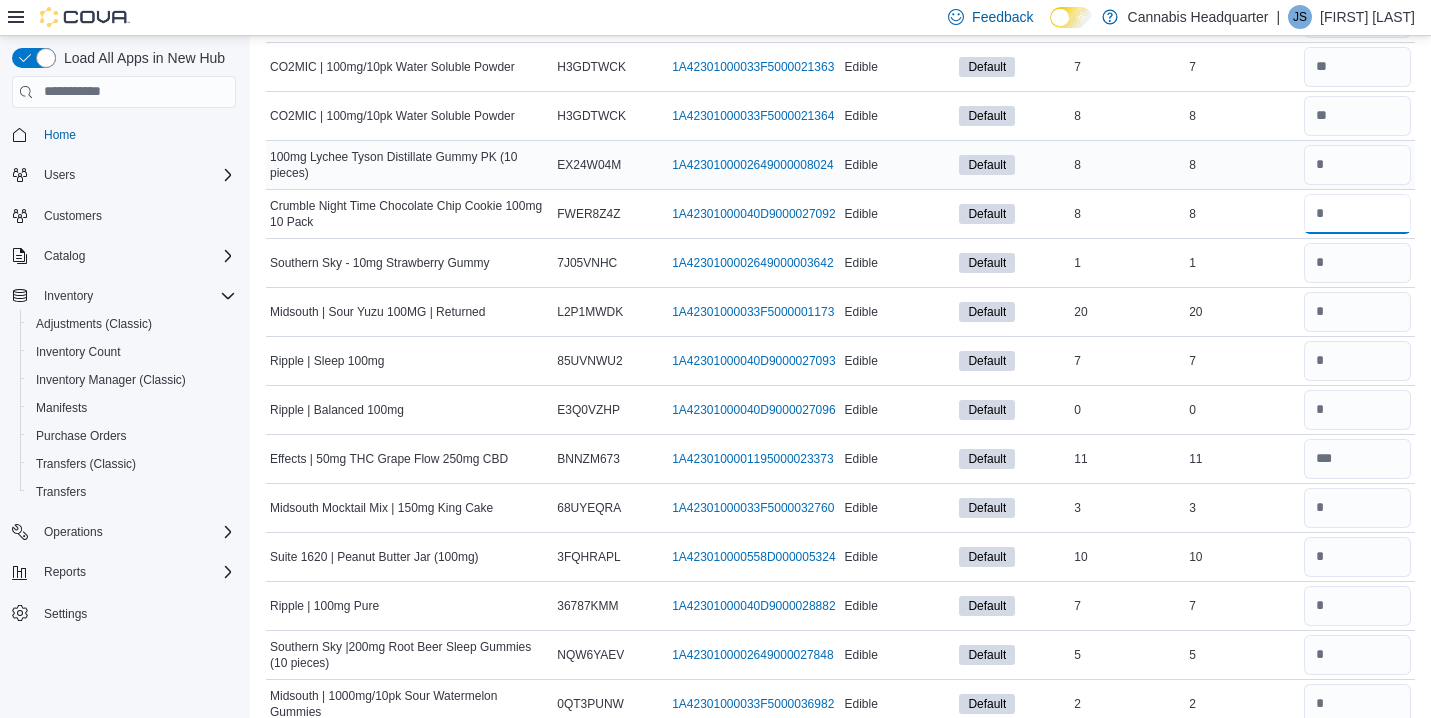 type 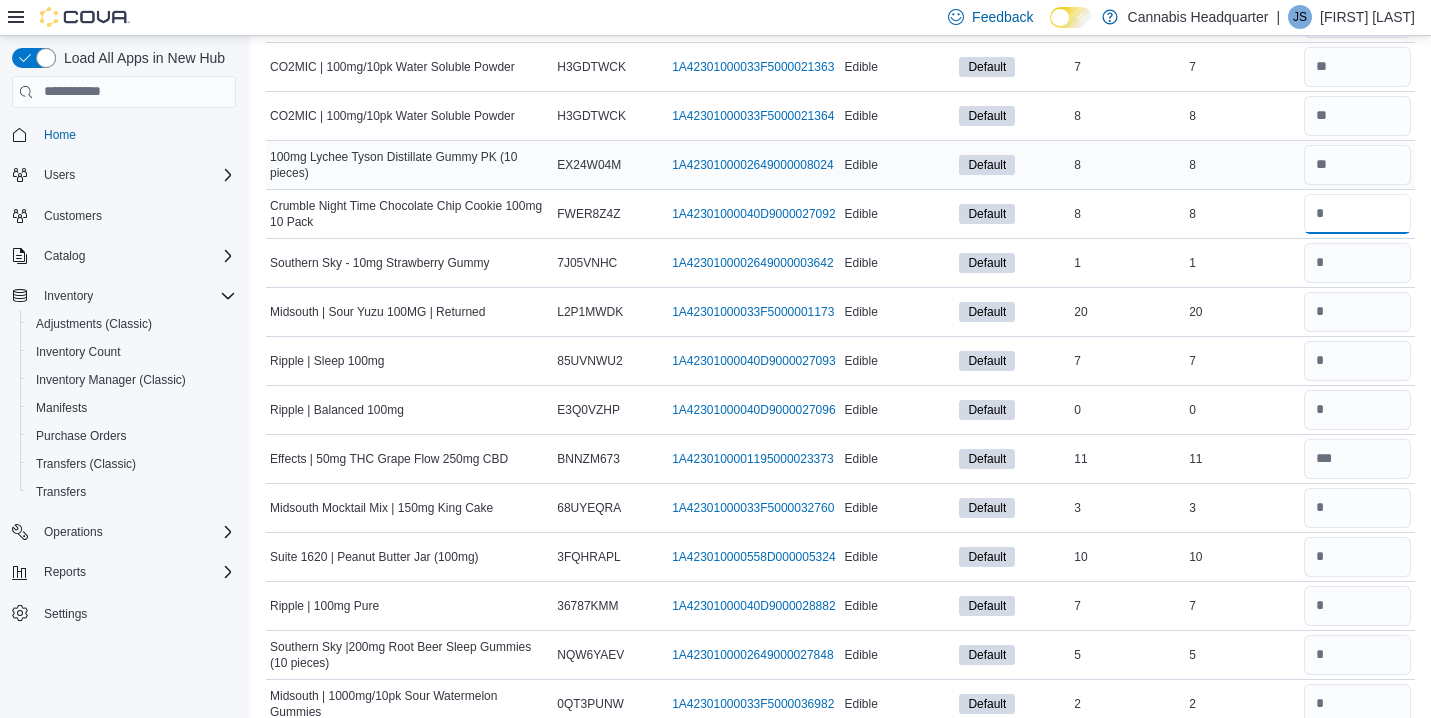 type on "*" 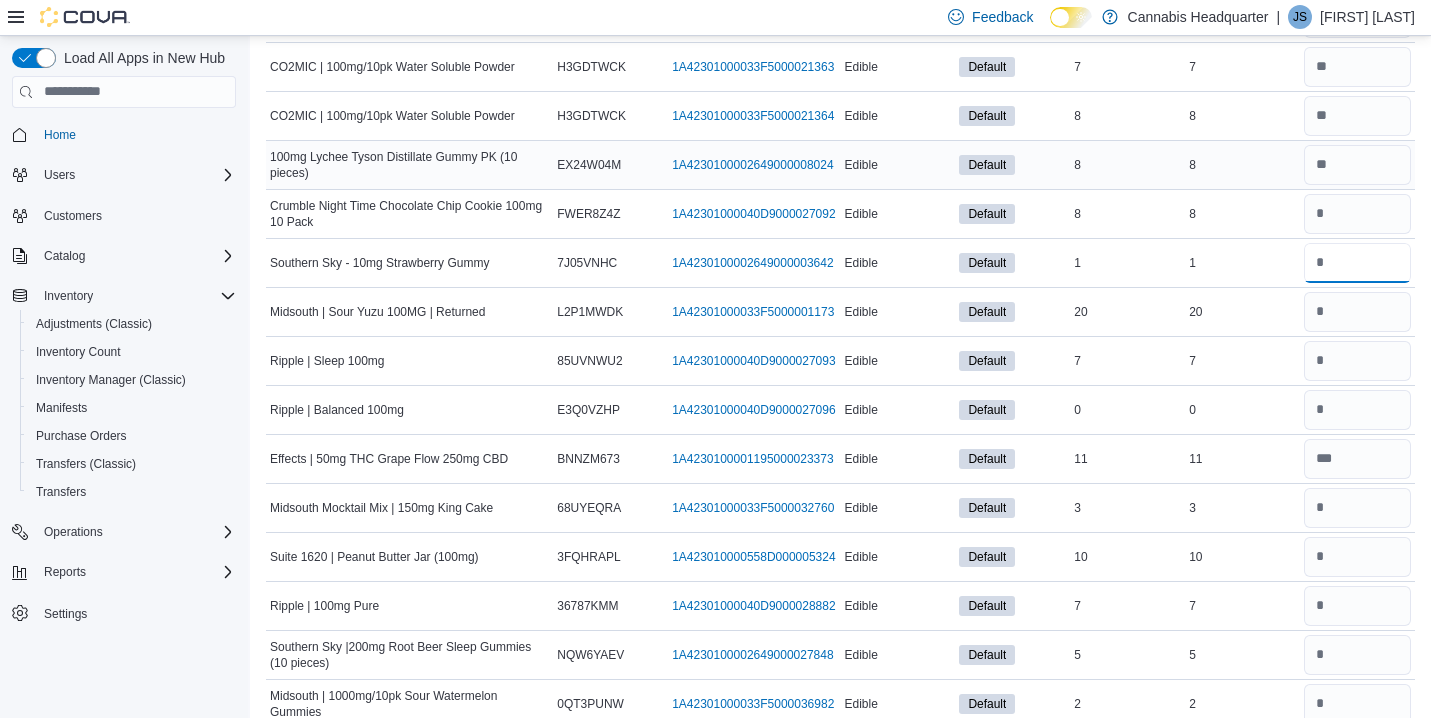 type 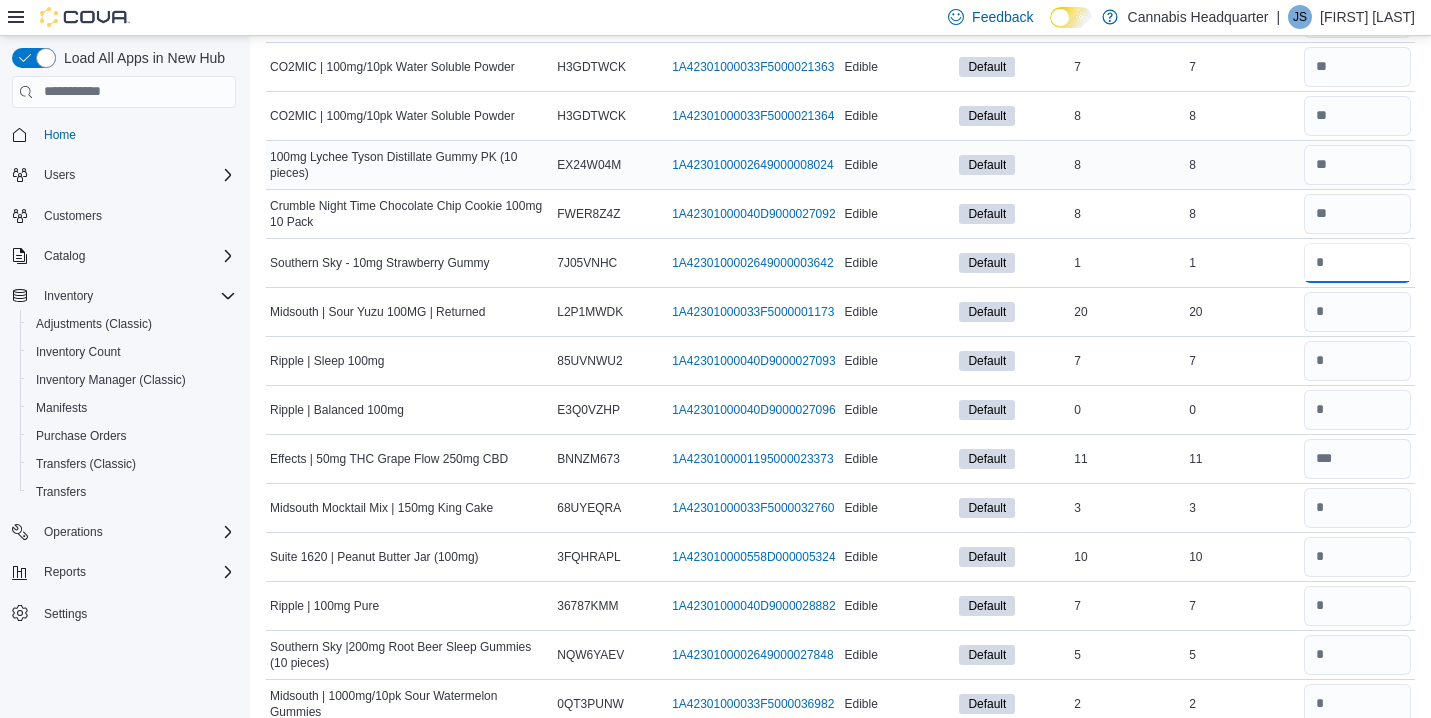 type on "*" 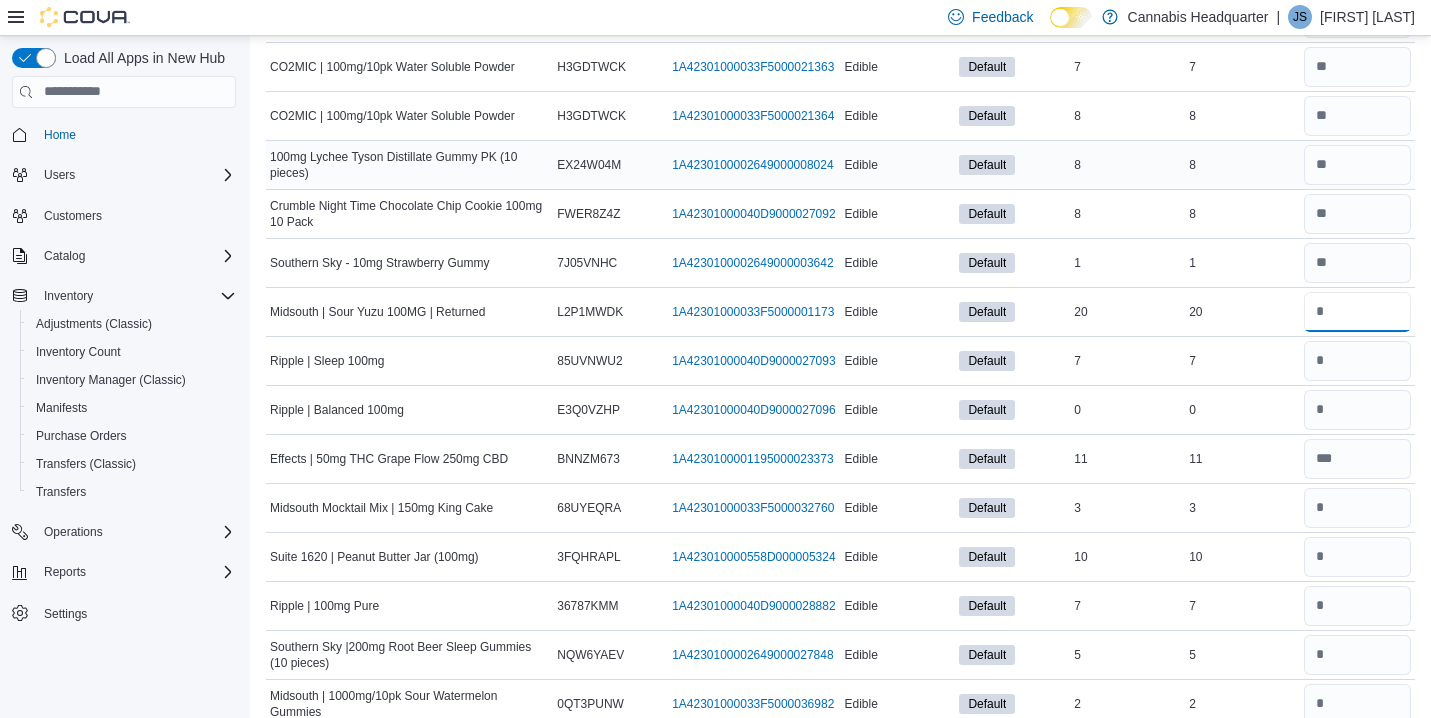 type 